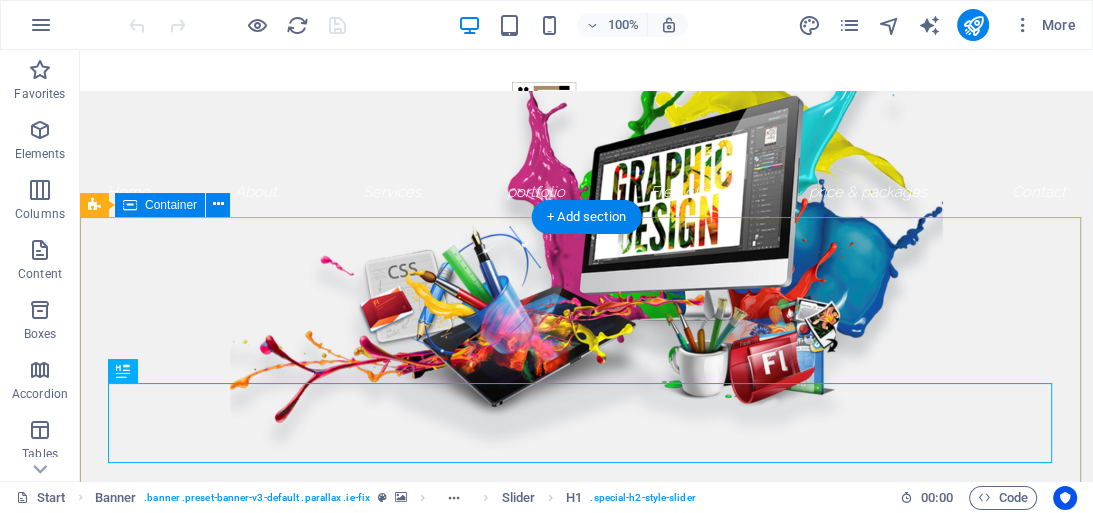 scroll, scrollTop: 0, scrollLeft: 0, axis: both 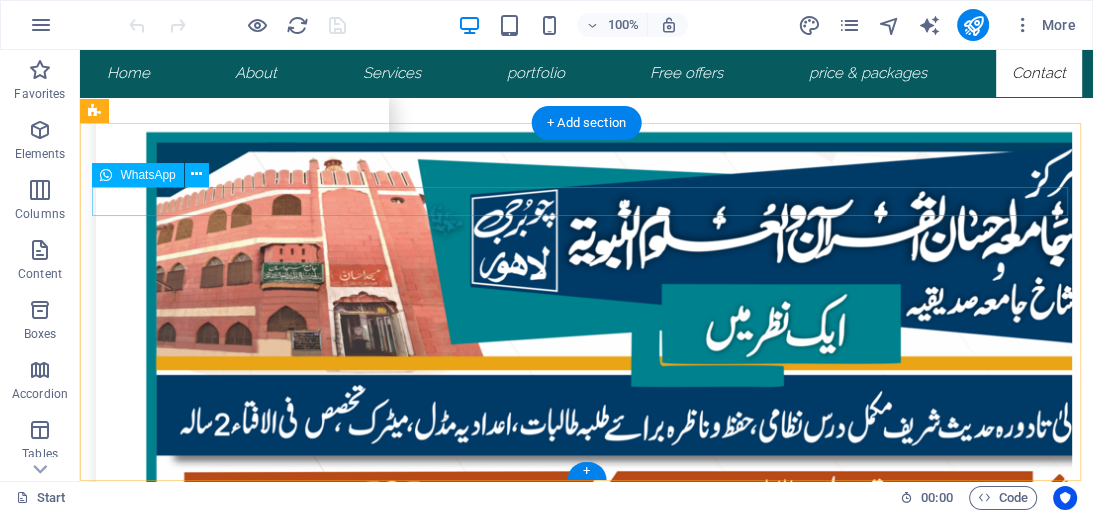 click at bounding box center [587, 16569] 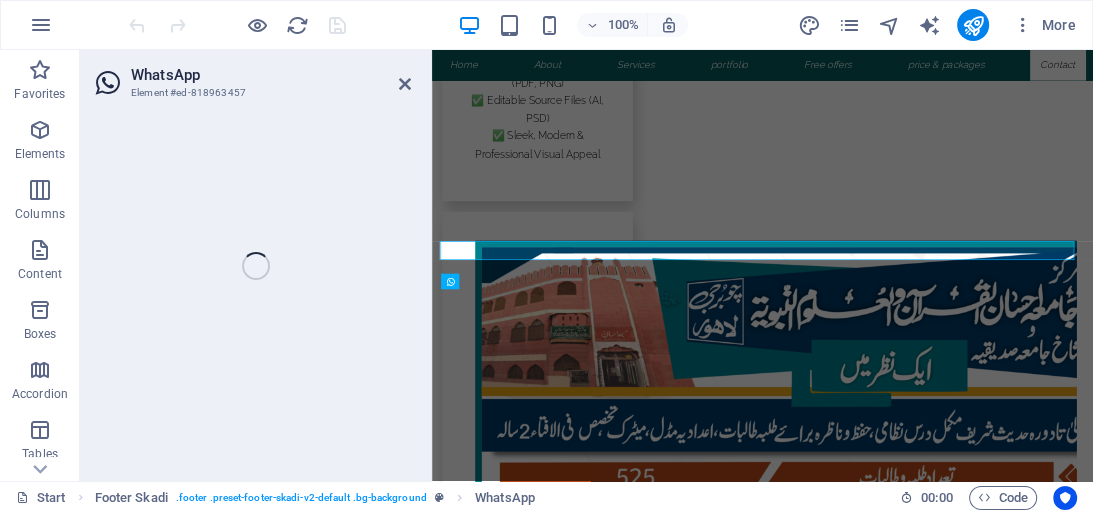 scroll, scrollTop: 8902, scrollLeft: 0, axis: vertical 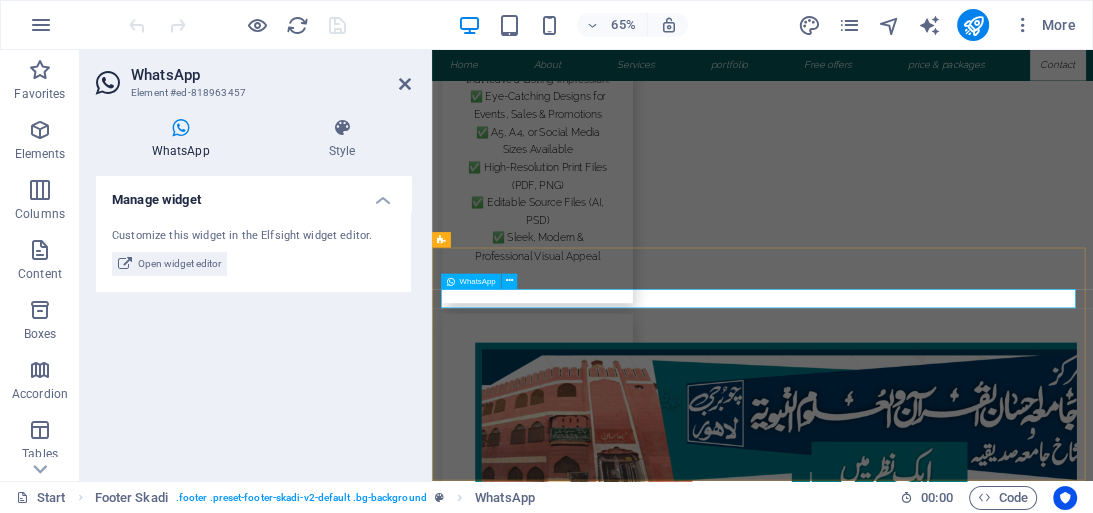 click at bounding box center (941, 16978) 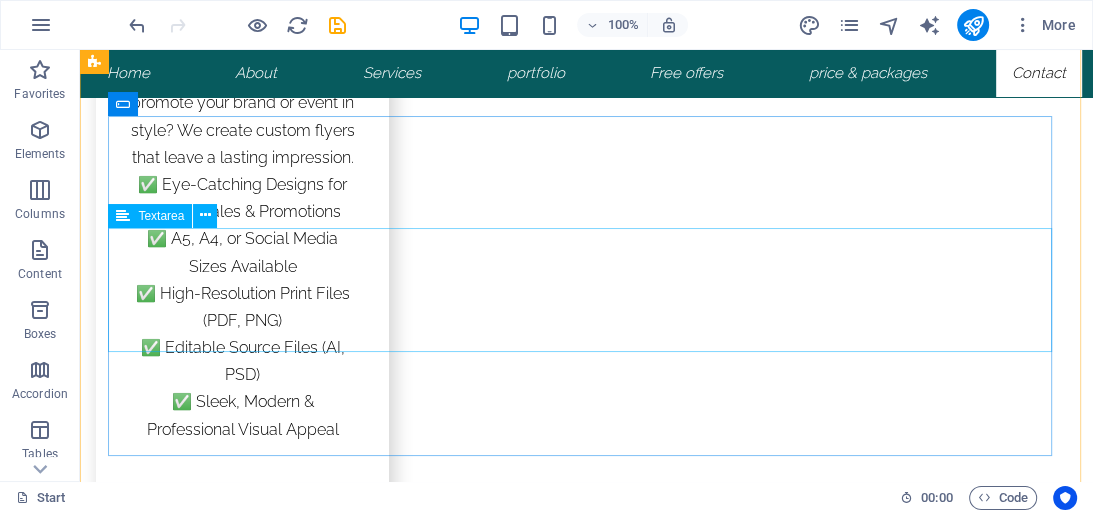 scroll, scrollTop: 8549, scrollLeft: 0, axis: vertical 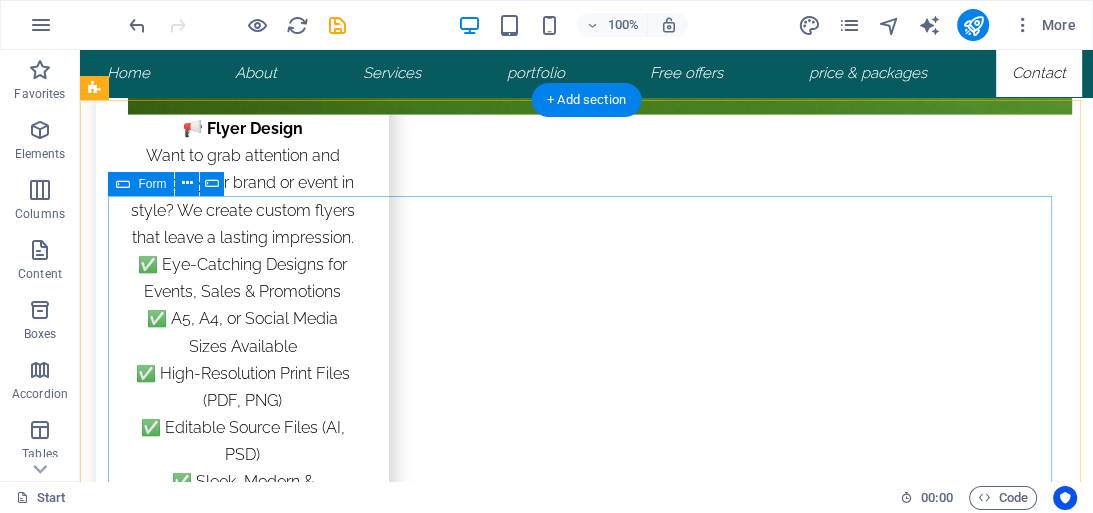 click at bounding box center (587, 16629) 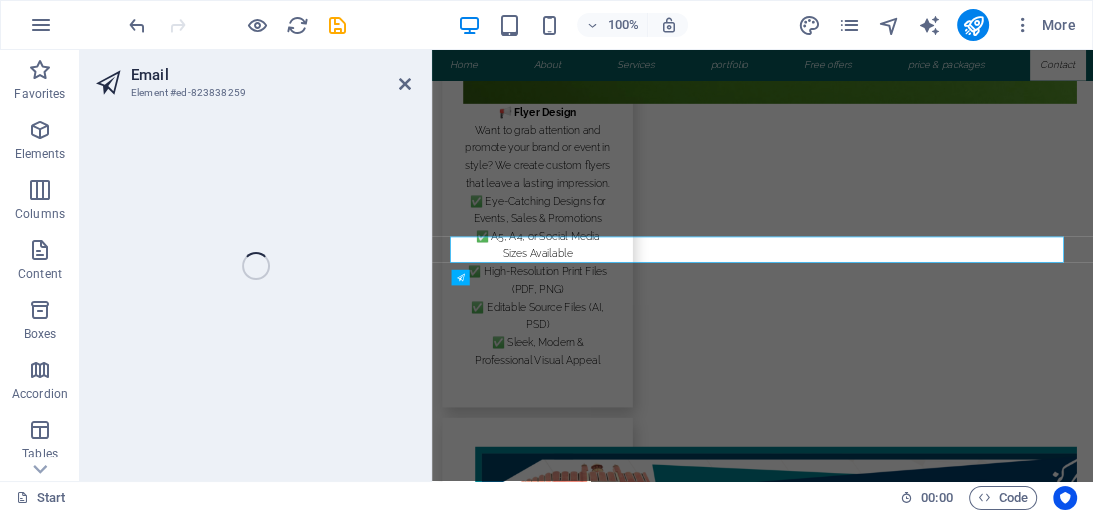 scroll, scrollTop: 8464, scrollLeft: 0, axis: vertical 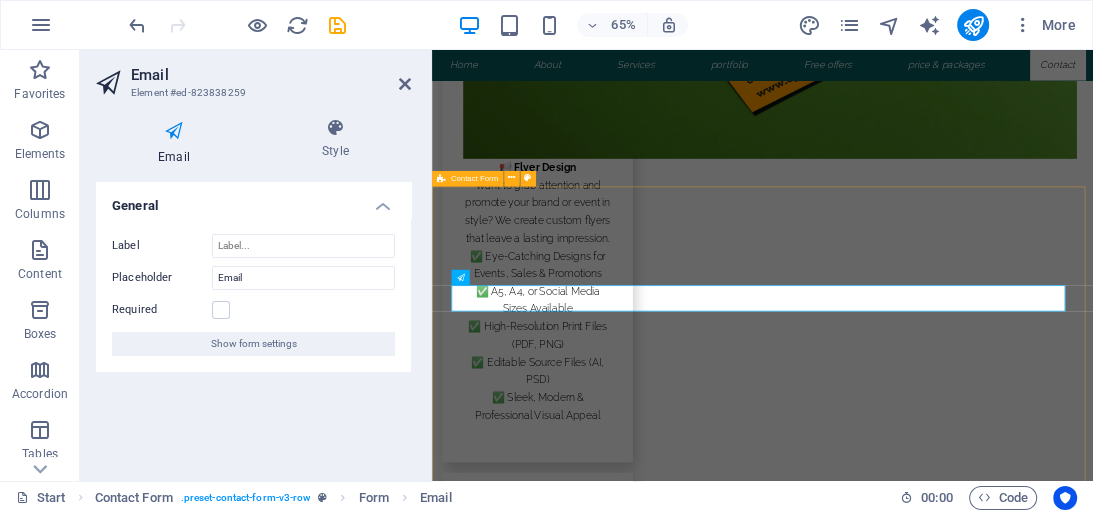 click on "Contact Form" at bounding box center [940, 16568] 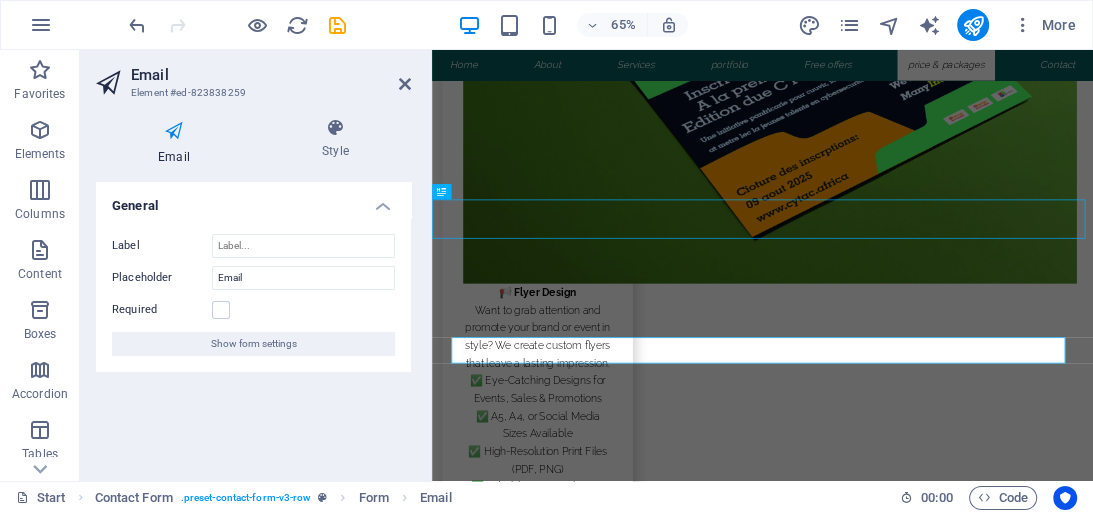 scroll, scrollTop: 8384, scrollLeft: 0, axis: vertical 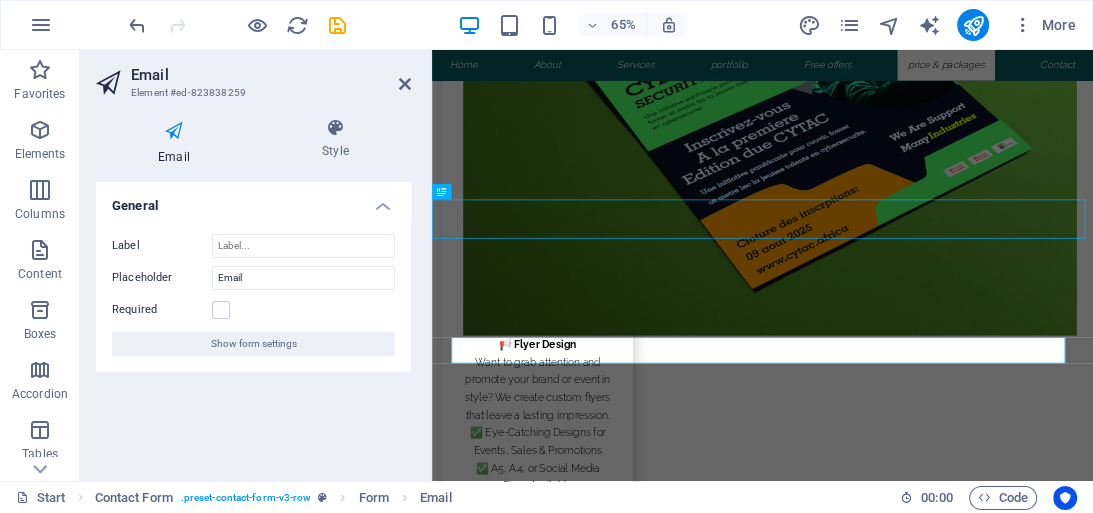 click at bounding box center [405, 84] 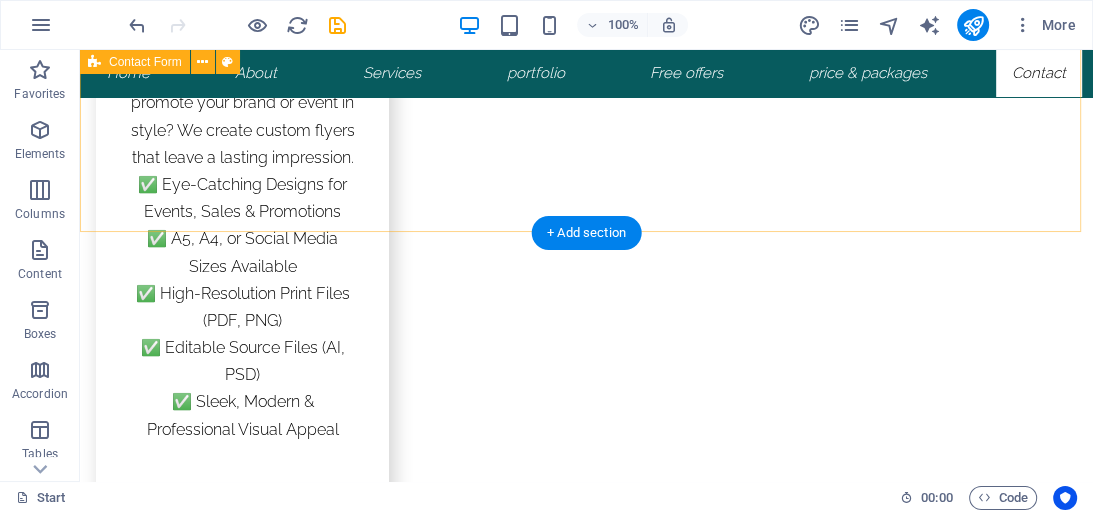 scroll, scrollTop: 8949, scrollLeft: 0, axis: vertical 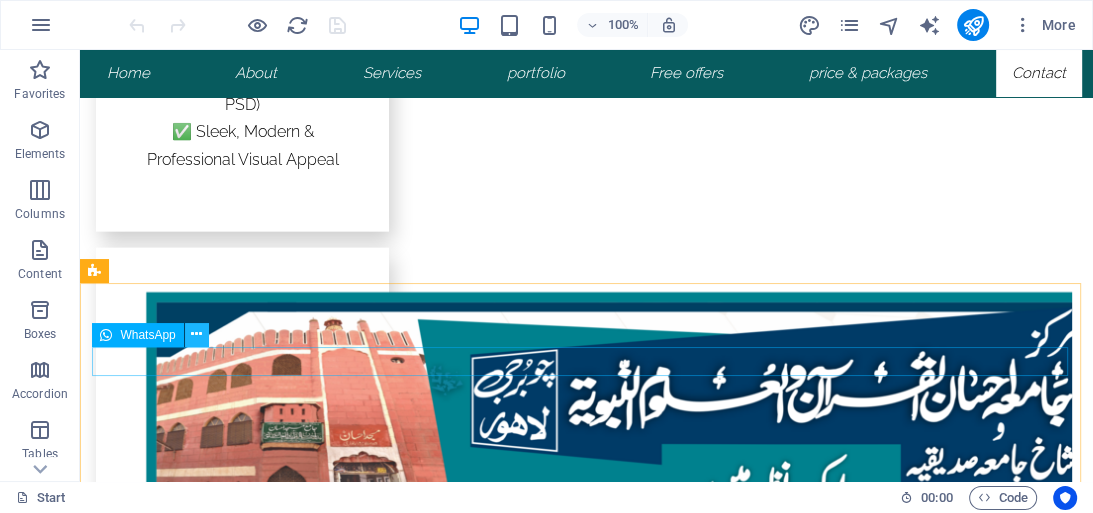 click at bounding box center (196, 334) 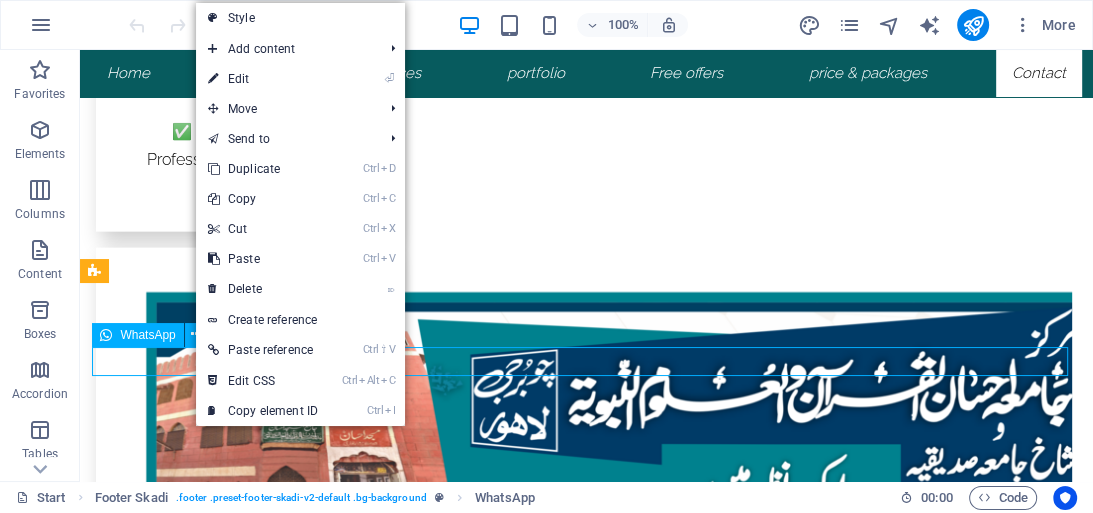 click at bounding box center [587, 16729] 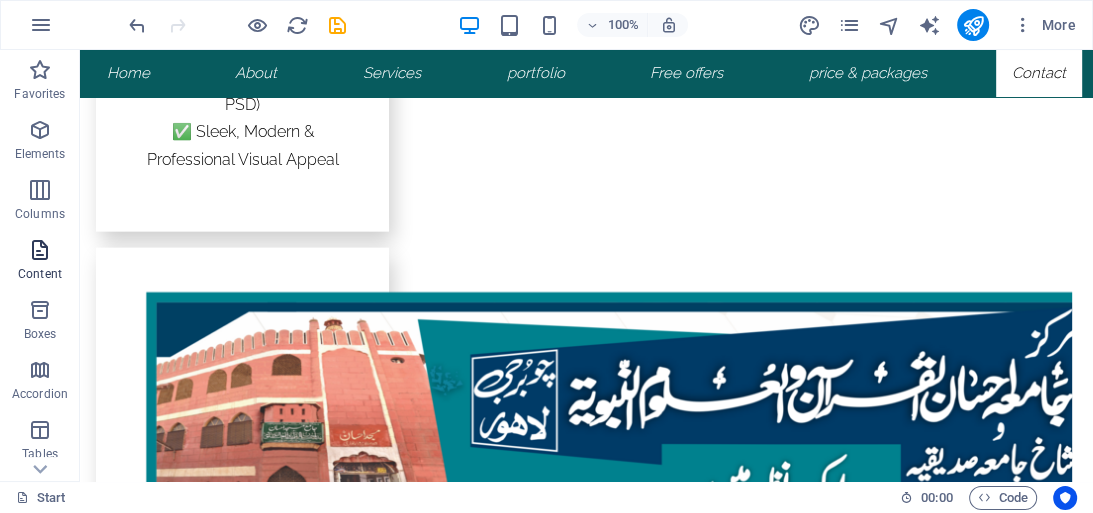 click at bounding box center [40, 250] 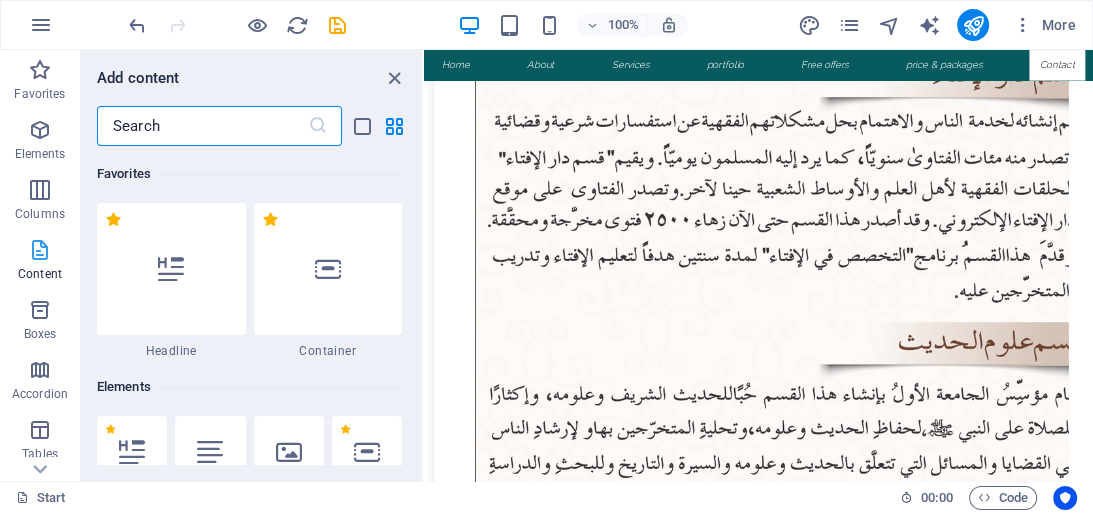 scroll, scrollTop: 8872, scrollLeft: 0, axis: vertical 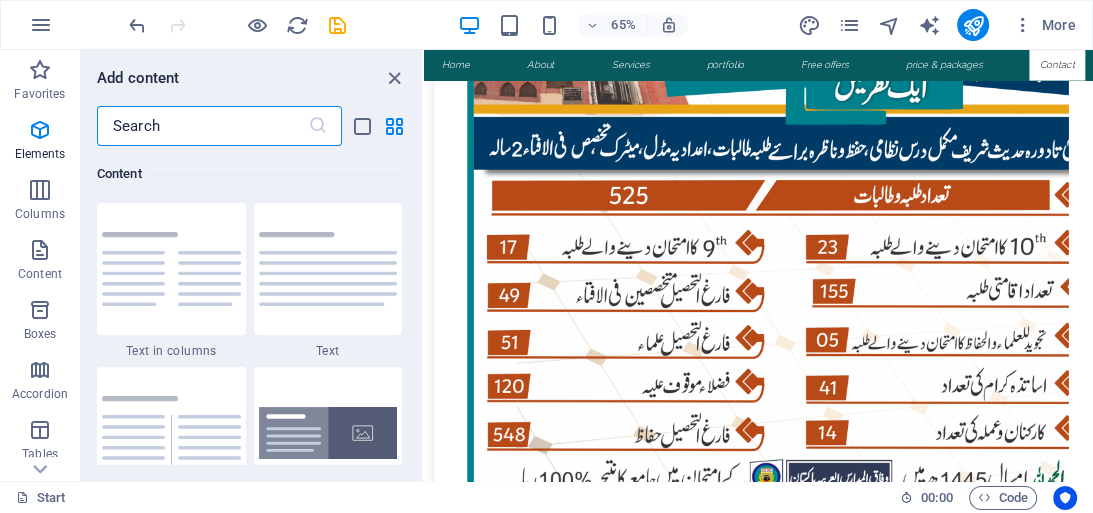 click at bounding box center [202, 126] 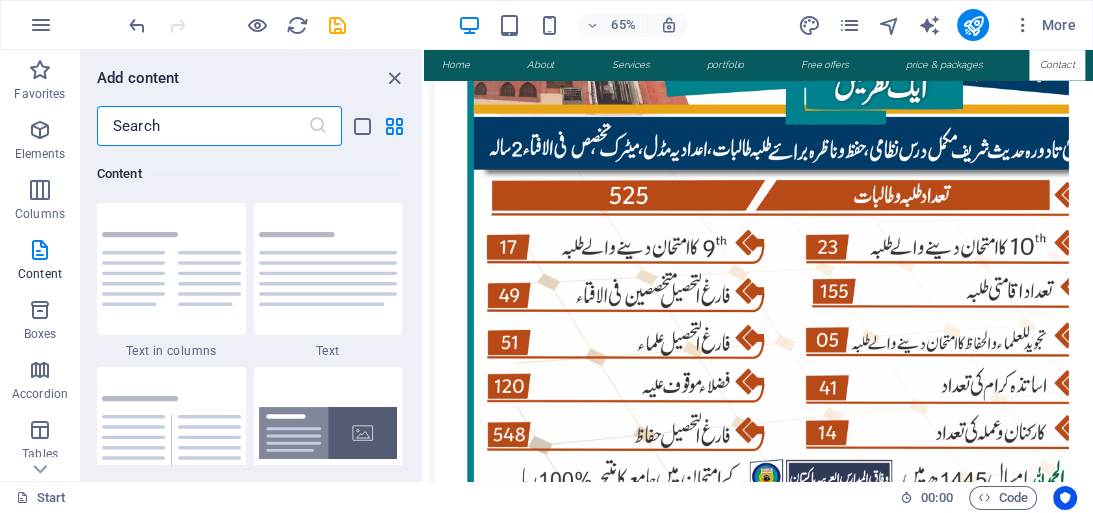 type on "و" 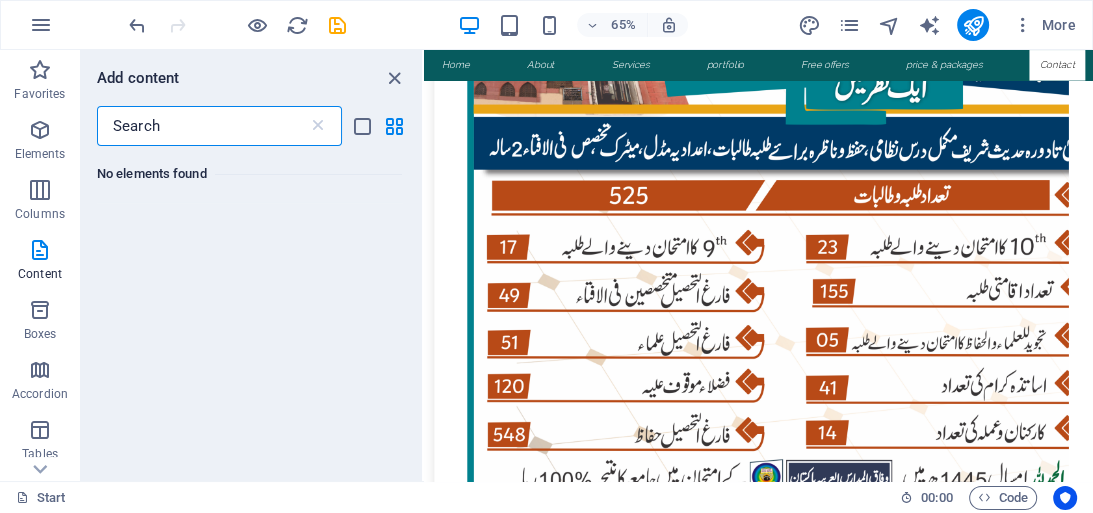scroll, scrollTop: 0, scrollLeft: 0, axis: both 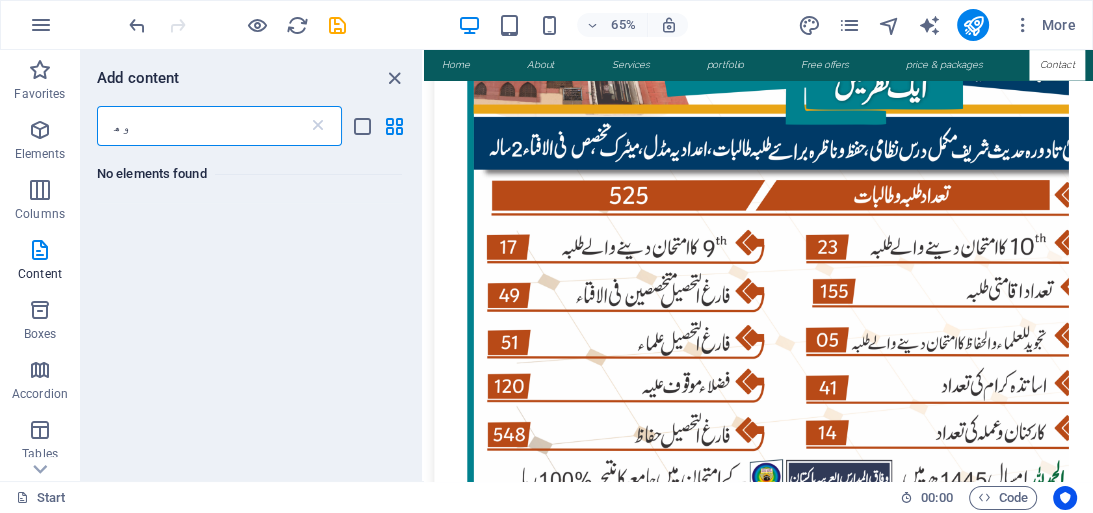 type on "و" 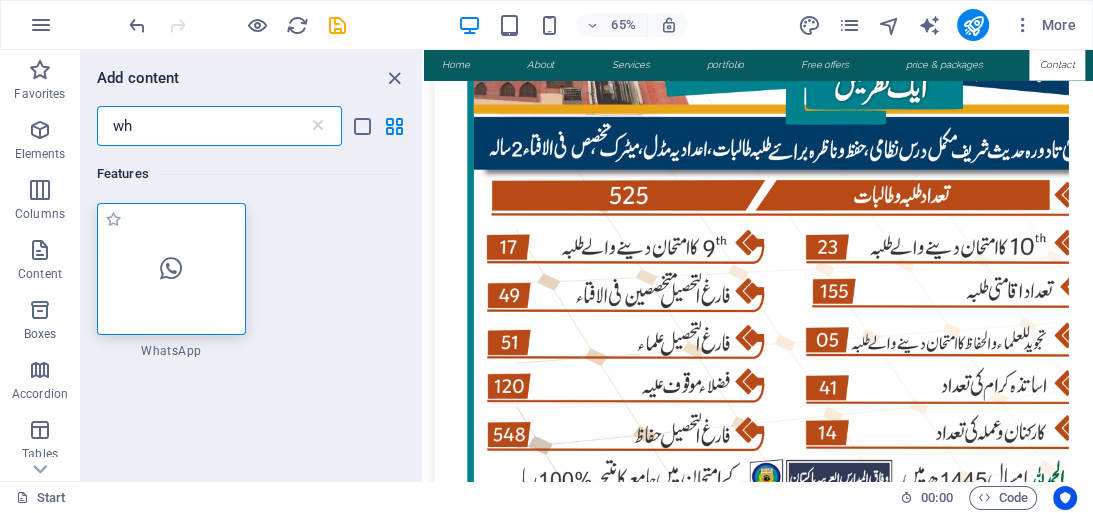 type on "wh" 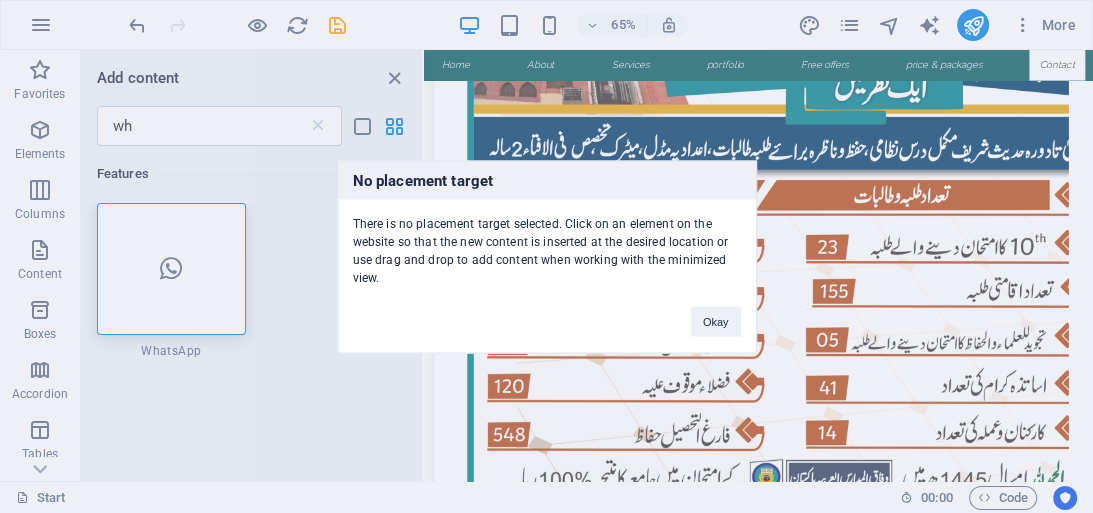 click on "No placement target There is no placement target selected. Click on an element on the website so that the new content is inserted at the desired location or use drag and drop to add content when working with the minimized view. Okay" at bounding box center [546, 256] 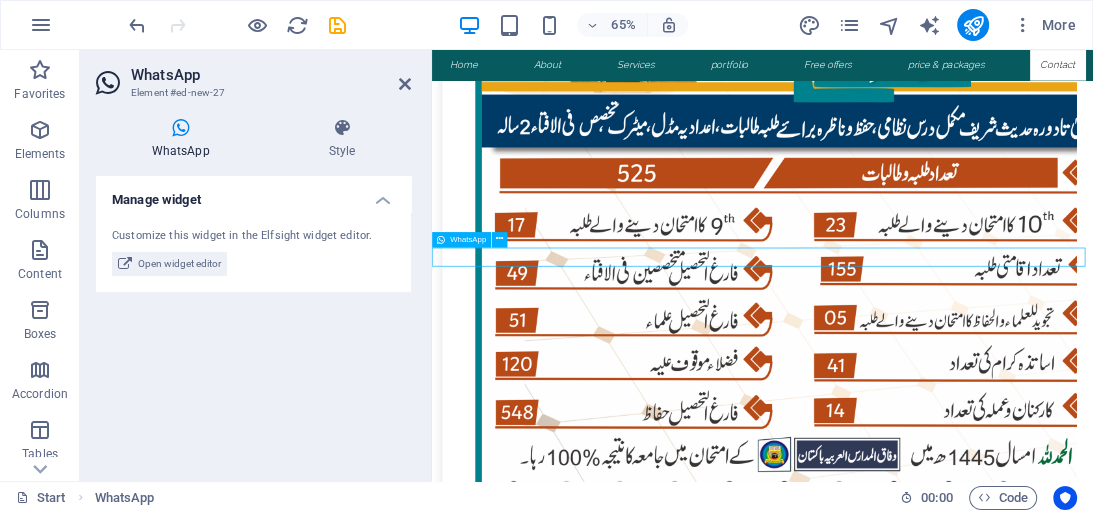 scroll, scrollTop: 8872, scrollLeft: 0, axis: vertical 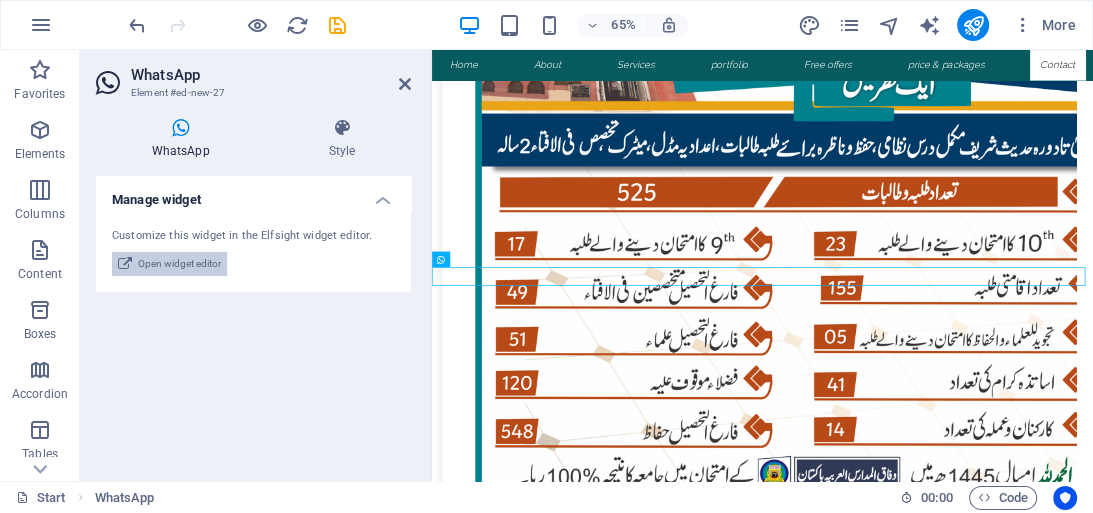 click on "Open widget editor" at bounding box center [179, 264] 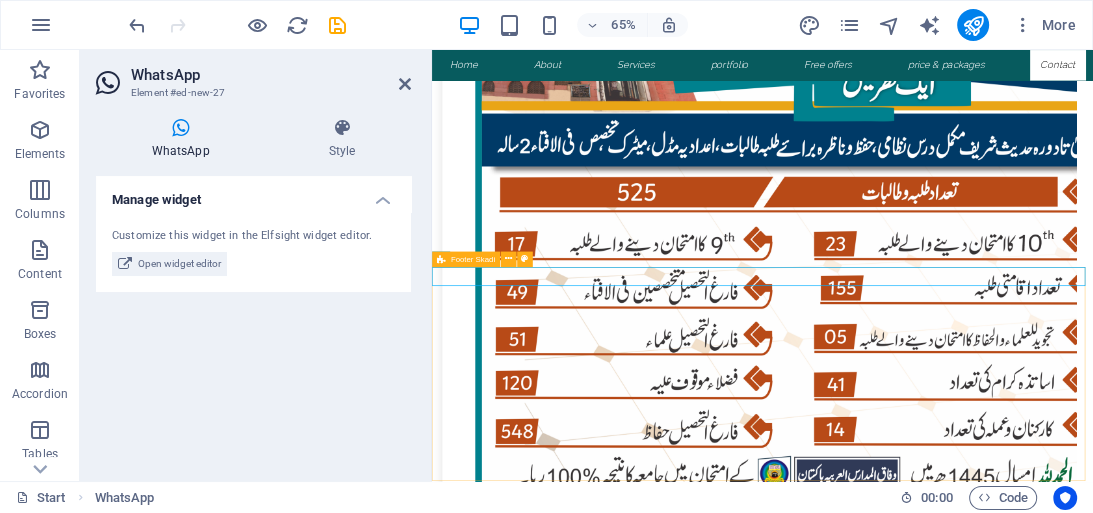 drag, startPoint x: 525, startPoint y: 402, endPoint x: 719, endPoint y: 327, distance: 207.99278 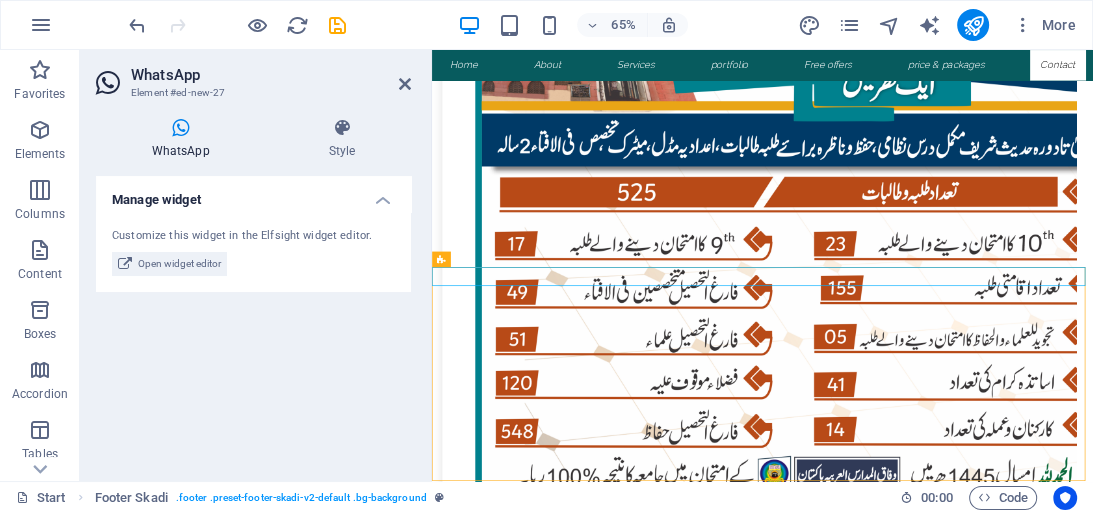 scroll, scrollTop: 8899, scrollLeft: 0, axis: vertical 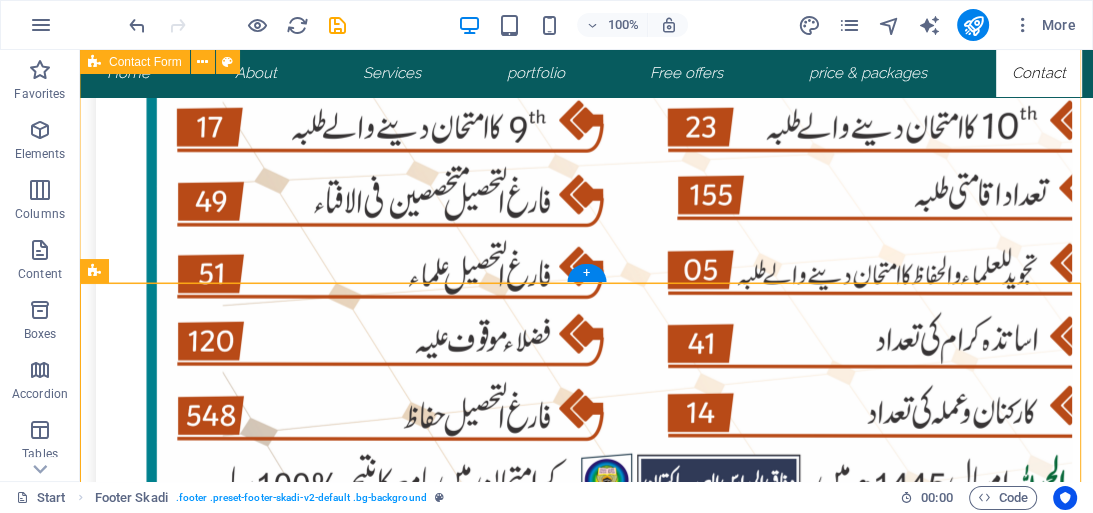 click on "Privacy Policy" at bounding box center (586, 16280) 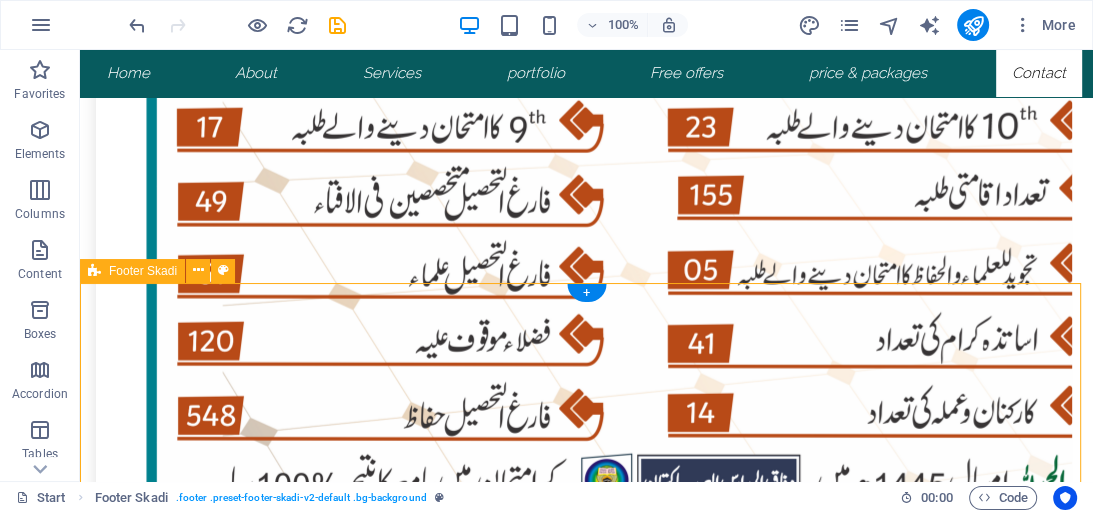 click on "Privacy Policy" at bounding box center (586, 16280) 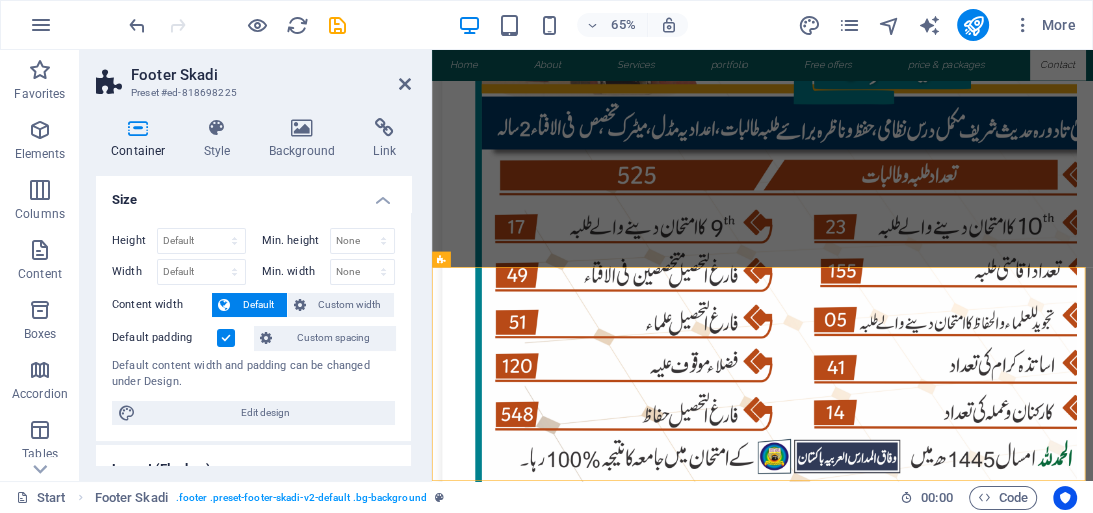 scroll, scrollTop: 8872, scrollLeft: 0, axis: vertical 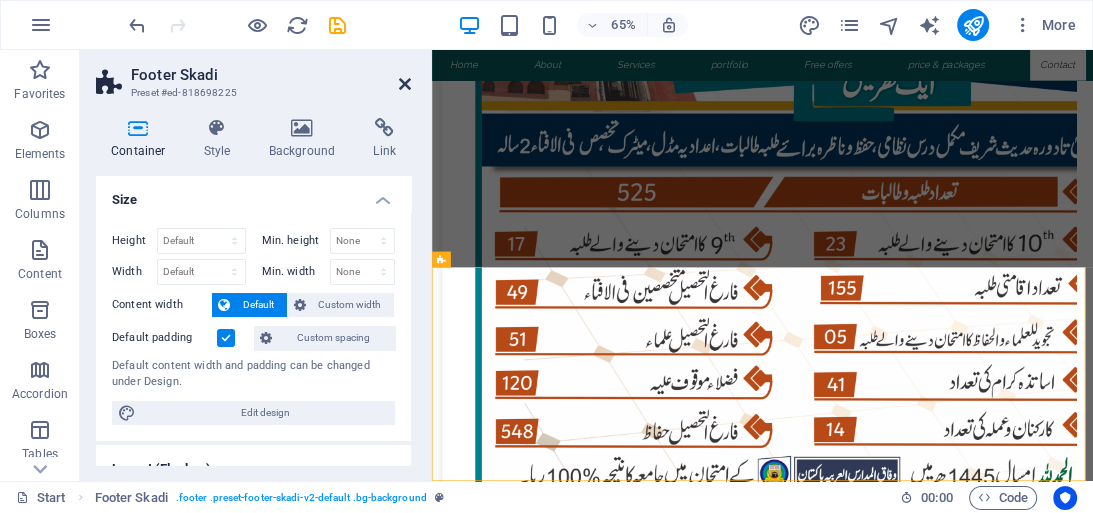 click at bounding box center (405, 84) 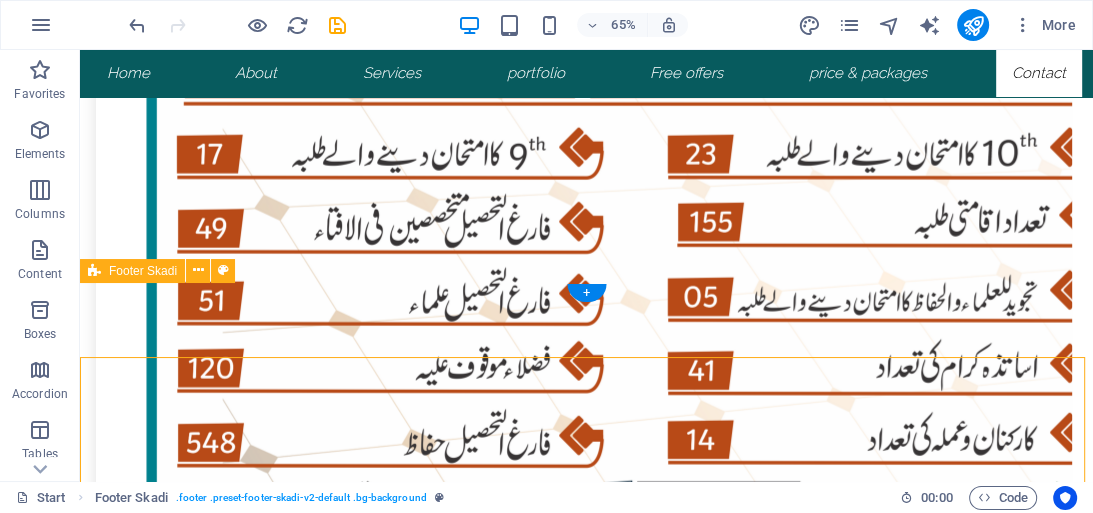 scroll, scrollTop: 8899, scrollLeft: 0, axis: vertical 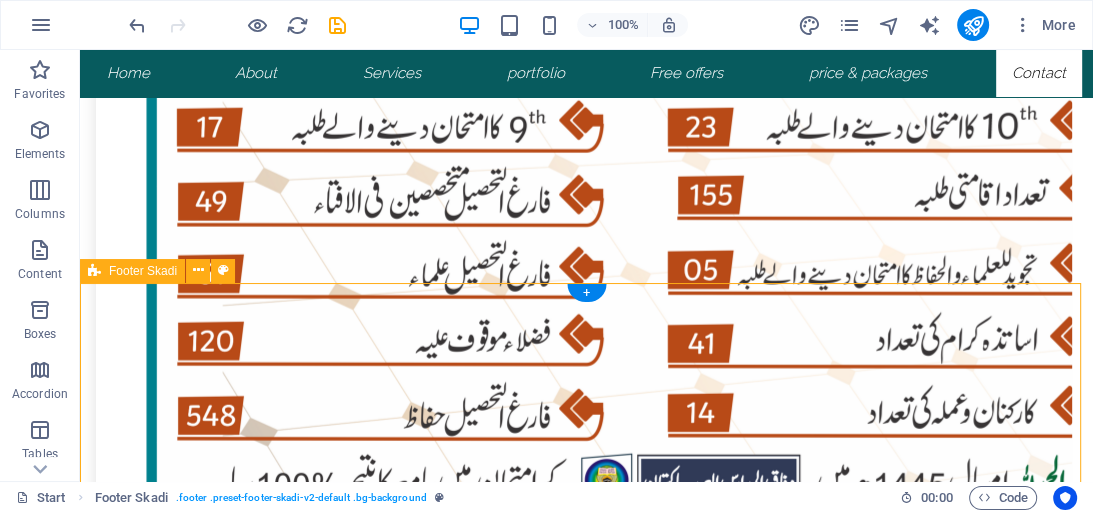 click on "Privacy Policy" at bounding box center [586, 16280] 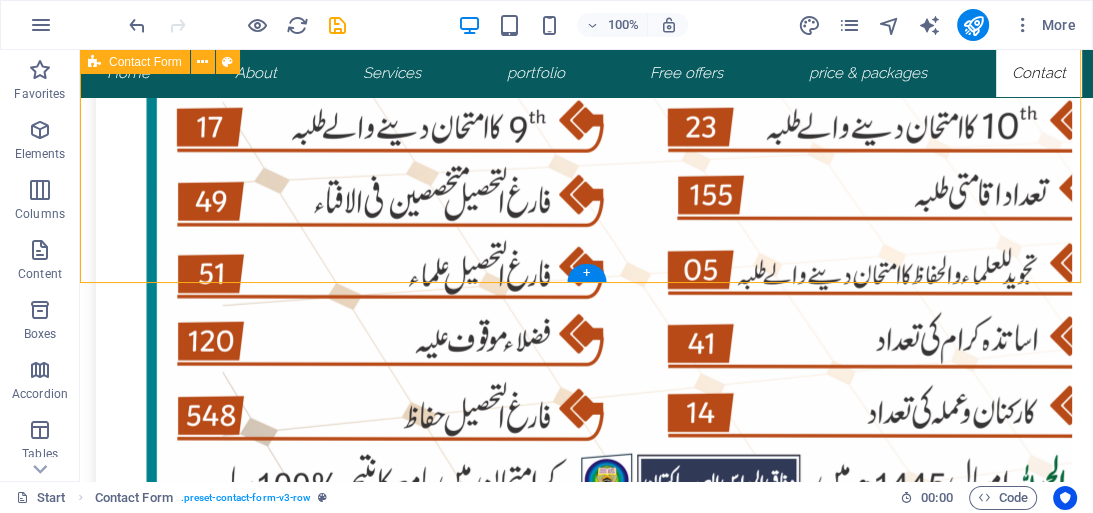 click on "Privacy Policy" at bounding box center (586, 16280) 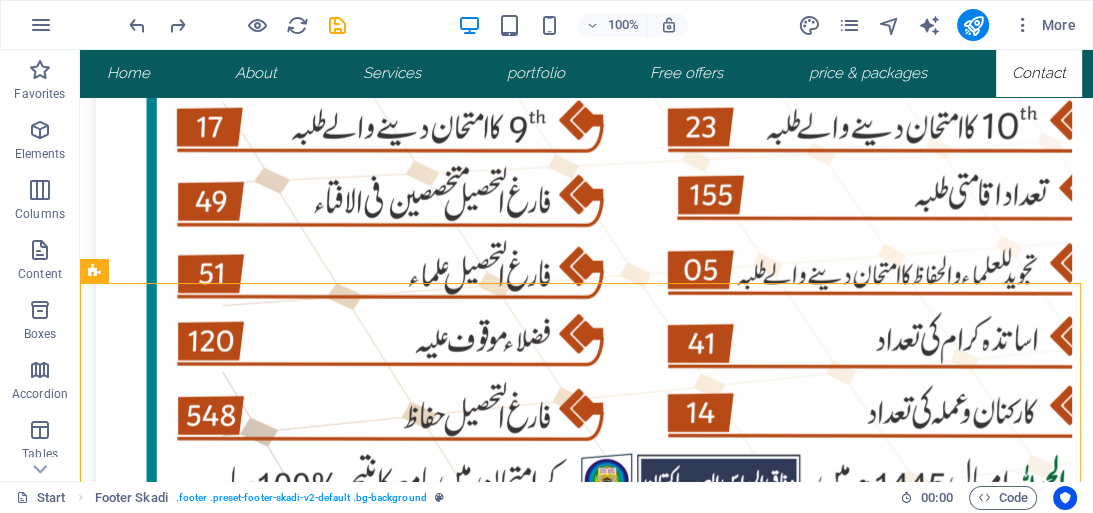 click on "Privacy Policy" at bounding box center (586, 16280) 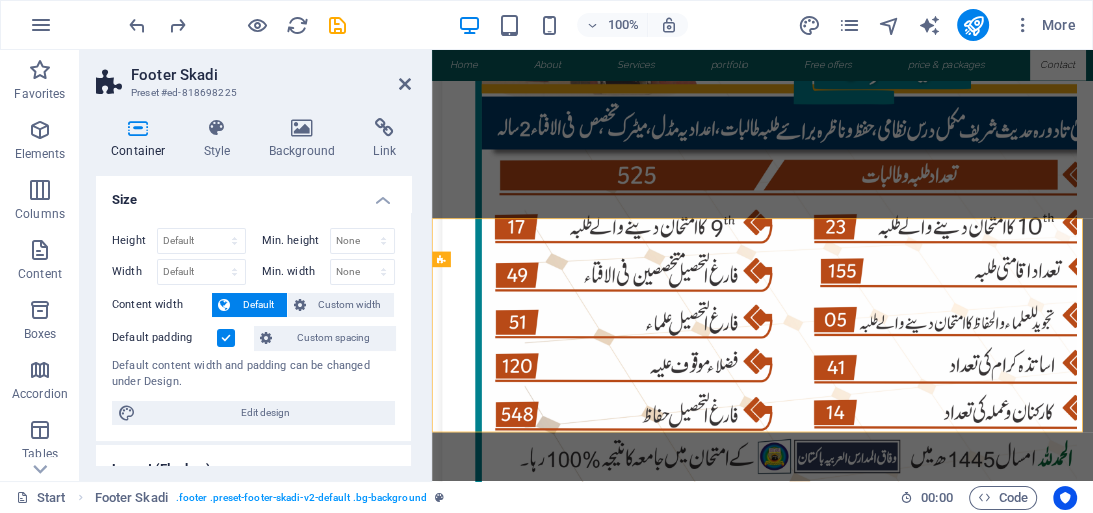 scroll, scrollTop: 8872, scrollLeft: 0, axis: vertical 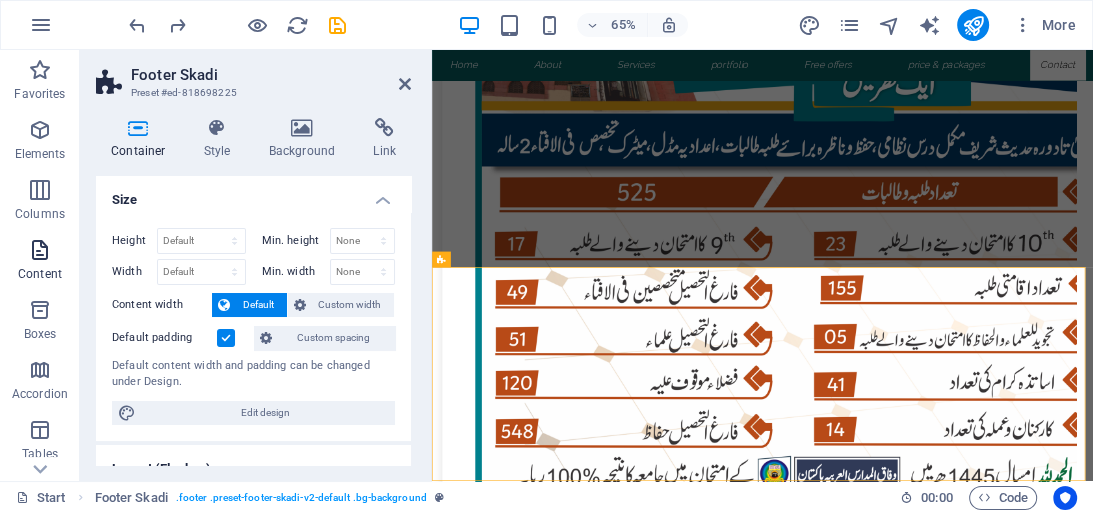 click at bounding box center [40, 250] 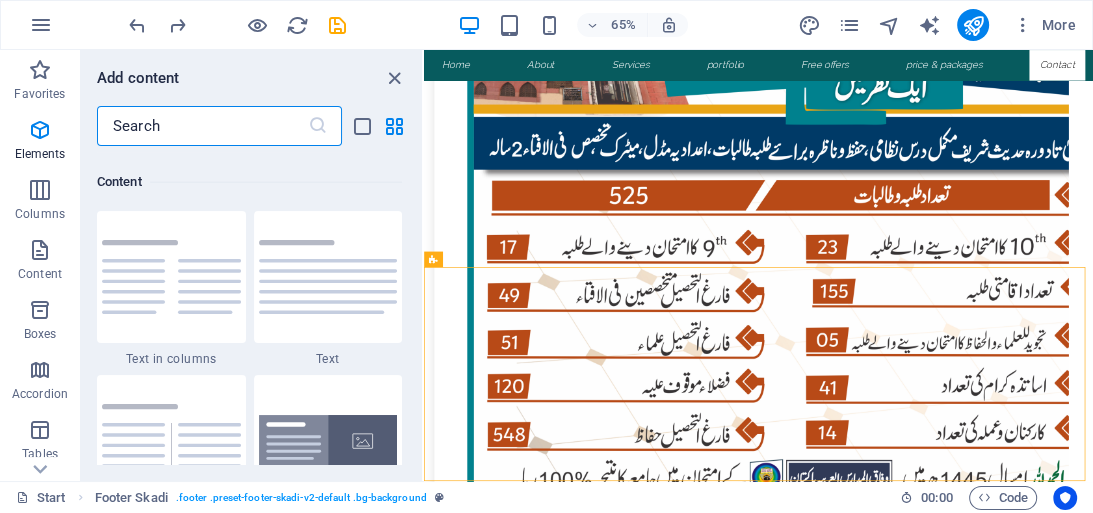 scroll, scrollTop: 3499, scrollLeft: 0, axis: vertical 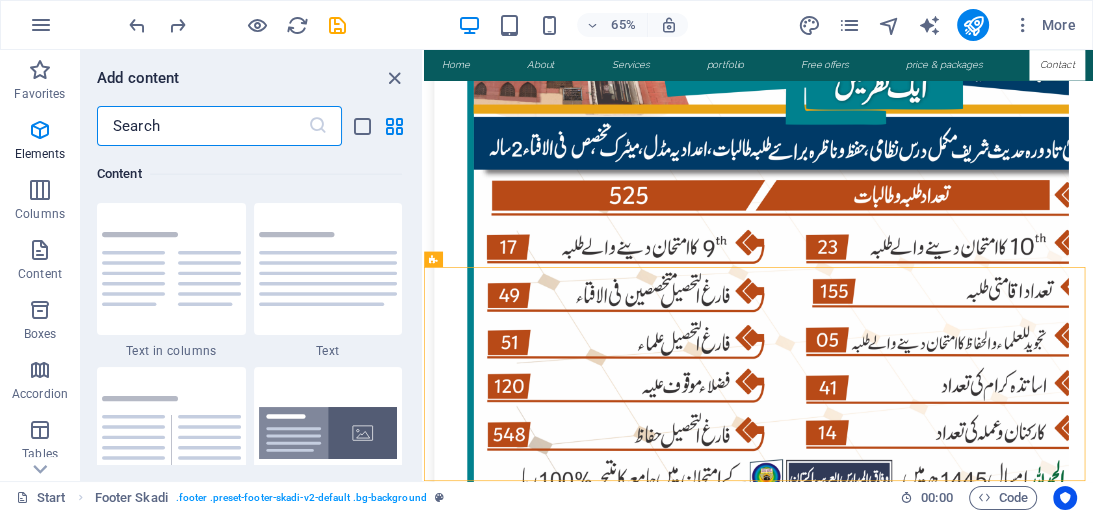 click at bounding box center [202, 126] 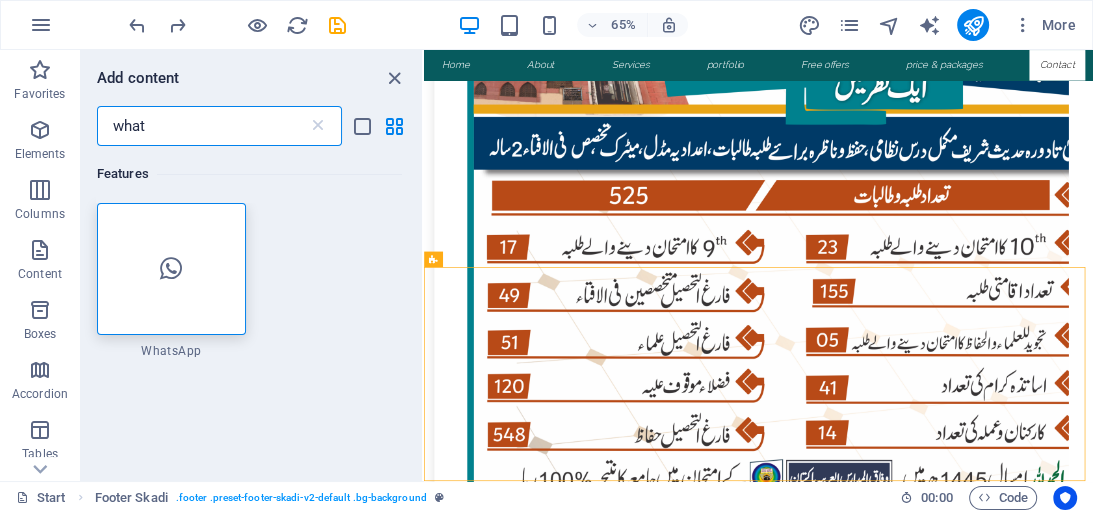 scroll, scrollTop: 0, scrollLeft: 0, axis: both 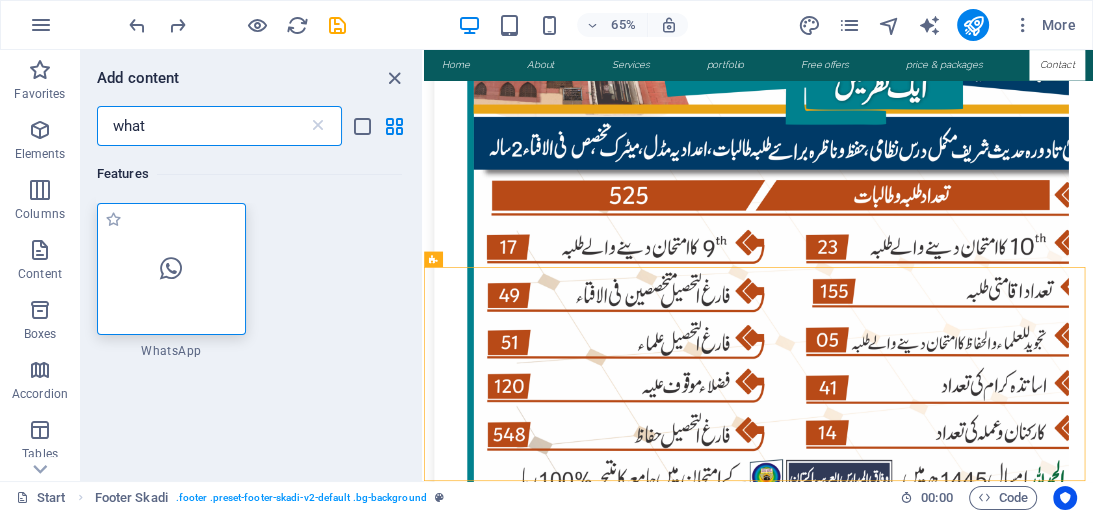 type on "what" 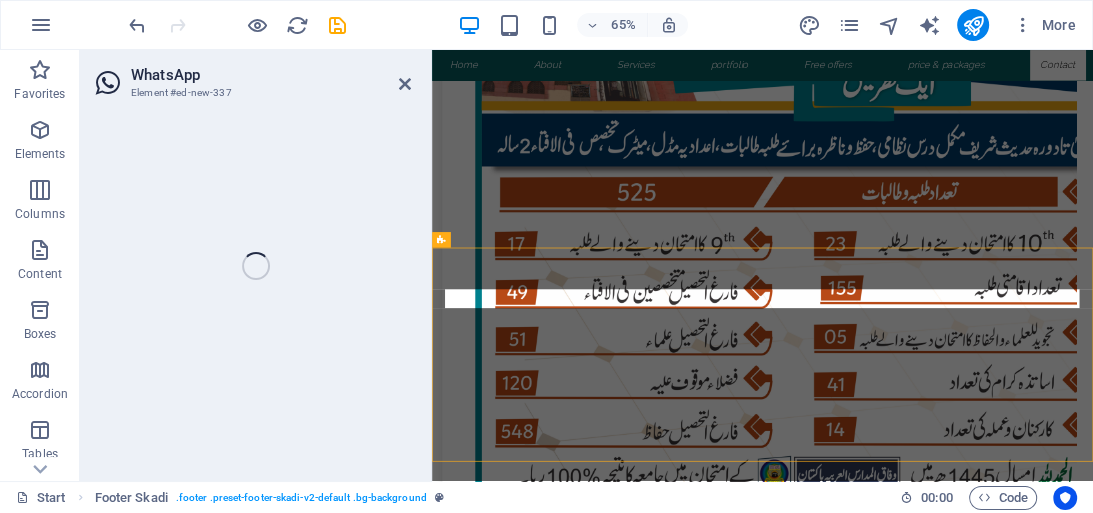 scroll, scrollTop: 8902, scrollLeft: 0, axis: vertical 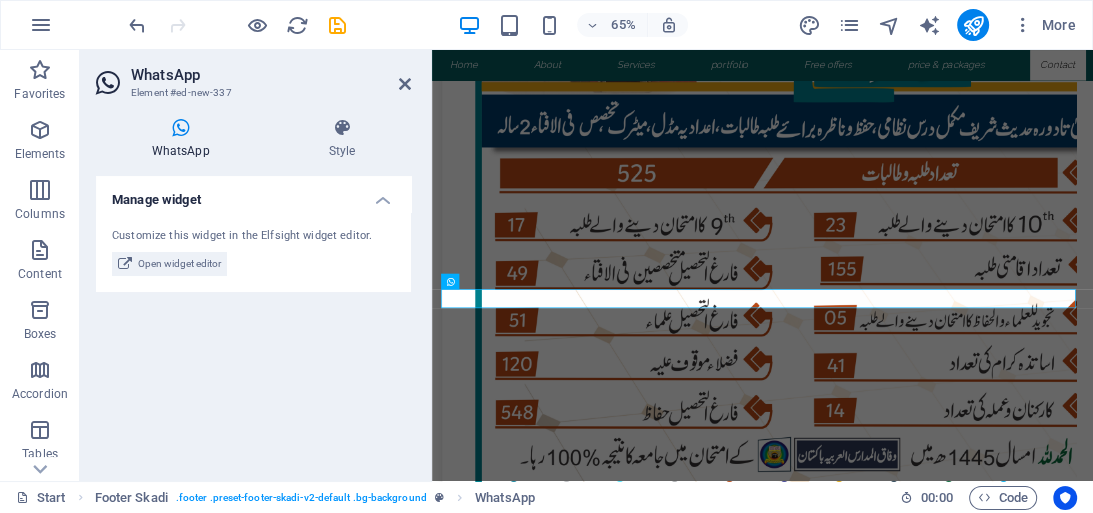 drag, startPoint x: 153, startPoint y: 285, endPoint x: 224, endPoint y: 287, distance: 71.02816 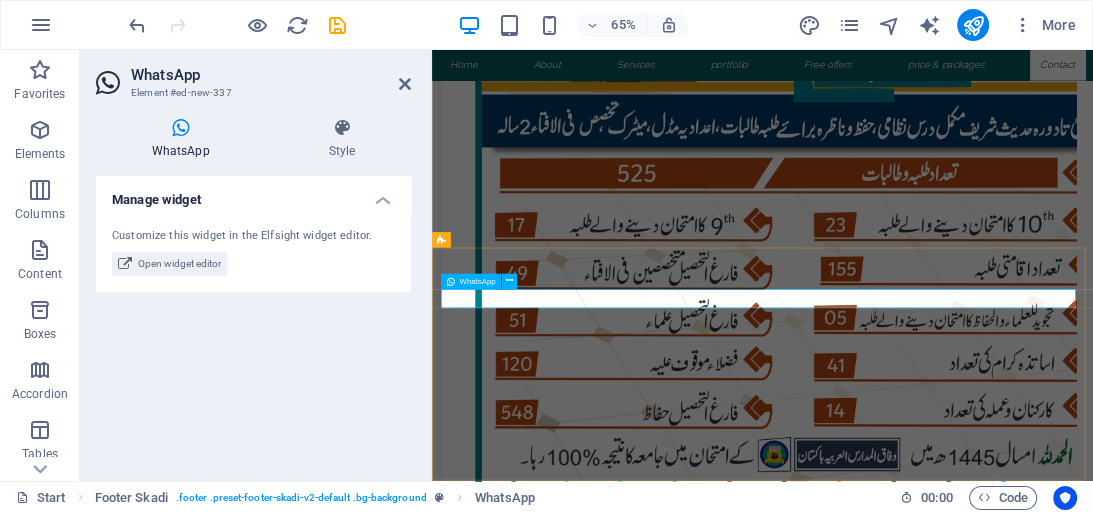 click at bounding box center (941, 16361) 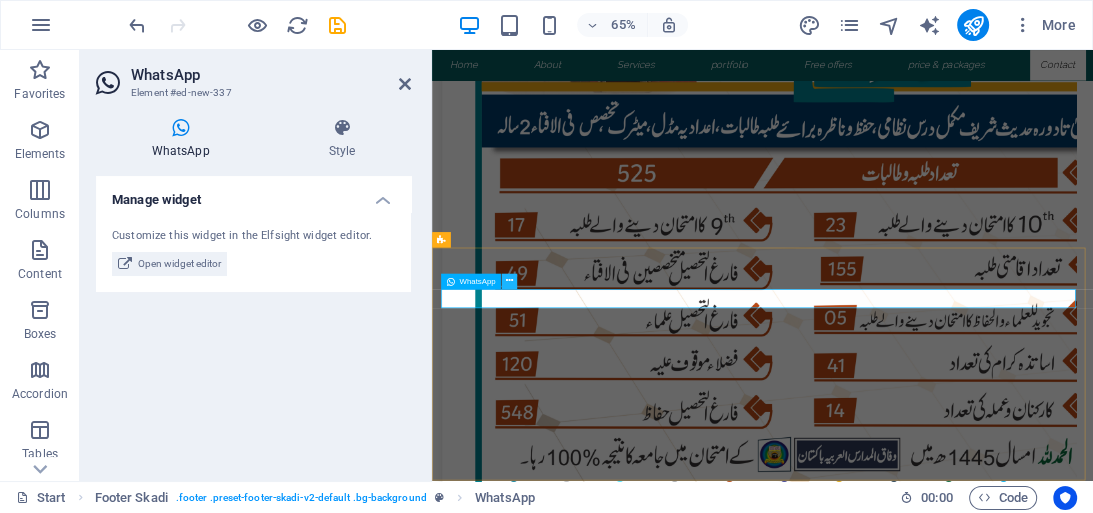 click at bounding box center [509, 282] 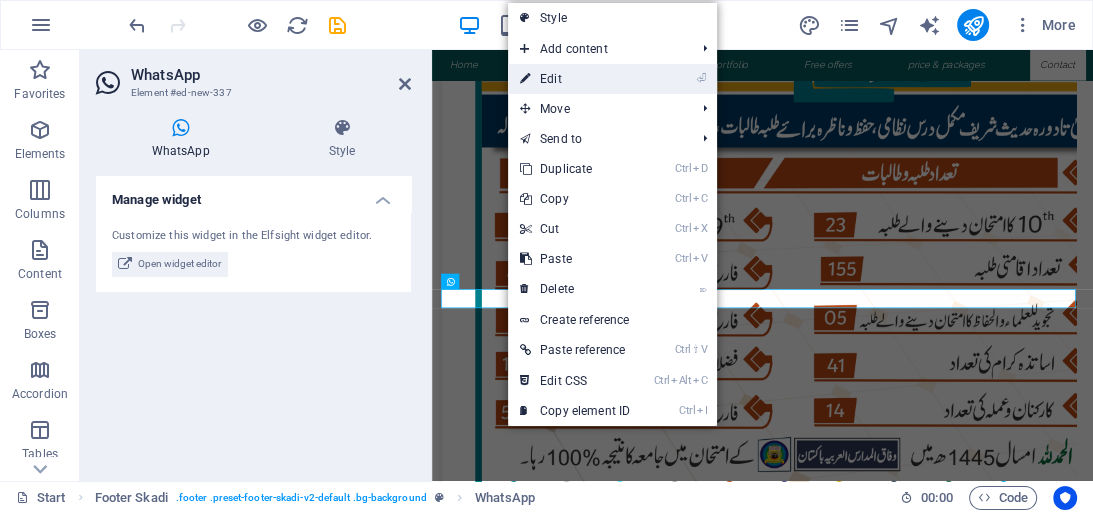 click on "⏎  Edit" at bounding box center (575, 79) 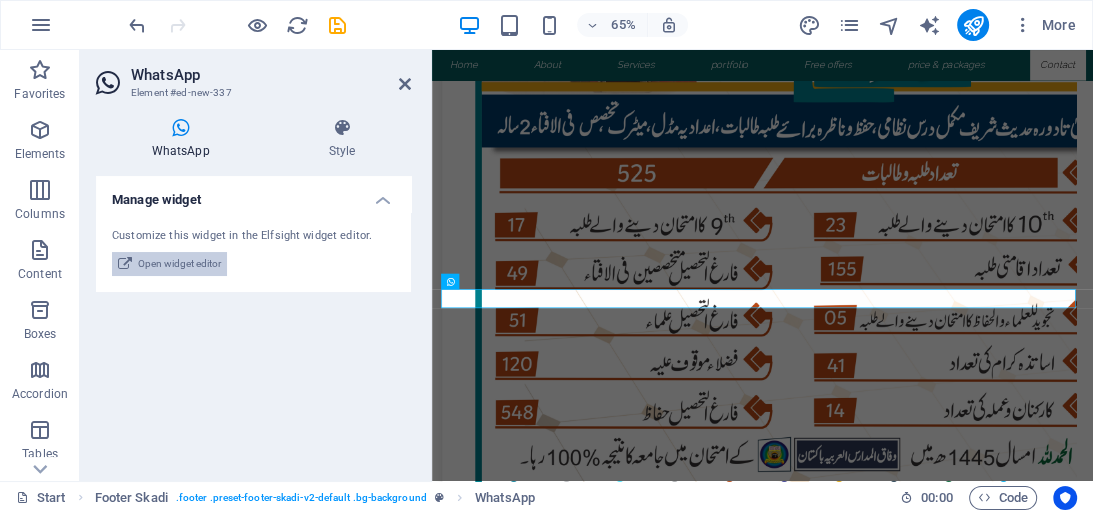 click on "Open widget editor" at bounding box center [179, 264] 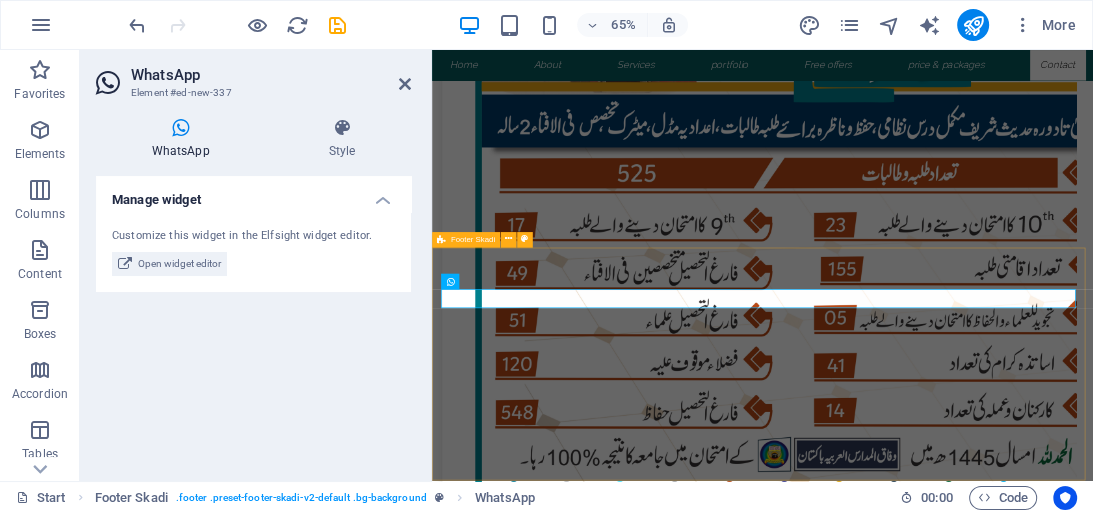 click at bounding box center (941, 16361) 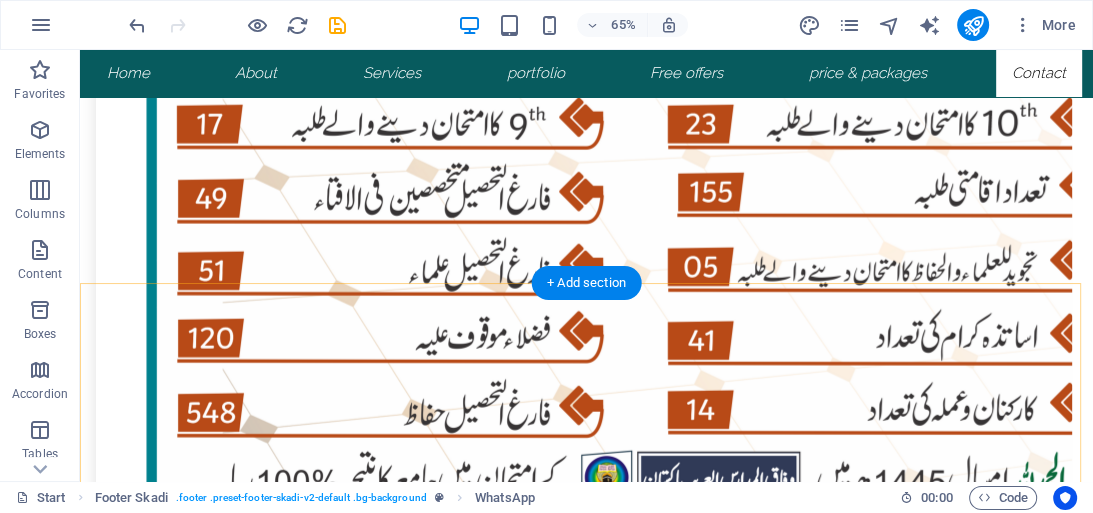 scroll, scrollTop: 8899, scrollLeft: 0, axis: vertical 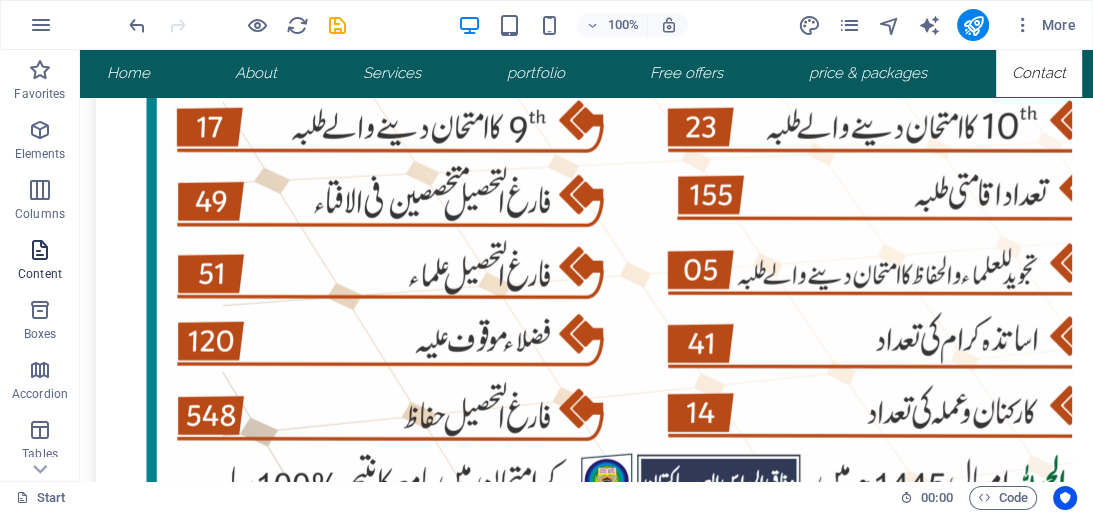 click on "Content" at bounding box center (40, 274) 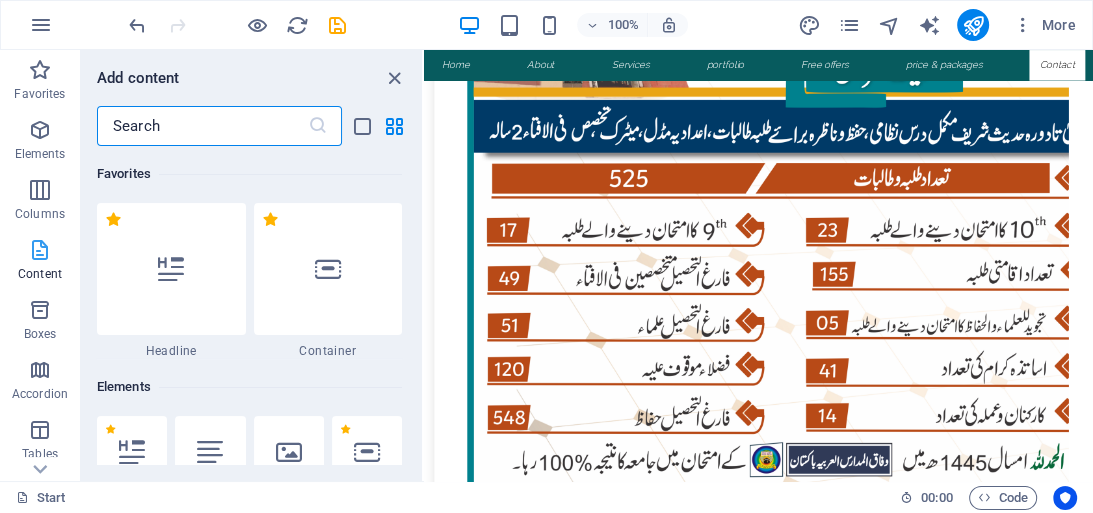 scroll, scrollTop: 8872, scrollLeft: 0, axis: vertical 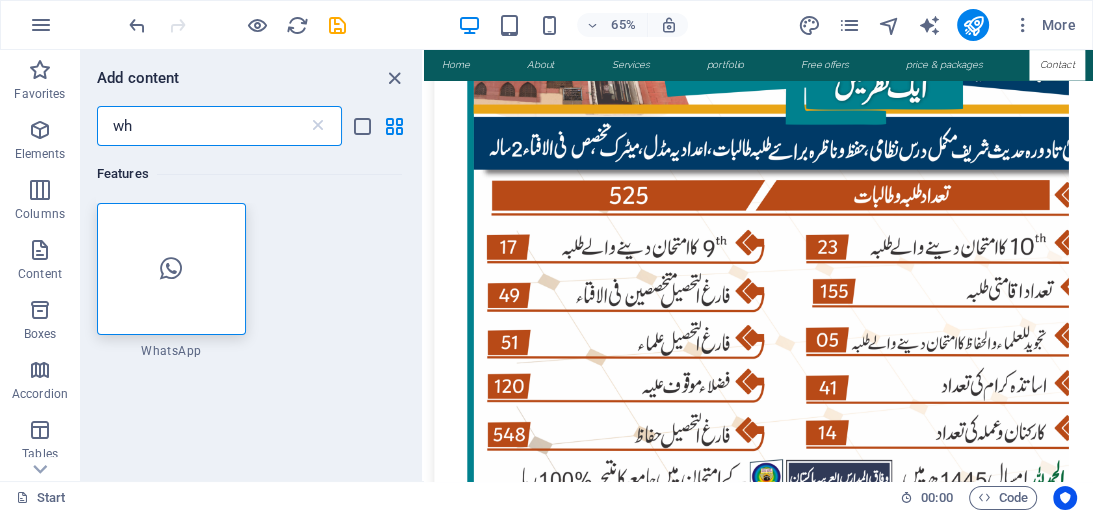type on "wh" 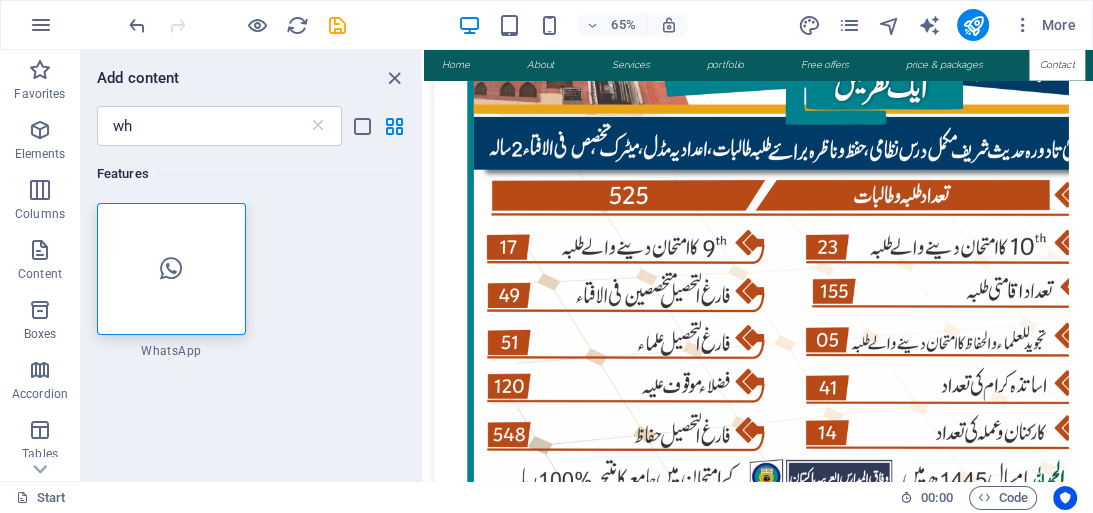 scroll, scrollTop: 8632, scrollLeft: 0, axis: vertical 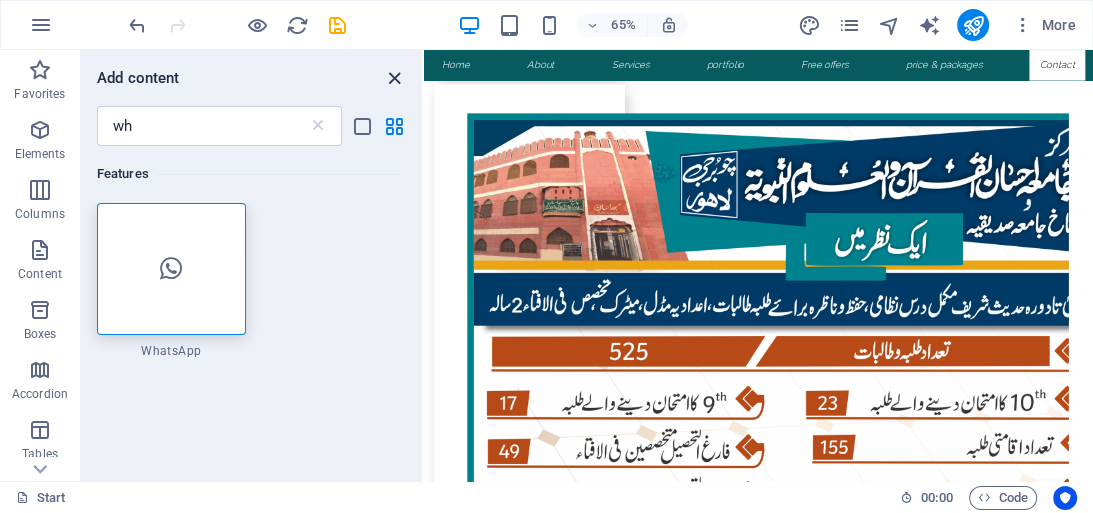 click at bounding box center (394, 78) 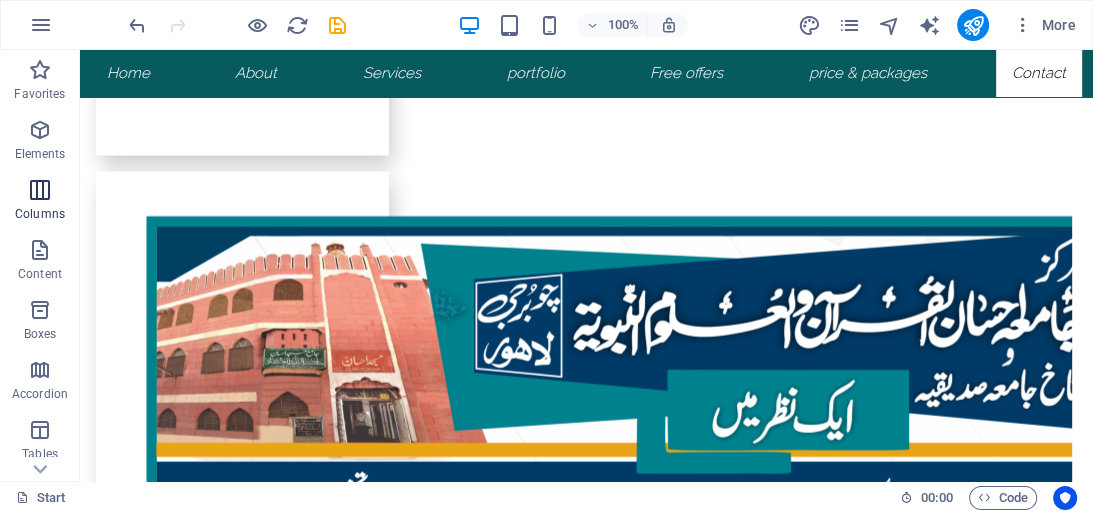 scroll, scrollTop: 8318, scrollLeft: 0, axis: vertical 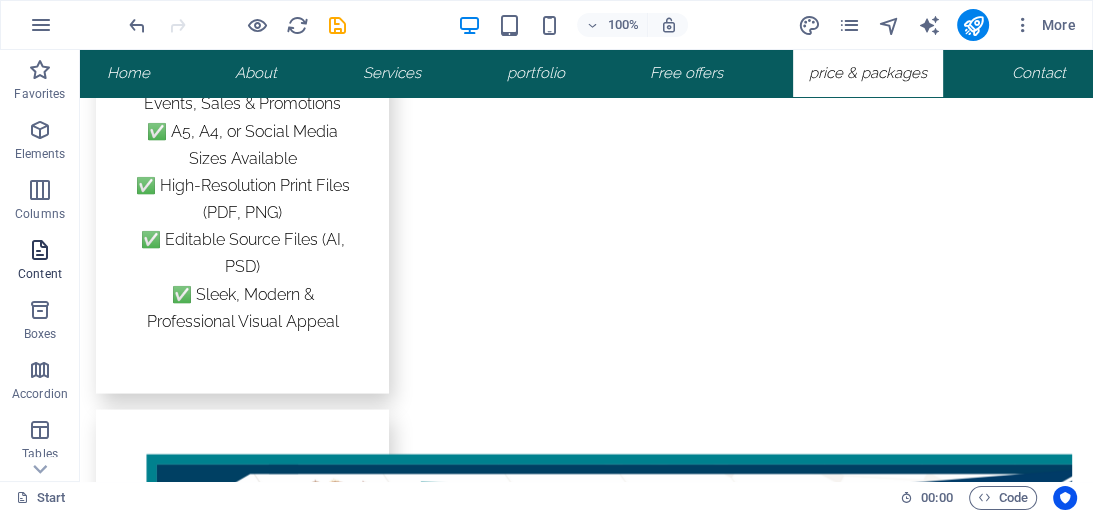 click at bounding box center (40, 250) 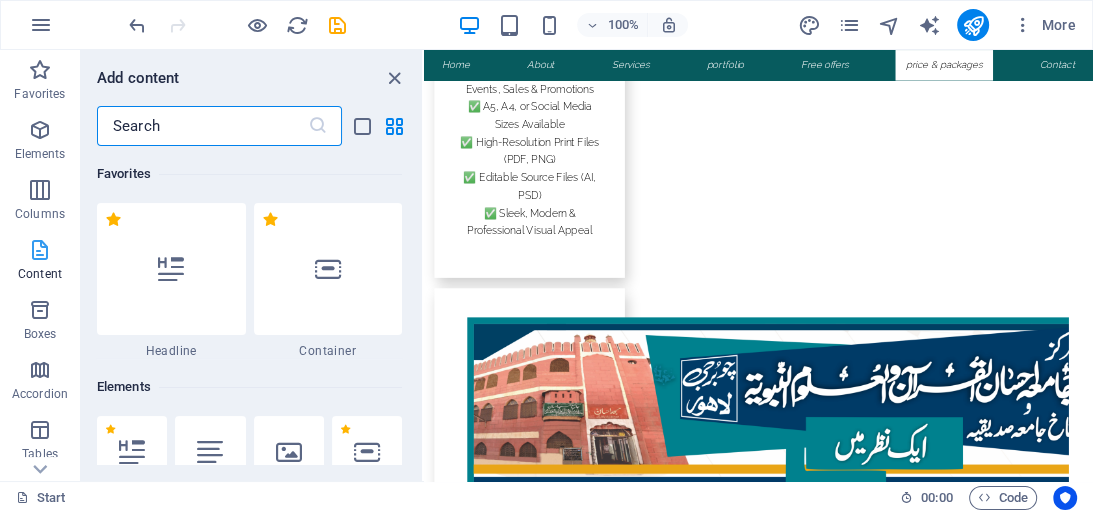 scroll, scrollTop: 8392, scrollLeft: 0, axis: vertical 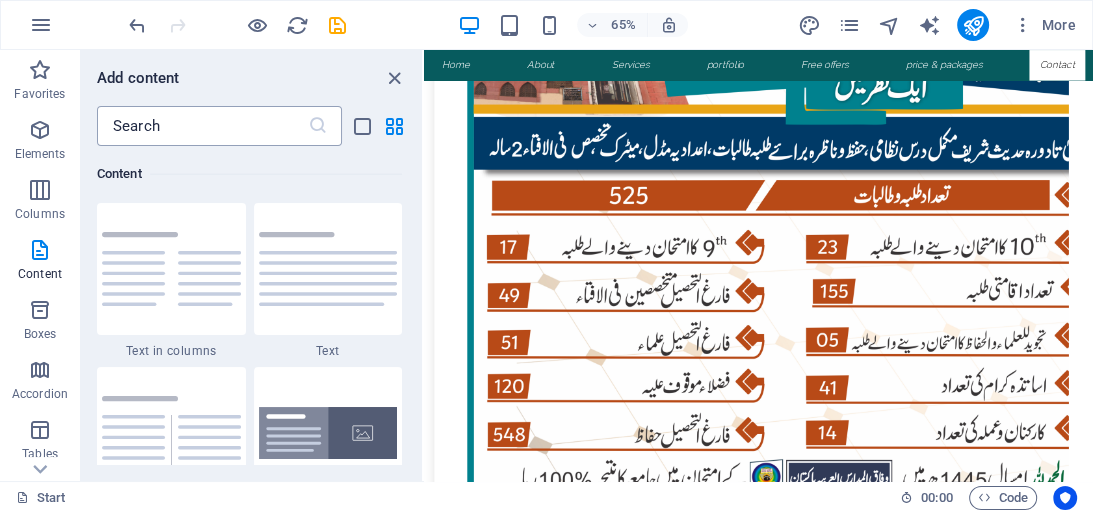 click at bounding box center [202, 126] 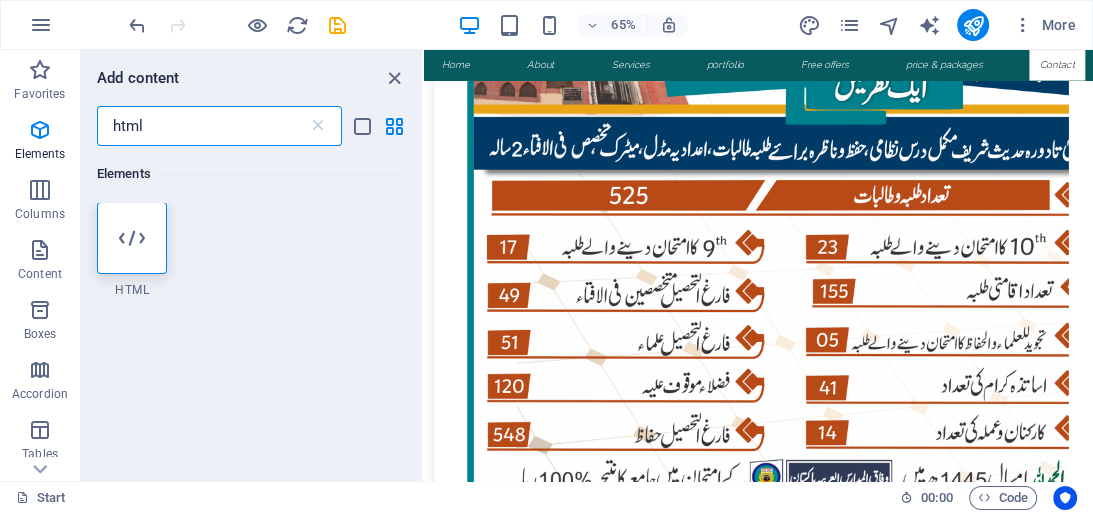 scroll, scrollTop: 0, scrollLeft: 0, axis: both 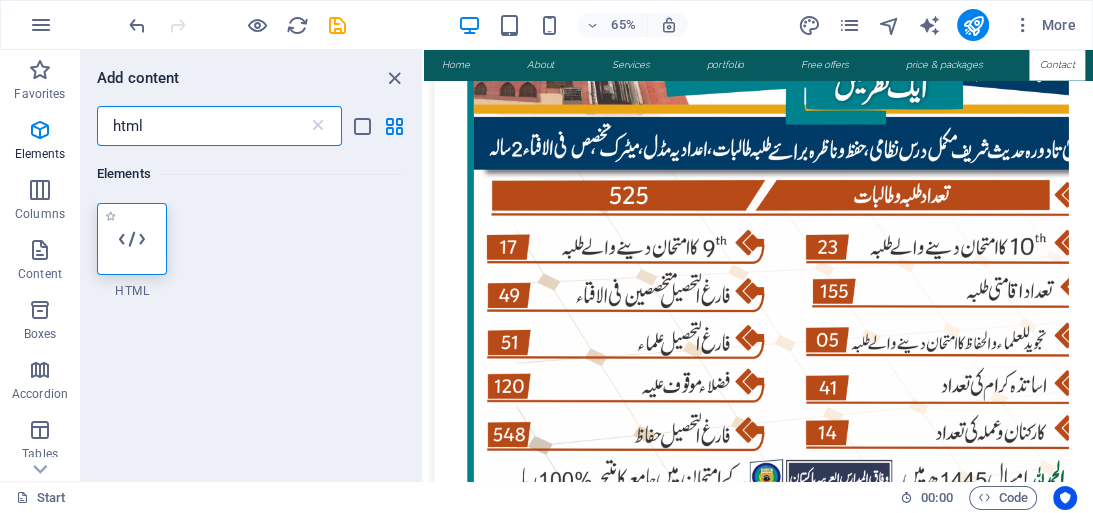 type on "html" 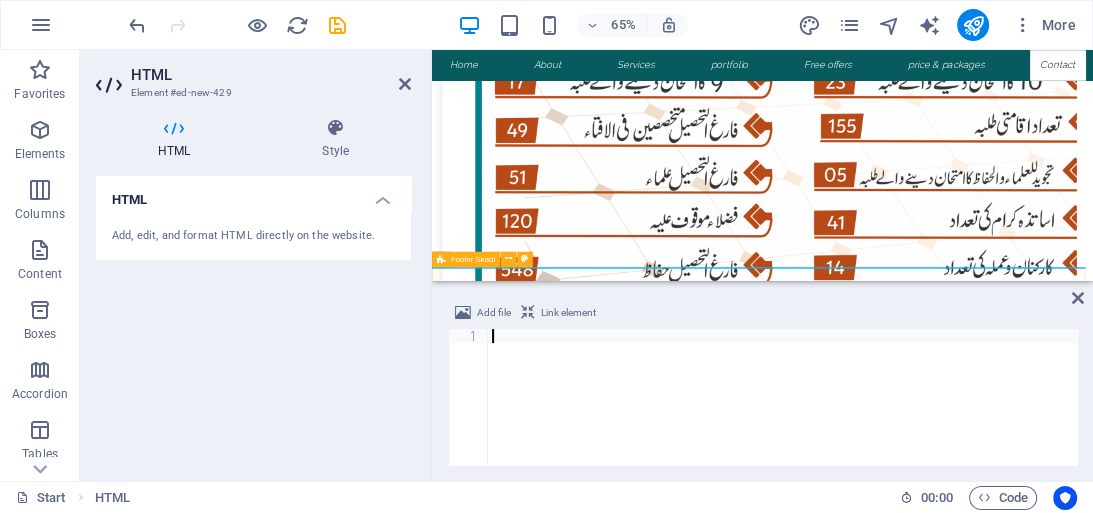 scroll, scrollTop: 8798, scrollLeft: 0, axis: vertical 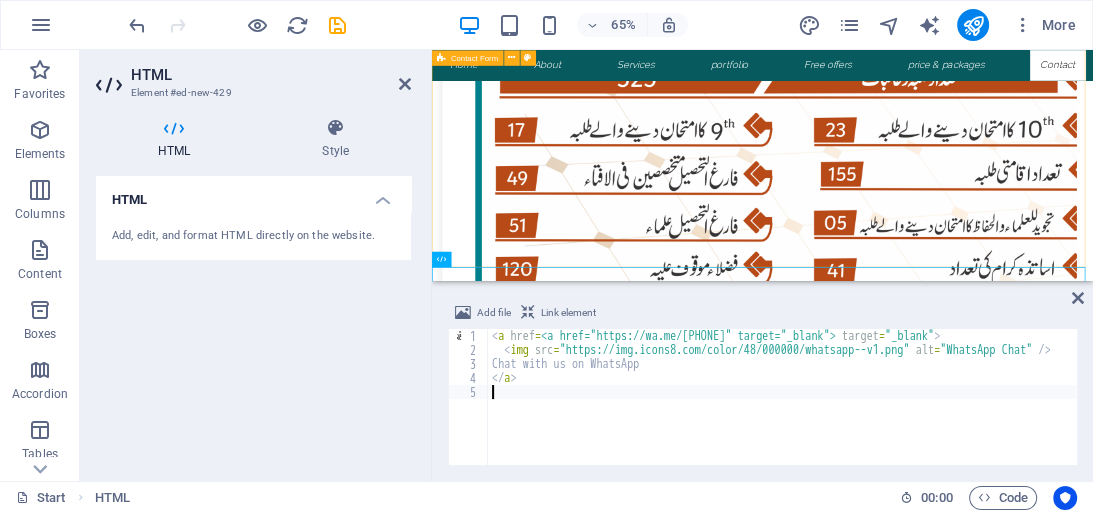 click on "{{ 'content.forms.privacy'|trans }} Unreadable? Load new Submit" at bounding box center [940, 15865] 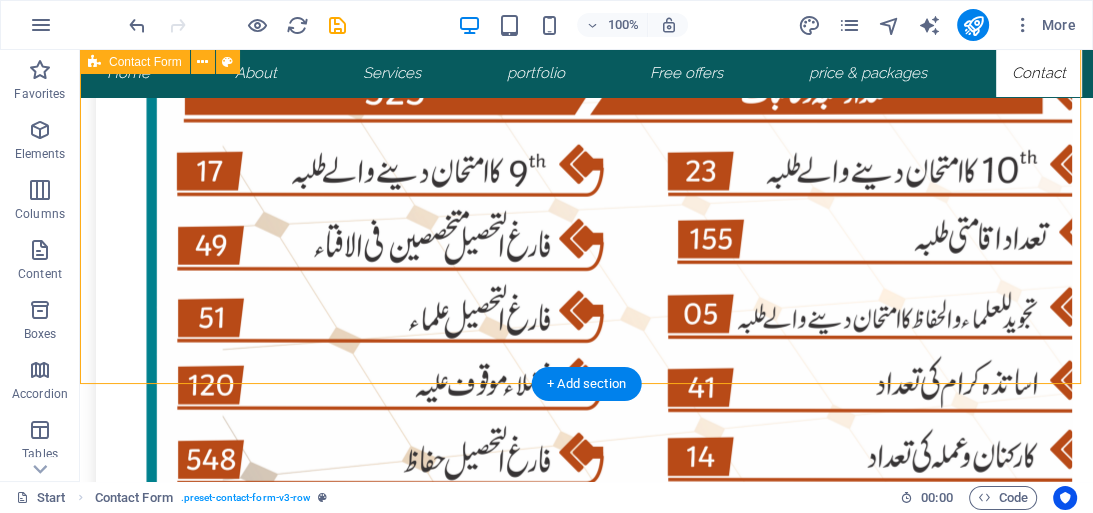 click on "Chat with us on WhatsApp" at bounding box center [586, 16124] 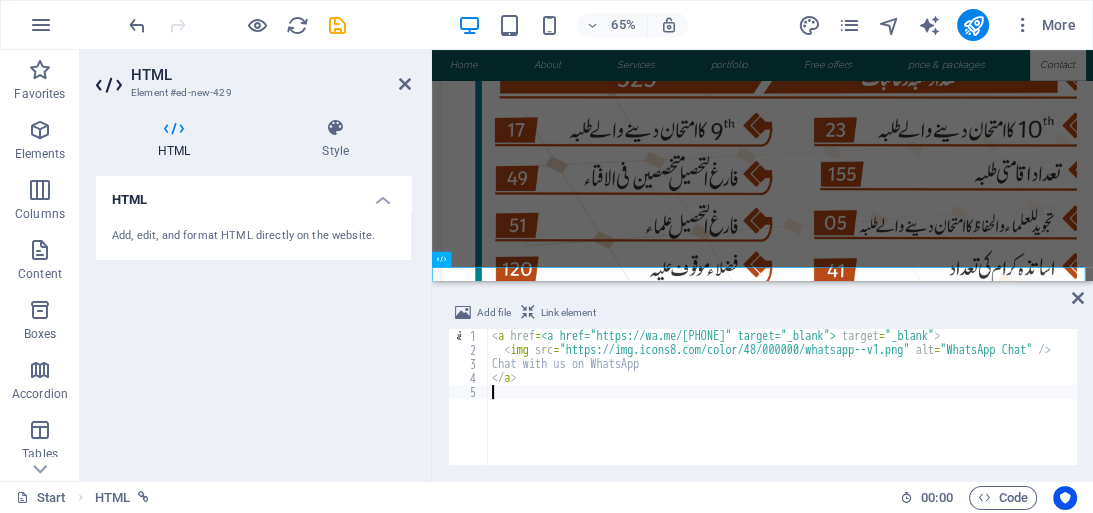 click on "< a   href = "https://wa.me/[PHONE]"   target = "_blank" >    < img   src = "https://img.icons8.com/color/48/000000/whatsapp--v1.png"   alt = "WhatsApp Chat"   />   Chat with us on WhatsApp </ a >" at bounding box center (798, 411) 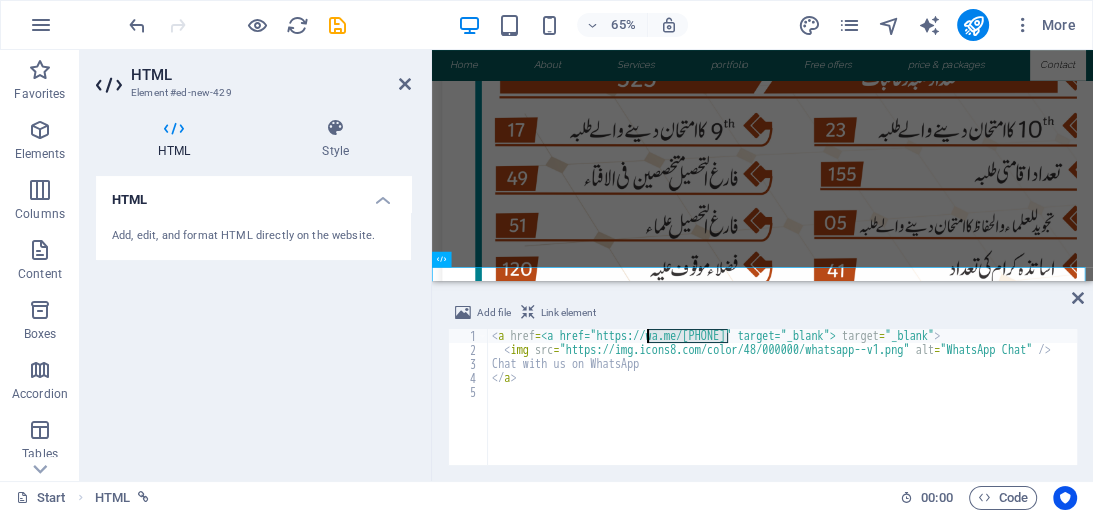 drag, startPoint x: 729, startPoint y: 336, endPoint x: 648, endPoint y: 336, distance: 81 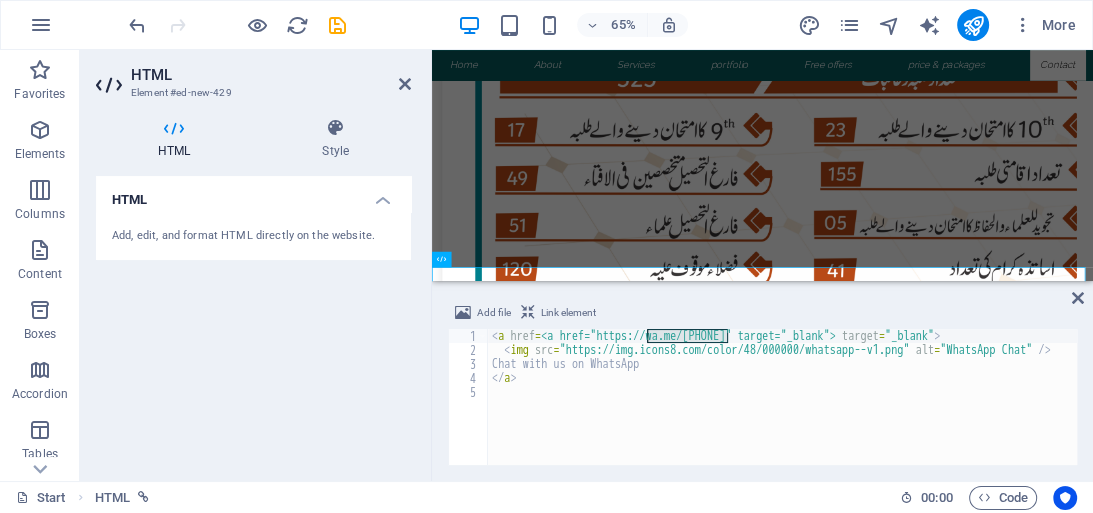 click on "< a   href = "https://wa.me/[PHONE]"   target = "_blank" >    < img   src = "https://img.icons8.com/color/48/000000/whatsapp--v1.png"   alt = "WhatsApp Chat"   />   Chat with us on WhatsApp </ a >" at bounding box center [782, 397] 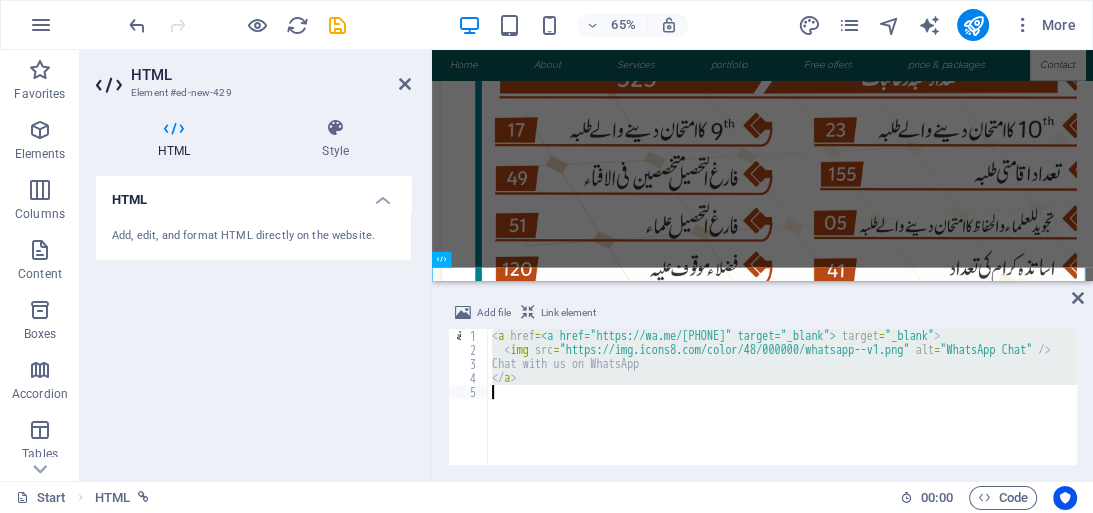 click on "< a   href = "https://wa.me/[PHONE]"   target = "_blank" >    < img   src = "https://img.icons8.com/color/48/000000/whatsapp--v1.png"   alt = "WhatsApp Chat"   />   Chat with us on WhatsApp </ a >" at bounding box center [782, 397] 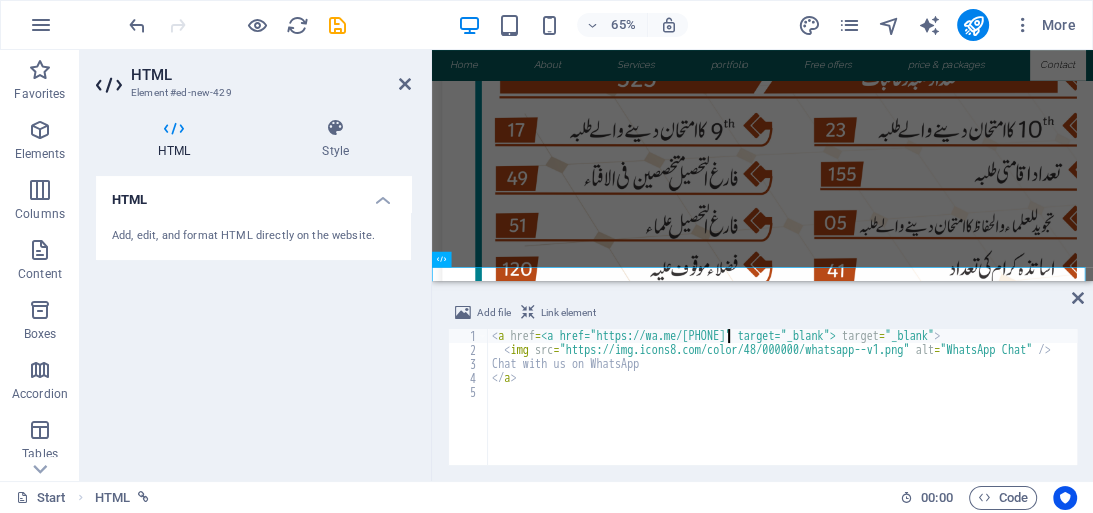 click on "< a   href = "https://wa.me/[PHONE]"   target = "_blank" >    < img   src = "https://img.icons8.com/color/48/000000/whatsapp--v1.png"   alt = "WhatsApp Chat"   />   Chat with us on WhatsApp </ a >" at bounding box center [798, 411] 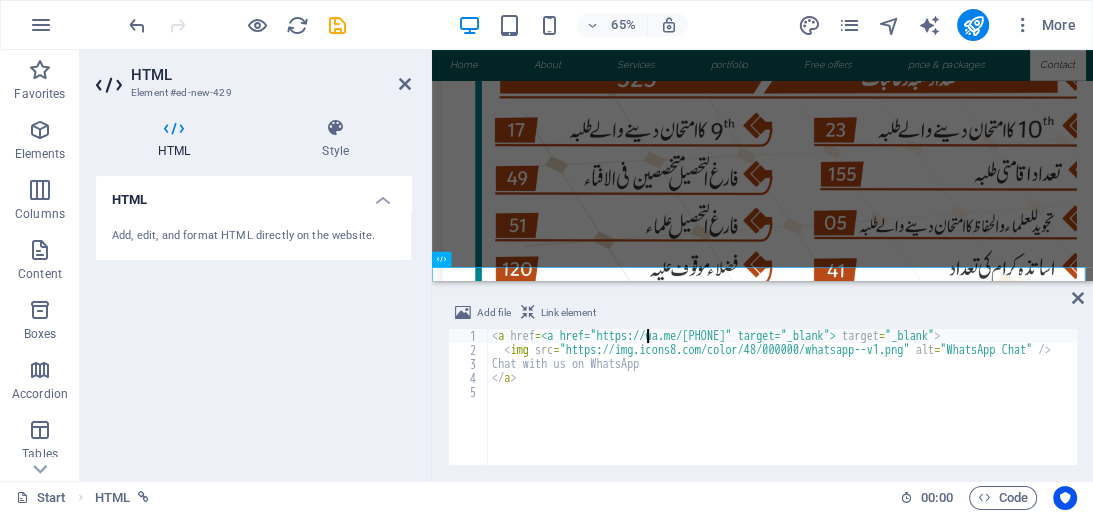 click on "< a   href = "https://wa.me/[PHONE]"   target = "_blank" >    < img   src = "https://img.icons8.com/color/48/000000/whatsapp--v1.png"   alt = "WhatsApp Chat"   />   Chat with us on WhatsApp </ a >" at bounding box center (798, 411) 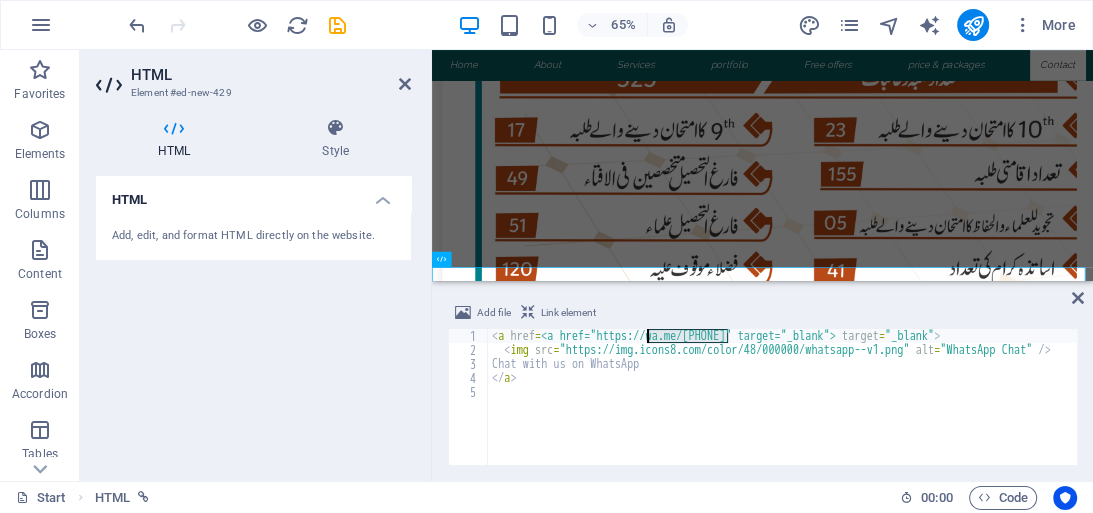 drag, startPoint x: 728, startPoint y: 338, endPoint x: 644, endPoint y: 336, distance: 84.0238 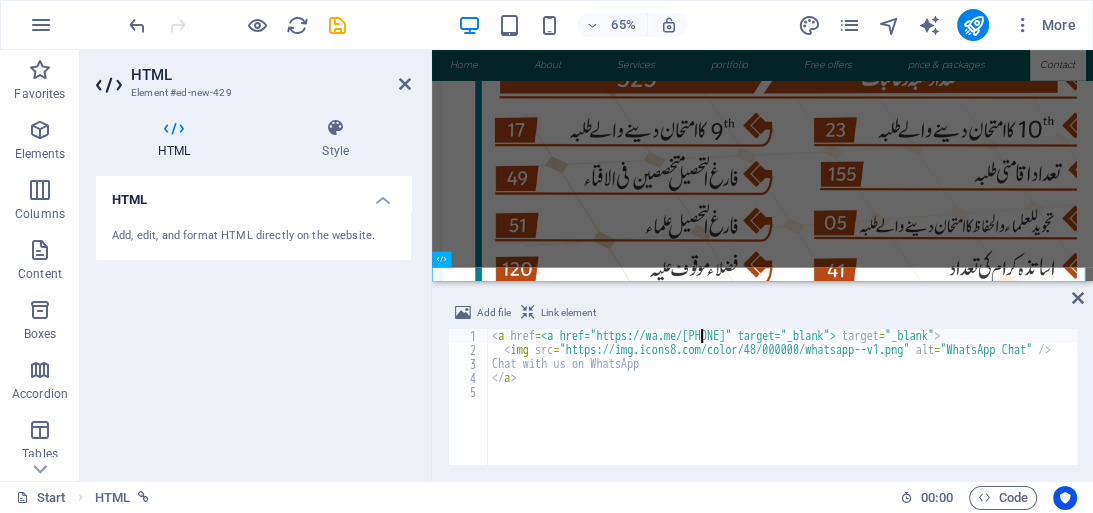 scroll, scrollTop: 0, scrollLeft: 20, axis: horizontal 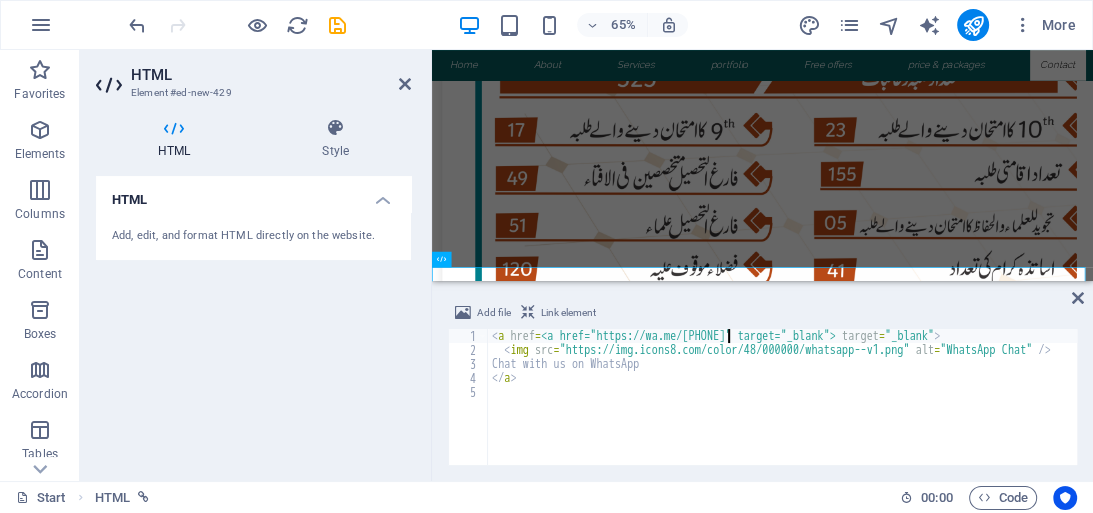 type on "<a href="https://wa.me/[PHONE]" target="_blank">" 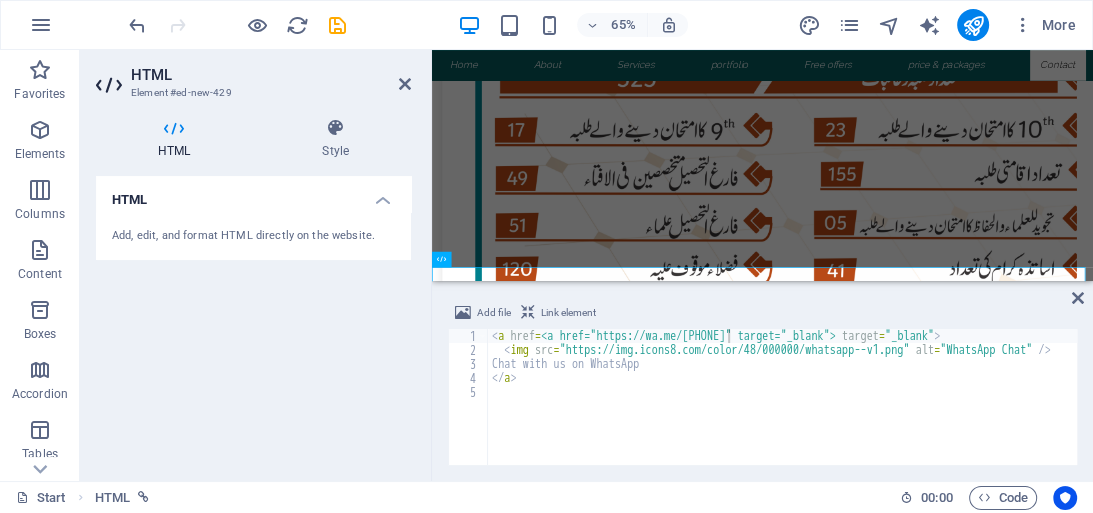 click on "HTML Add, edit, and format HTML directly on the website." at bounding box center [253, 320] 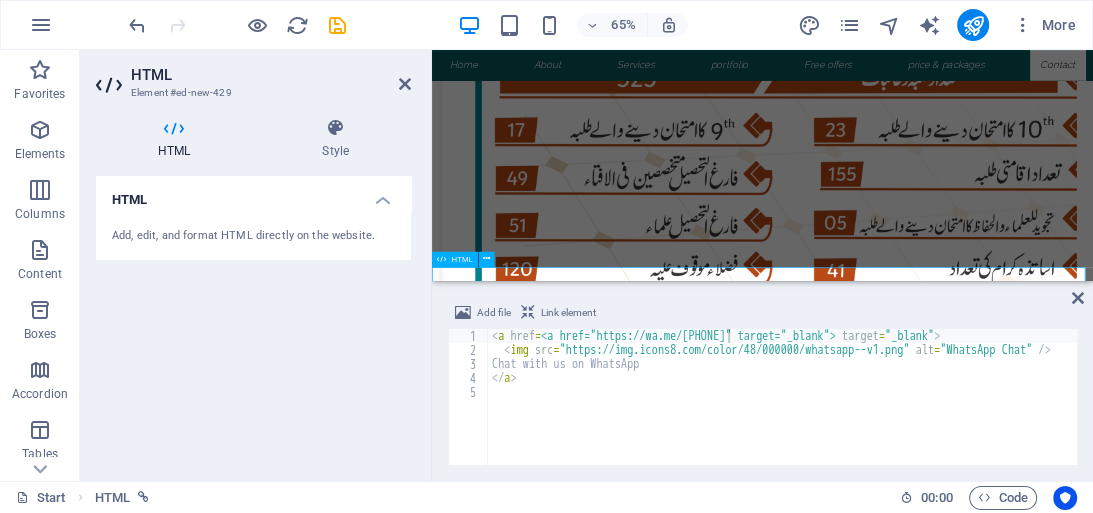 click on "Chat with us on WhatsApp" at bounding box center [940, 16162] 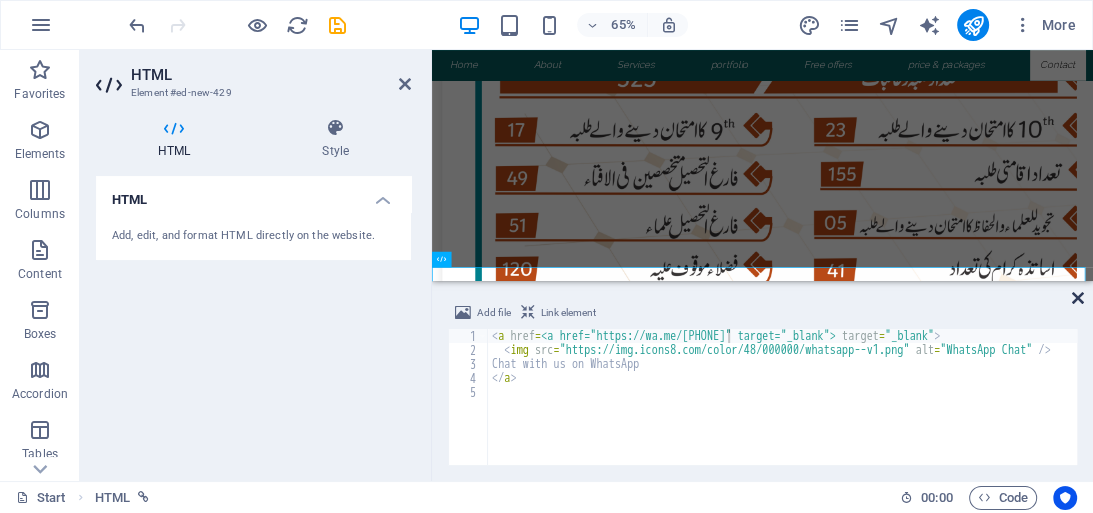 click at bounding box center (1078, 298) 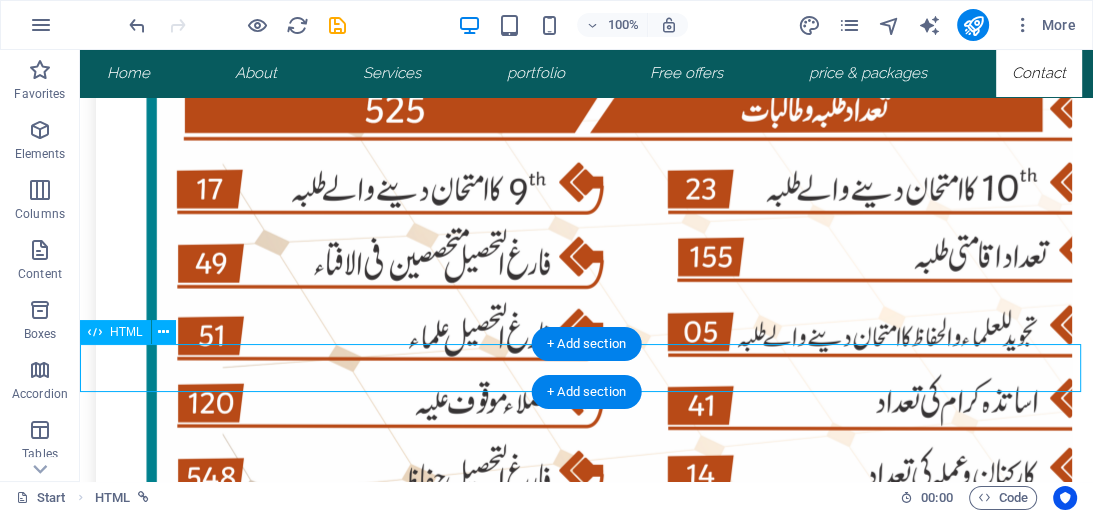 scroll, scrollTop: 8917, scrollLeft: 0, axis: vertical 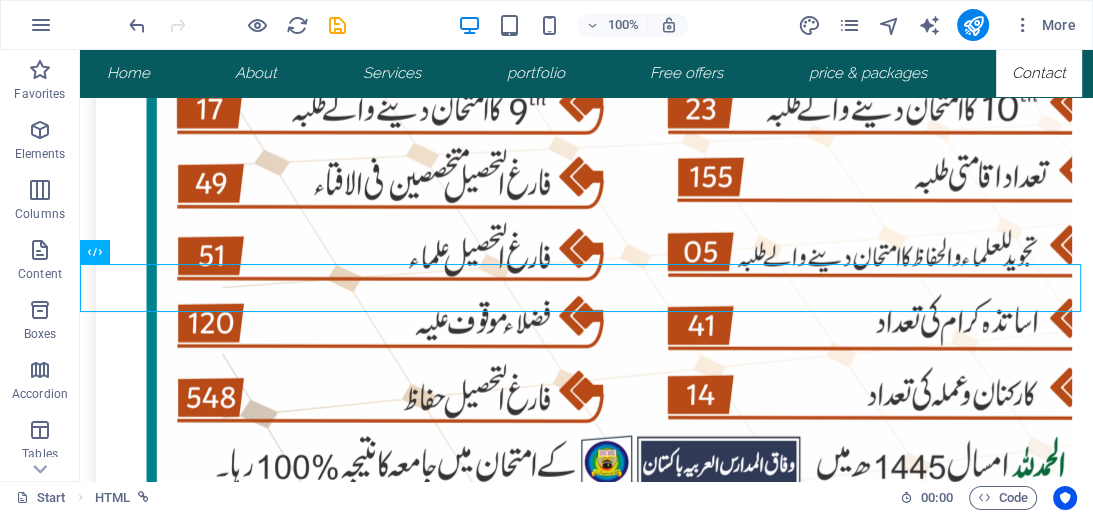 click on "Chat with us on WhatsApp" at bounding box center (586, 16062) 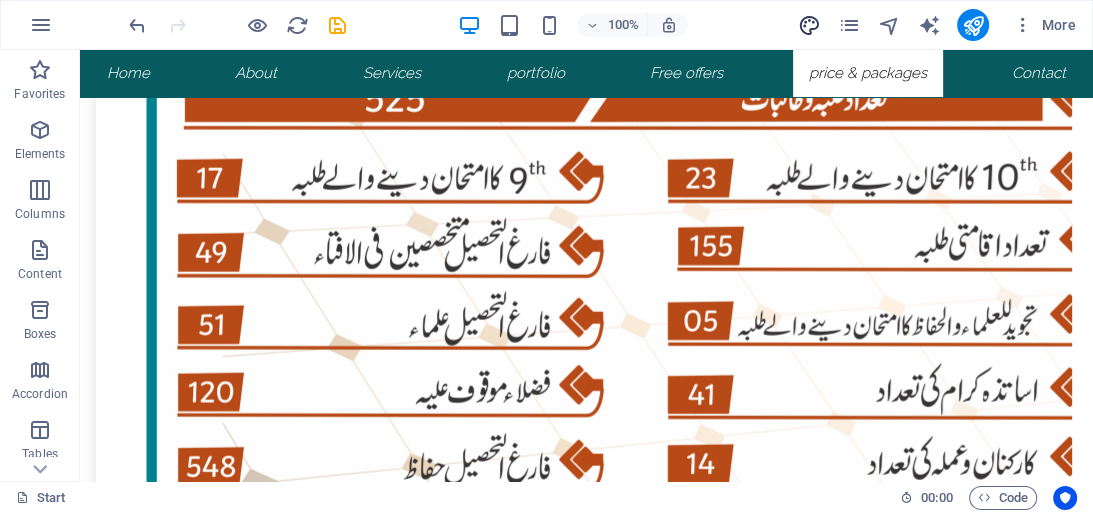 scroll, scrollTop: 8277, scrollLeft: 0, axis: vertical 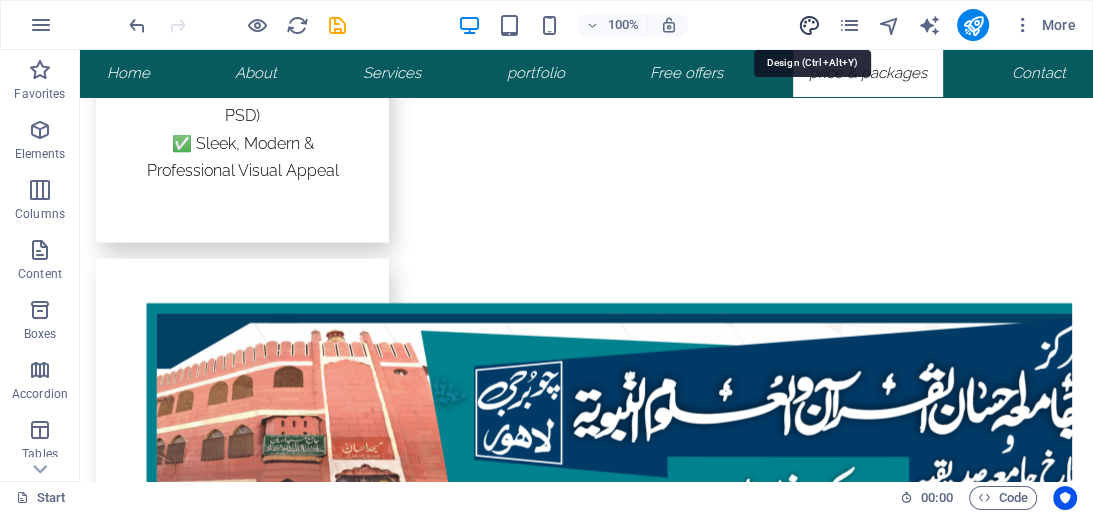 click at bounding box center [808, 25] 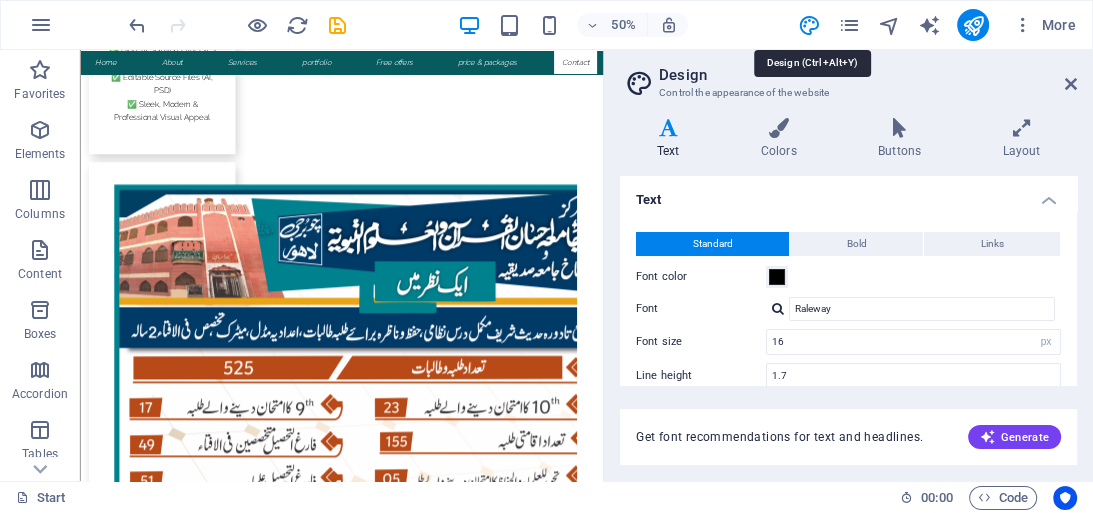 scroll, scrollTop: 8531, scrollLeft: 0, axis: vertical 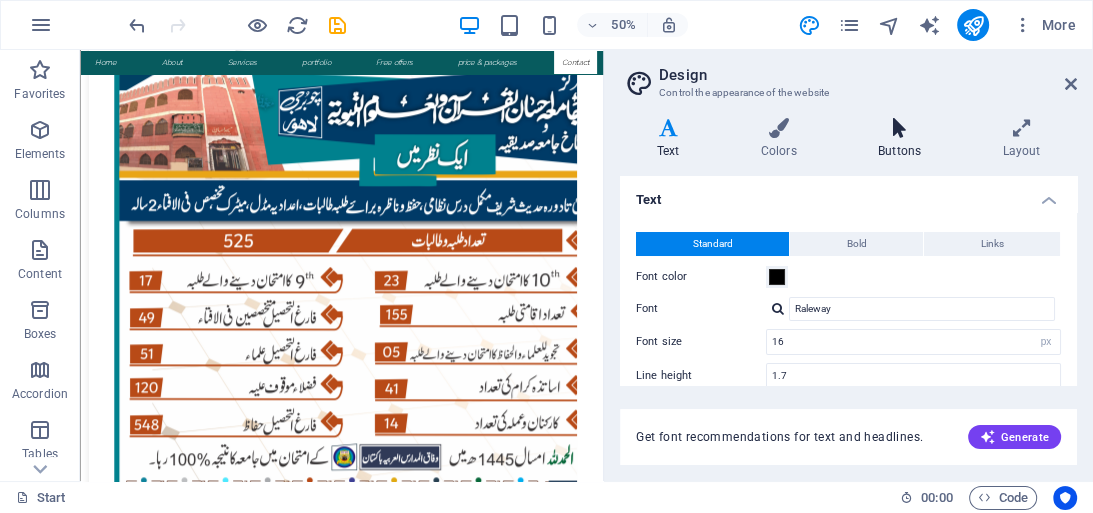 click on "Buttons" at bounding box center [903, 139] 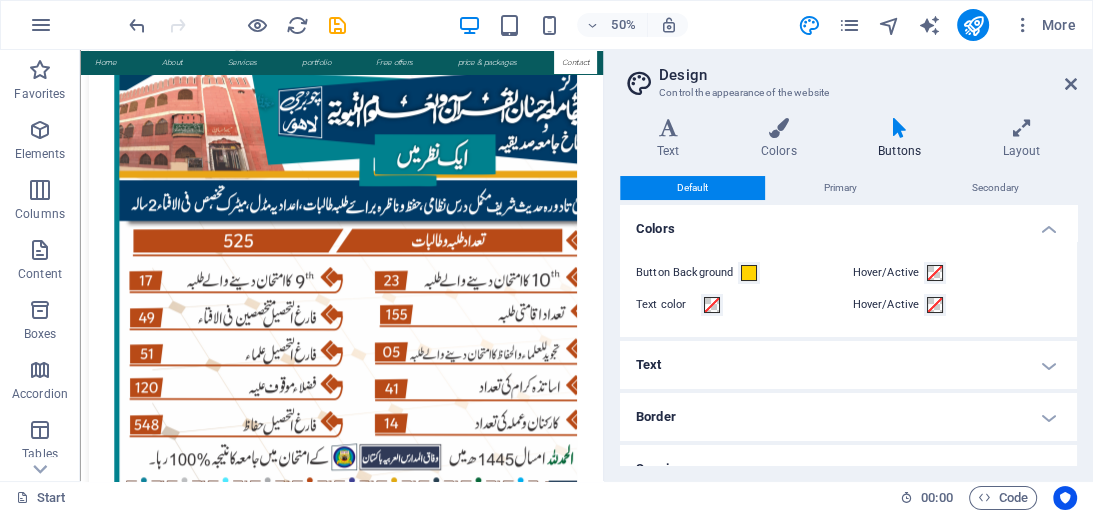click on "Design" at bounding box center (868, 75) 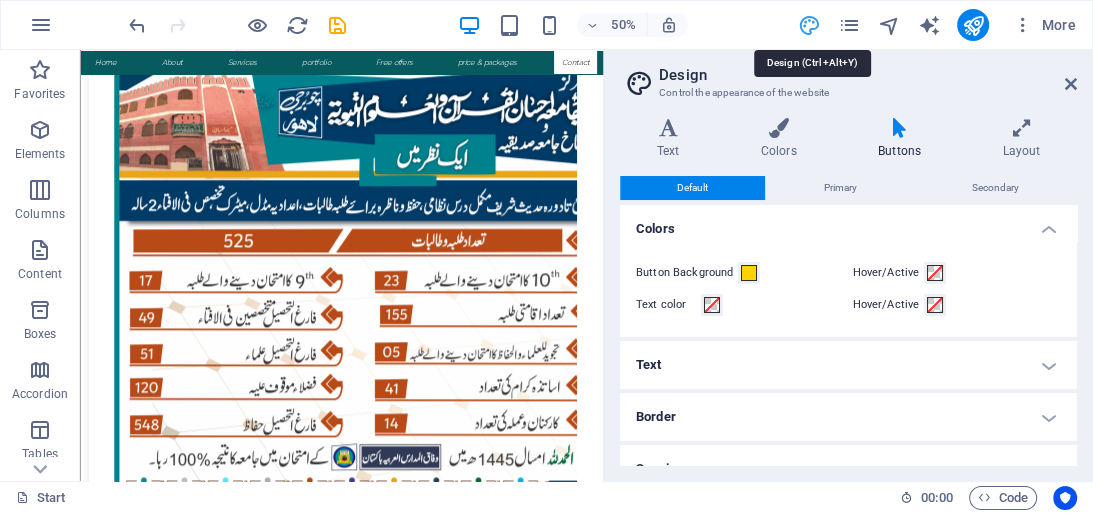 click at bounding box center [808, 25] 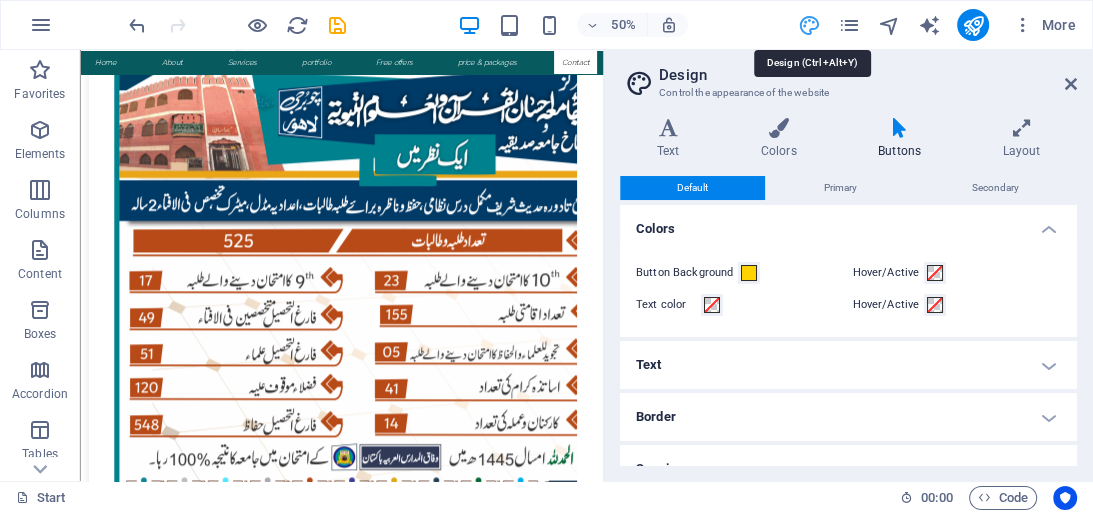 click at bounding box center (808, 25) 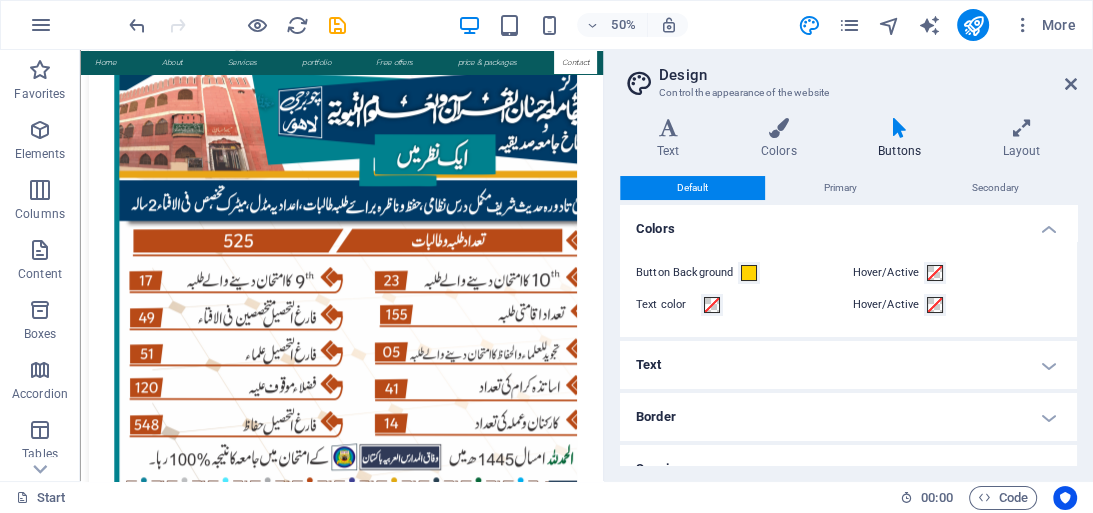 scroll, scrollTop: 183, scrollLeft: 0, axis: vertical 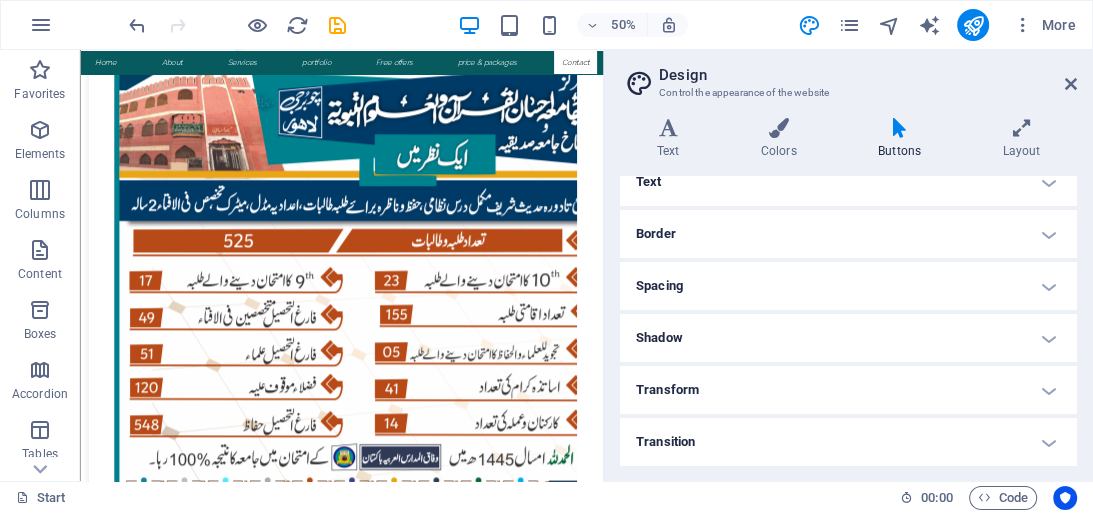 click at bounding box center (1021, 128) 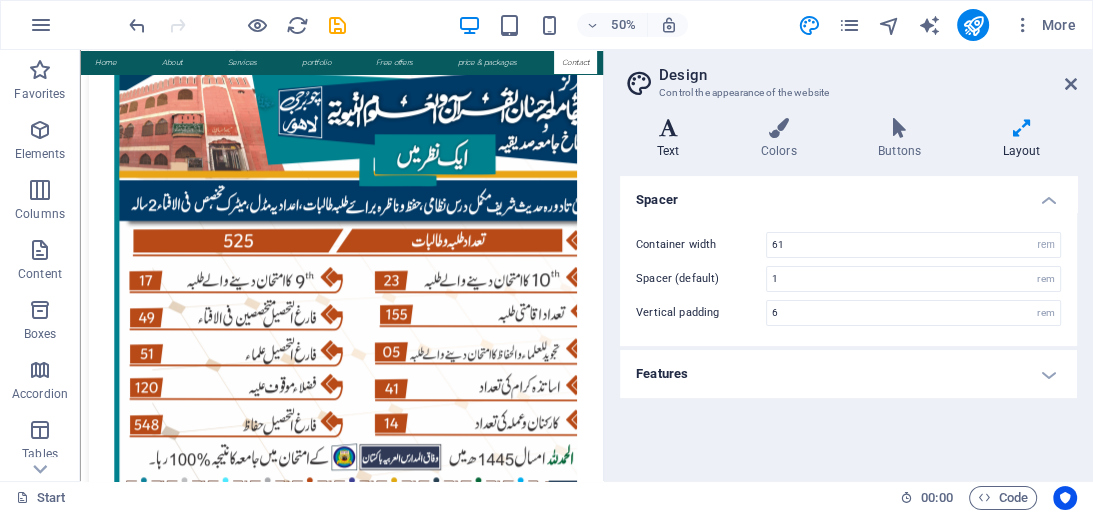 click on "Text" at bounding box center (672, 139) 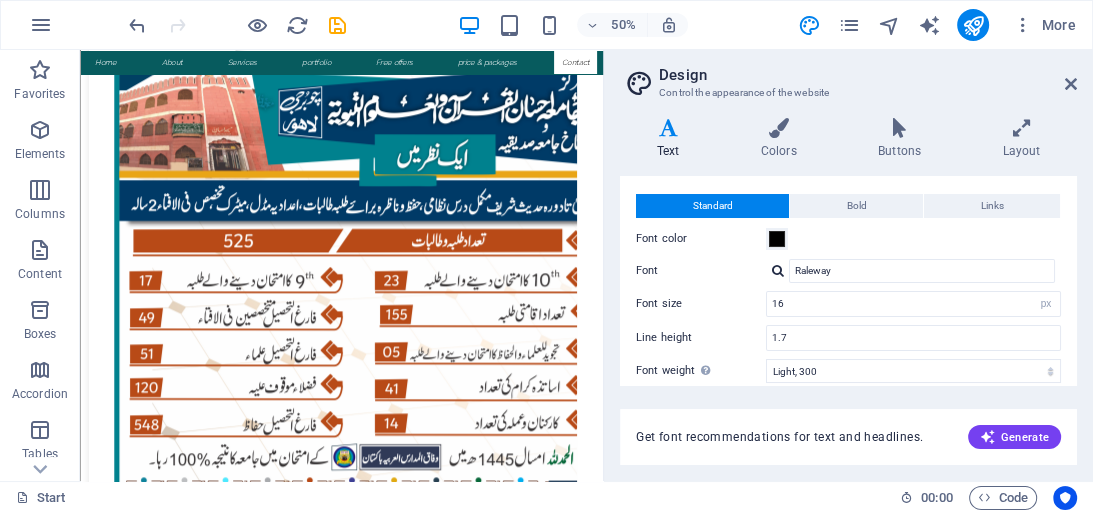 scroll, scrollTop: 0, scrollLeft: 0, axis: both 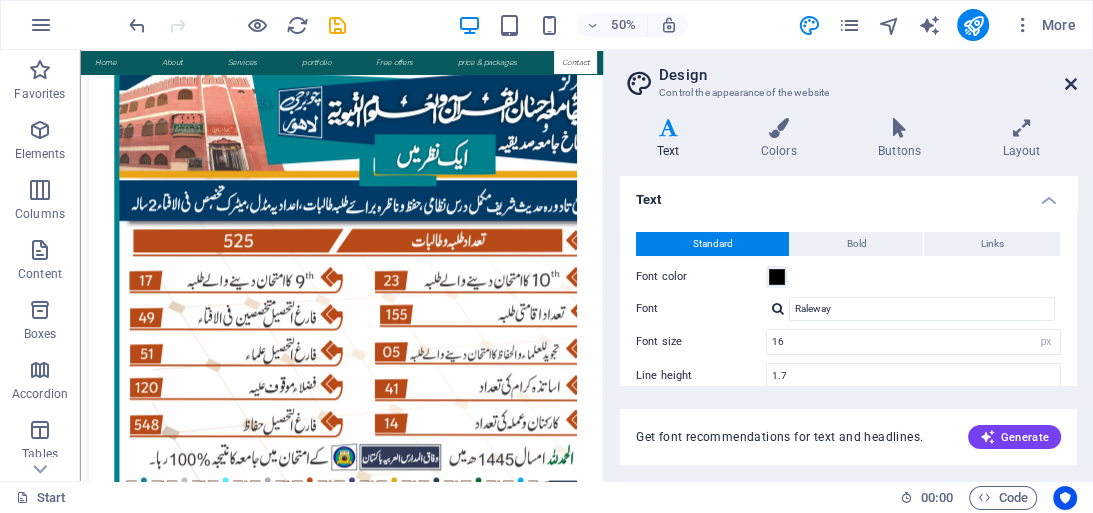 drag, startPoint x: 1072, startPoint y: 82, endPoint x: 663, endPoint y: 166, distance: 417.53683 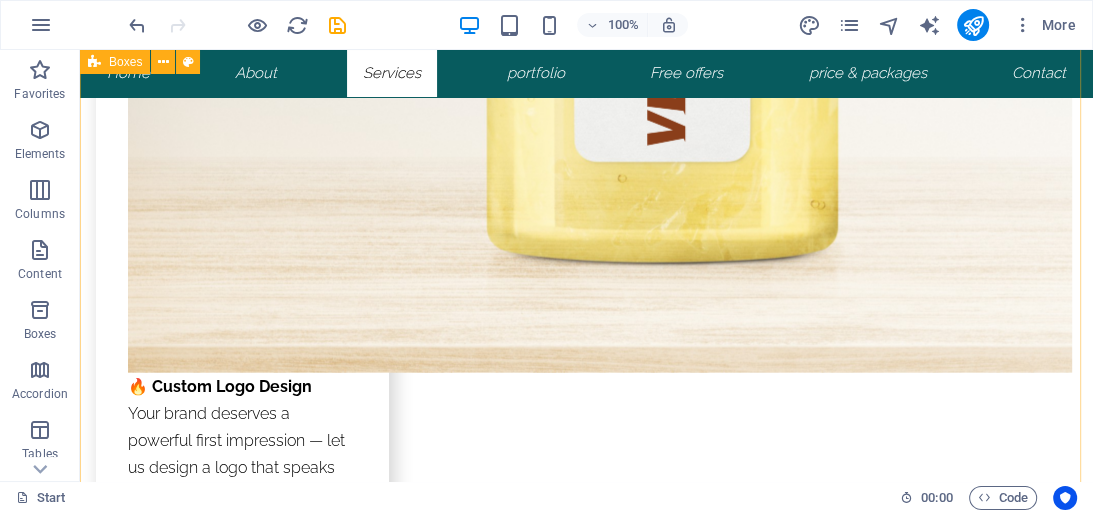scroll, scrollTop: 3397, scrollLeft: 0, axis: vertical 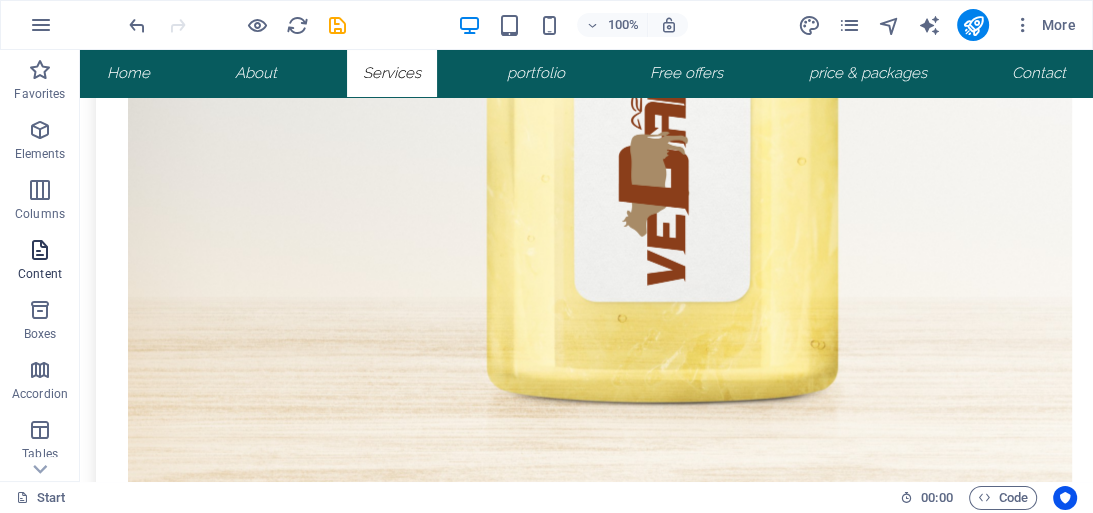 drag, startPoint x: 44, startPoint y: 200, endPoint x: 39, endPoint y: 264, distance: 64.195015 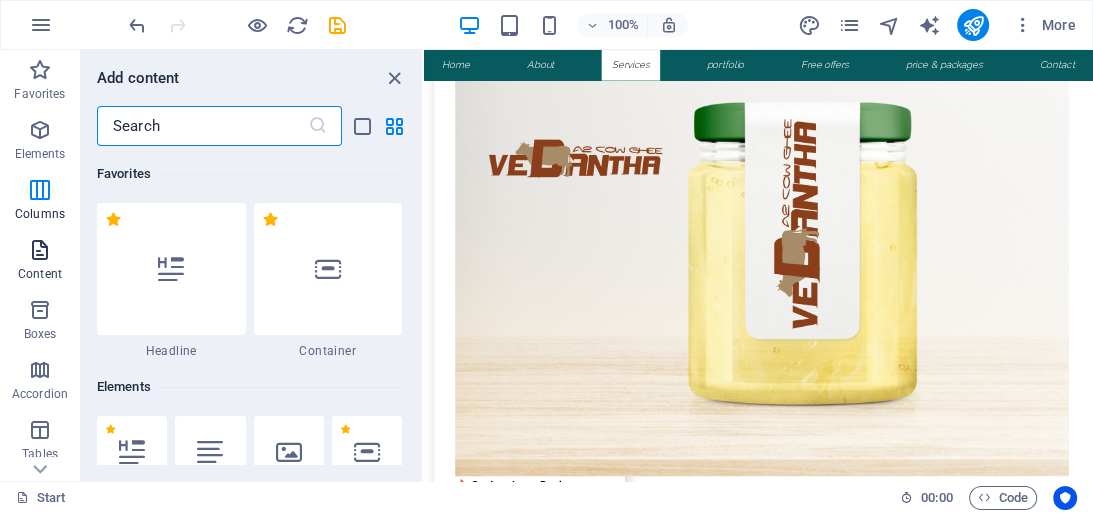 scroll, scrollTop: 3438, scrollLeft: 0, axis: vertical 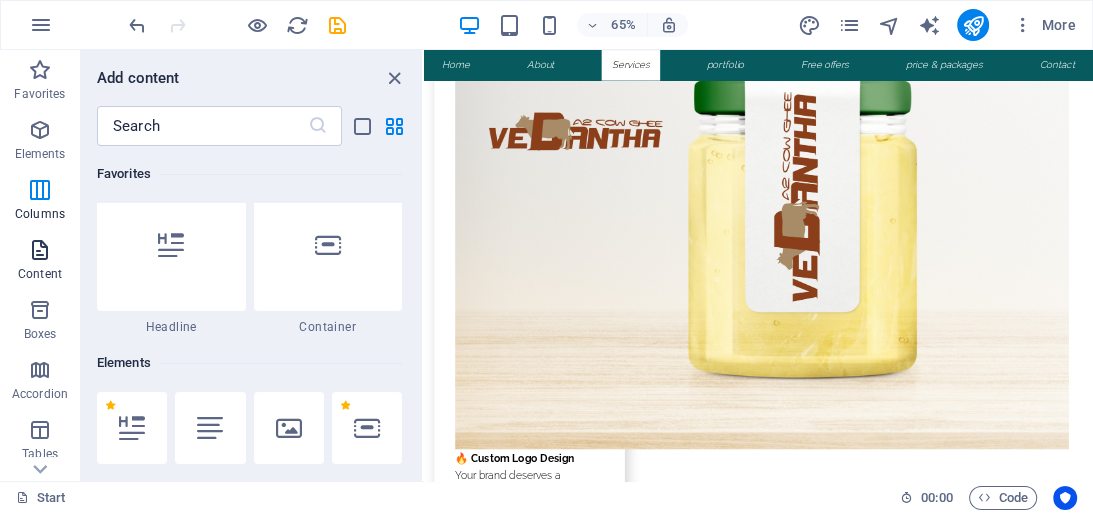 click on "Content" at bounding box center (40, 262) 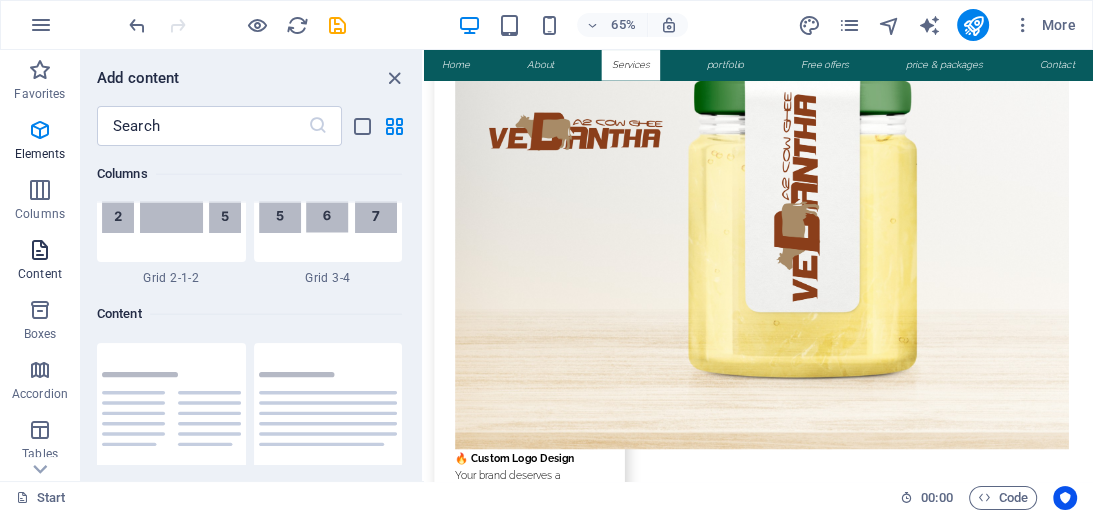 scroll, scrollTop: 3499, scrollLeft: 0, axis: vertical 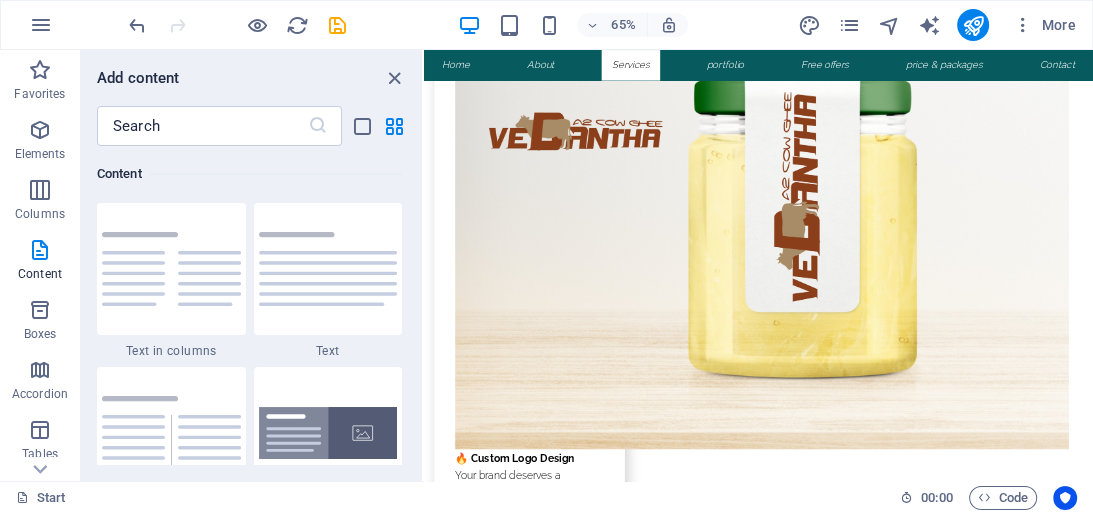type 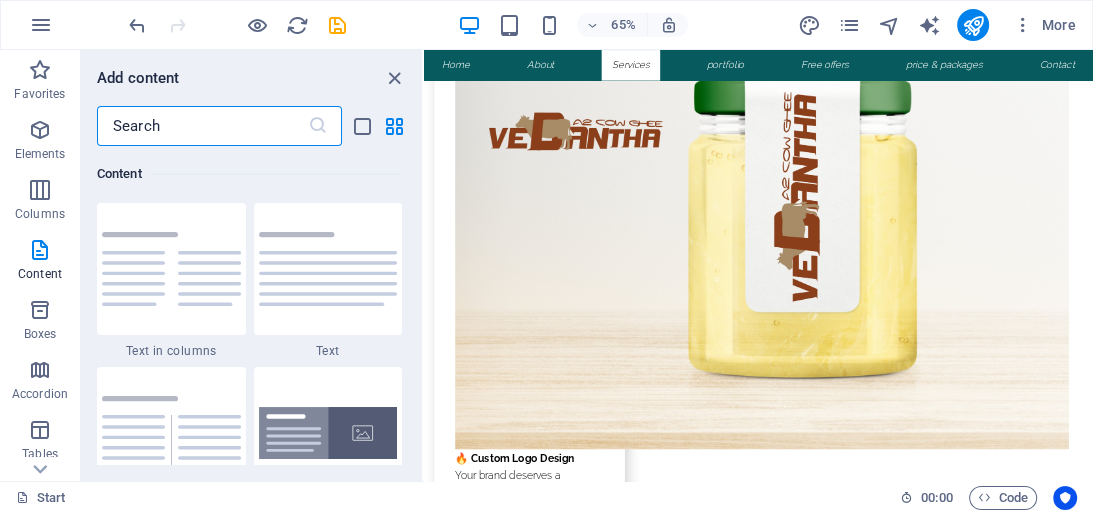 click at bounding box center [202, 126] 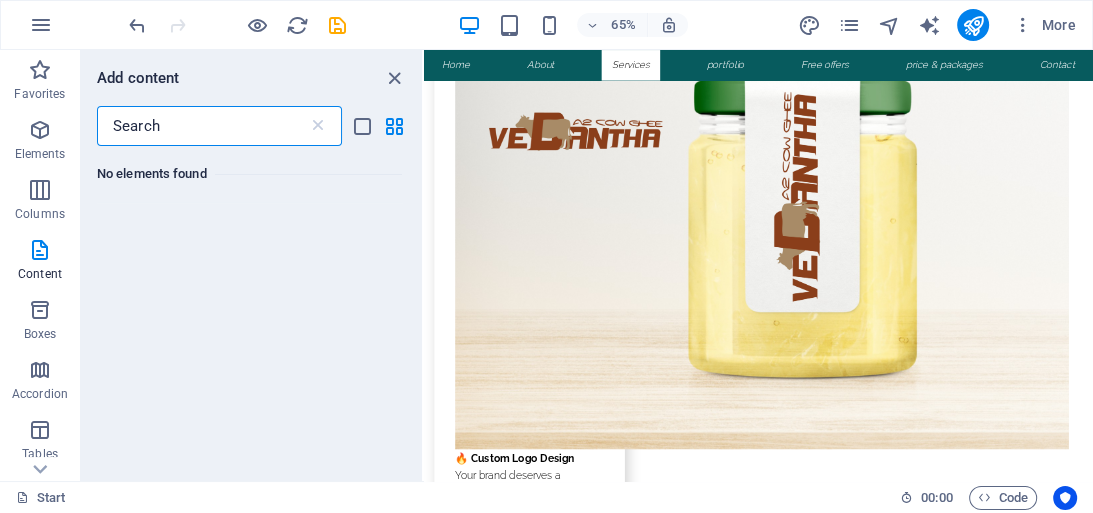 scroll, scrollTop: 0, scrollLeft: 0, axis: both 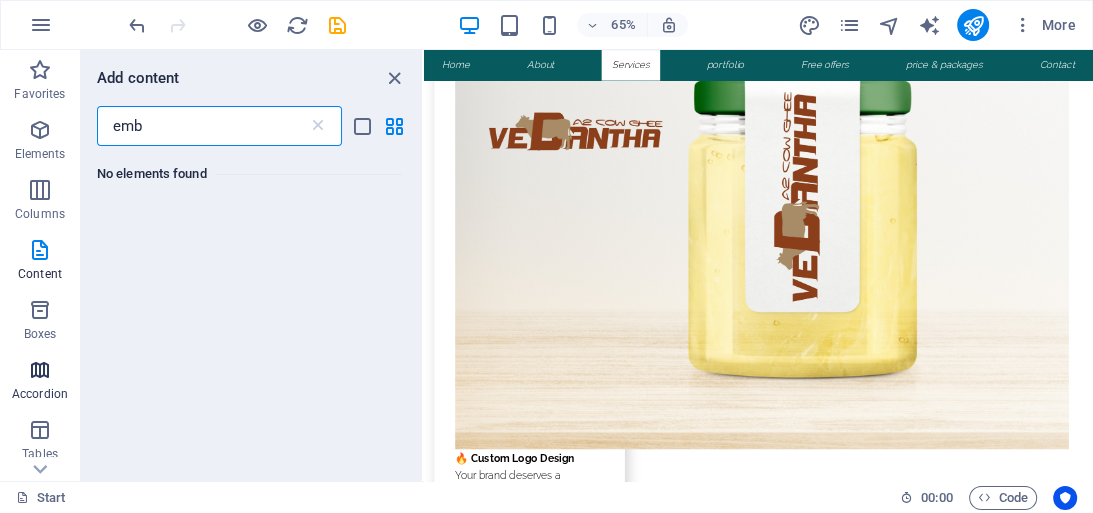type on "emb" 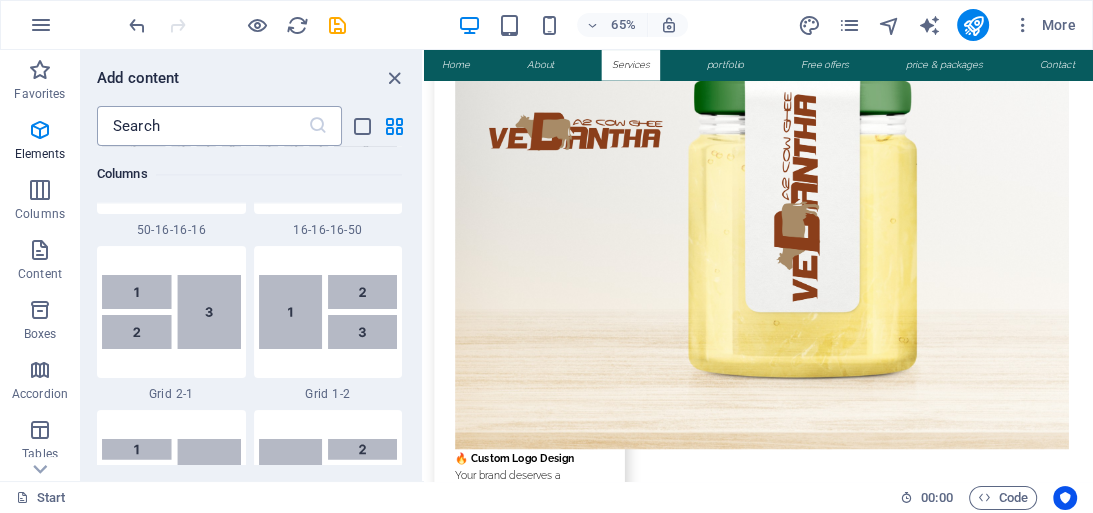 scroll, scrollTop: 6384, scrollLeft: 0, axis: vertical 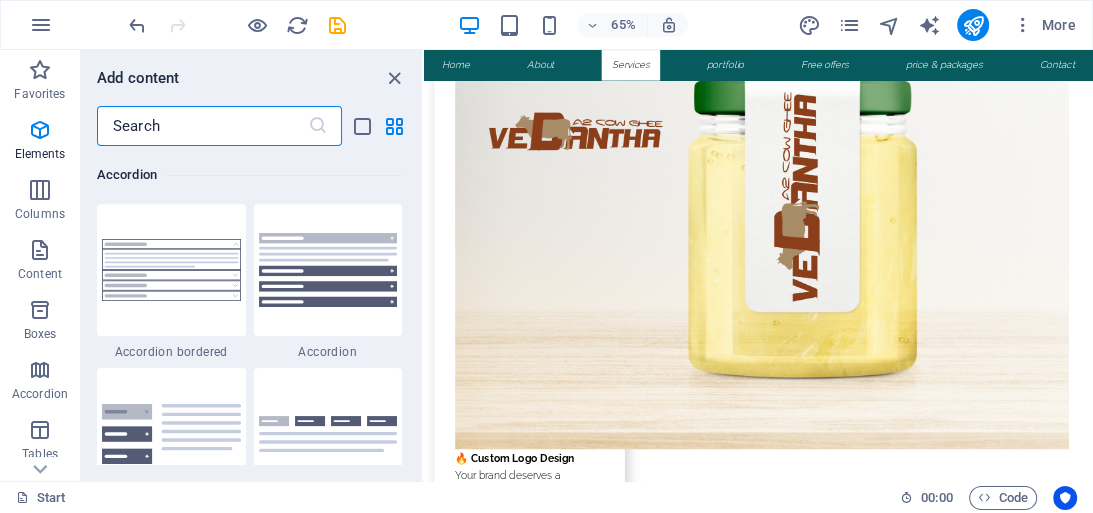 click at bounding box center (202, 126) 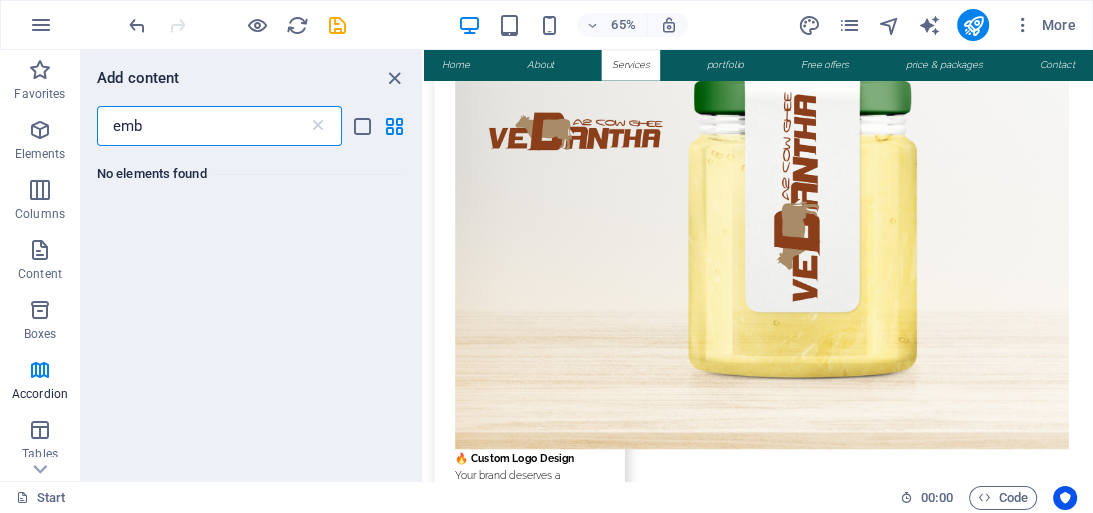 scroll, scrollTop: 0, scrollLeft: 0, axis: both 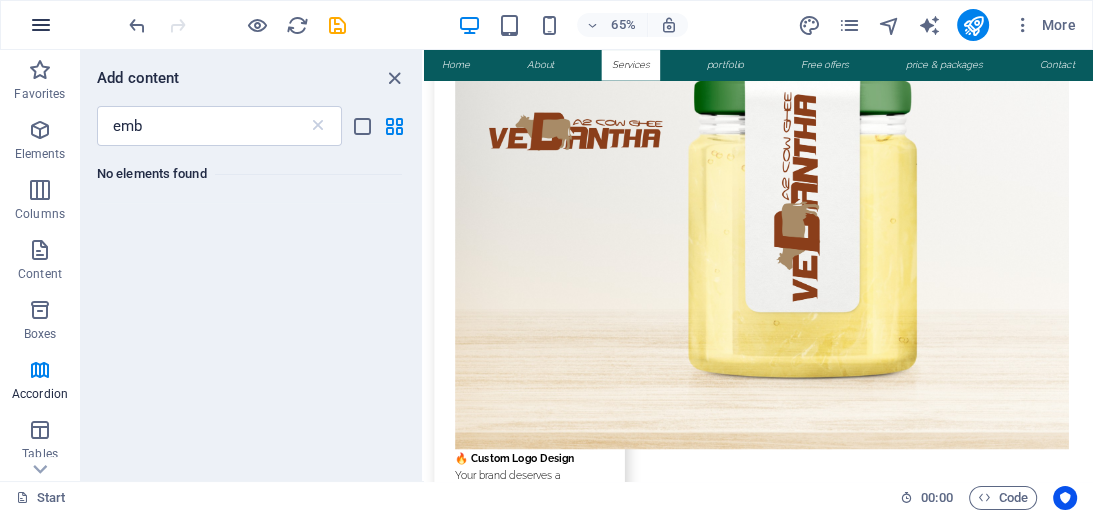 click at bounding box center [41, 25] 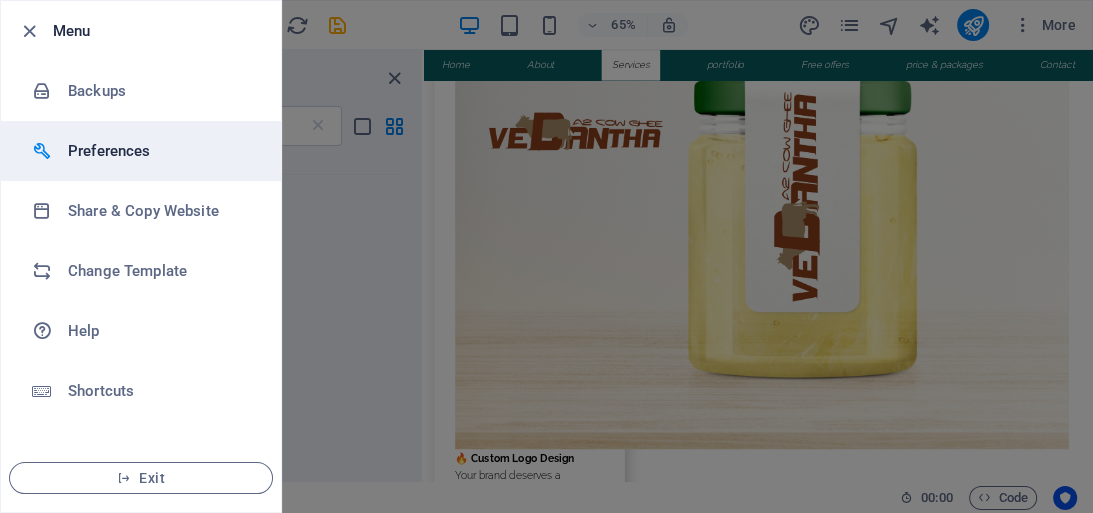 click on "Preferences" at bounding box center (160, 151) 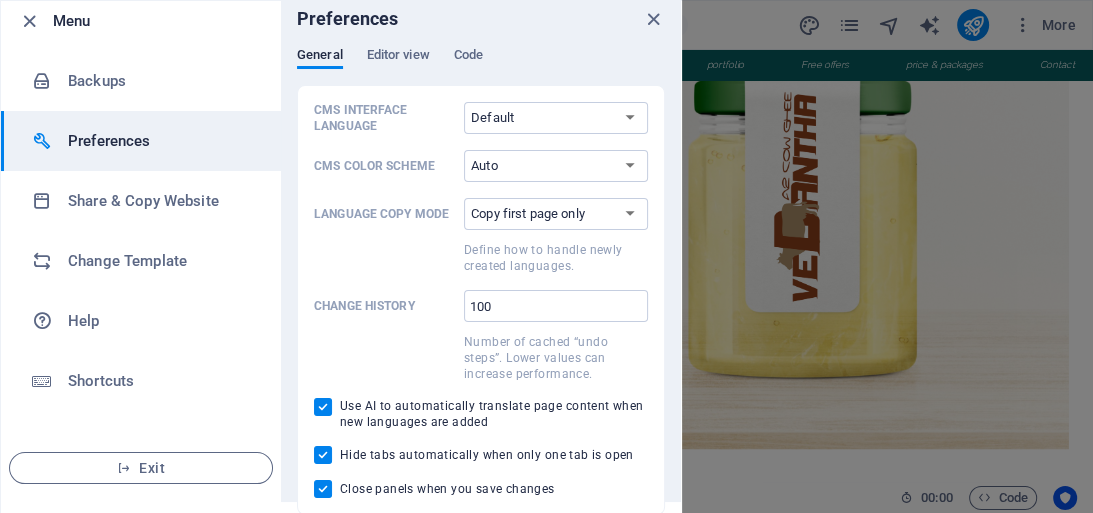 scroll, scrollTop: 12, scrollLeft: 0, axis: vertical 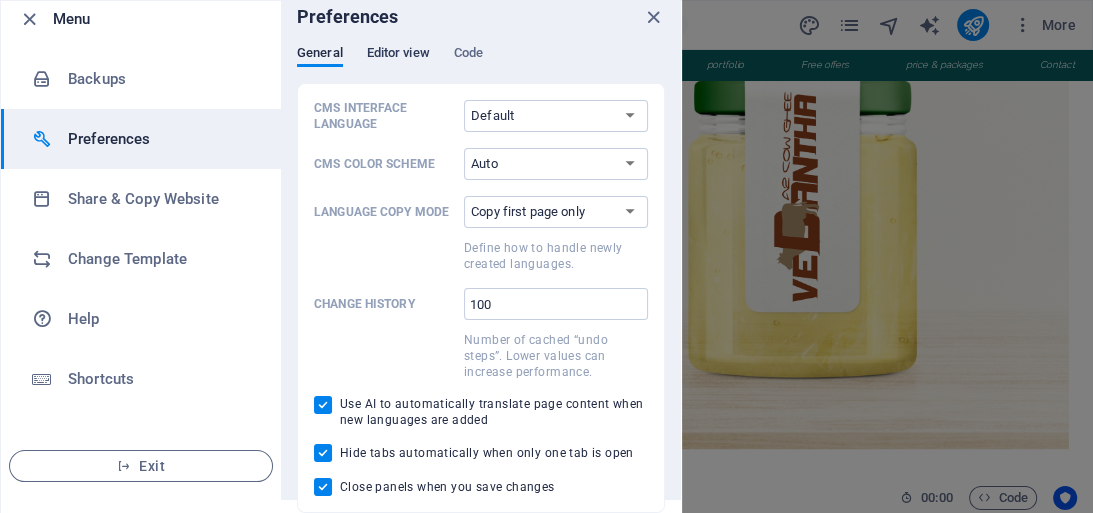 click on "Editor view" at bounding box center (398, 55) 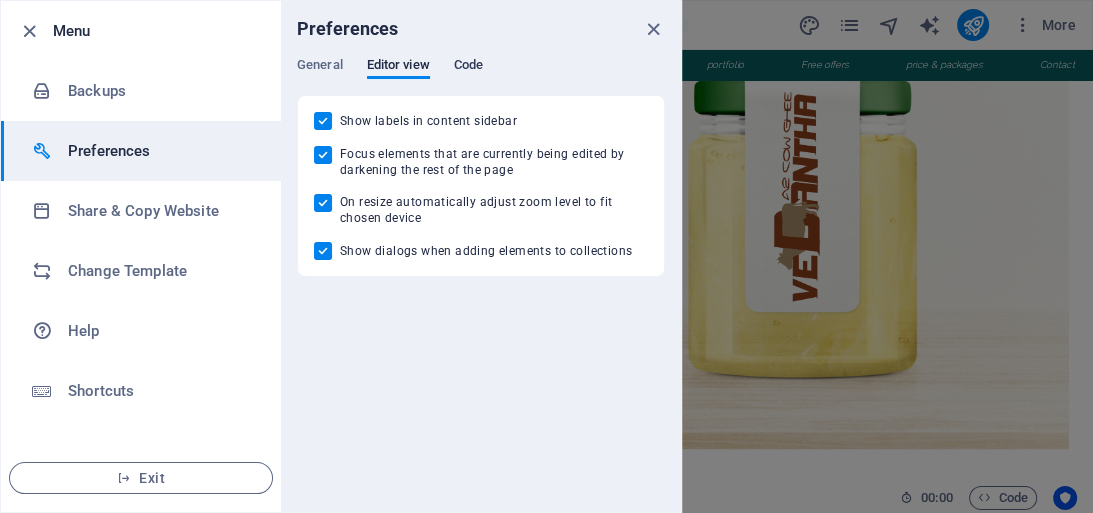 click on "Code" at bounding box center (468, 67) 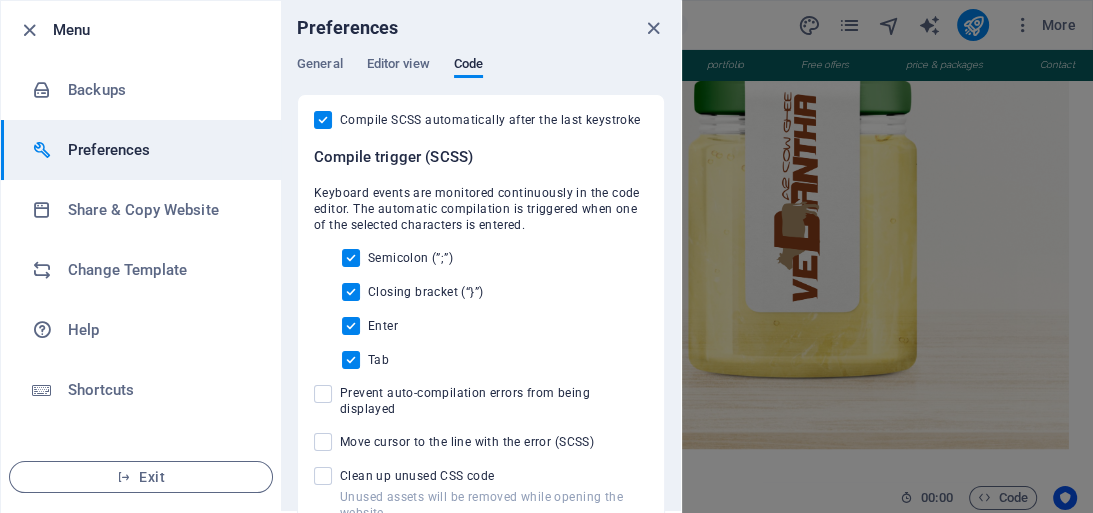 scroll, scrollTop: 0, scrollLeft: 0, axis: both 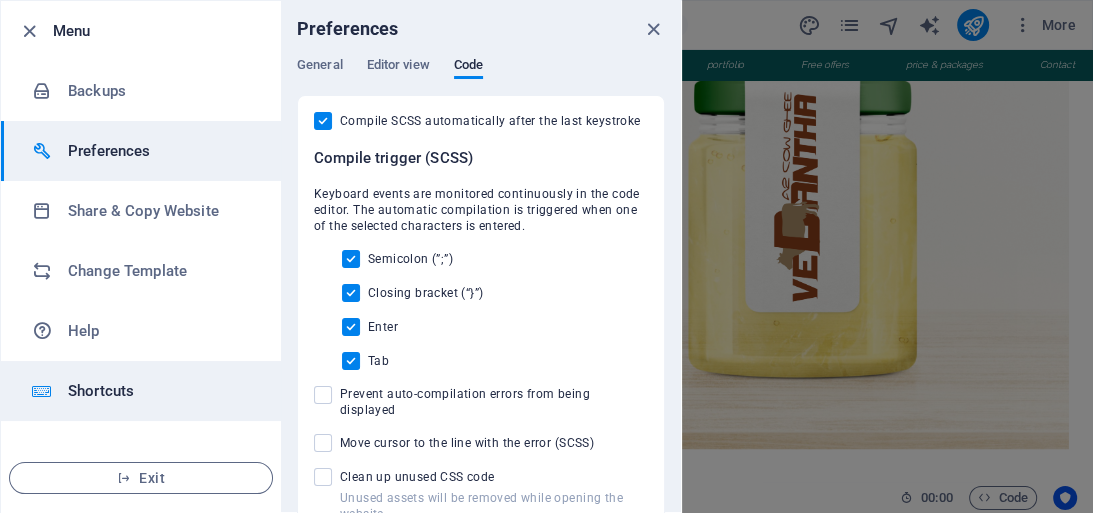 click on "Shortcuts" at bounding box center [160, 391] 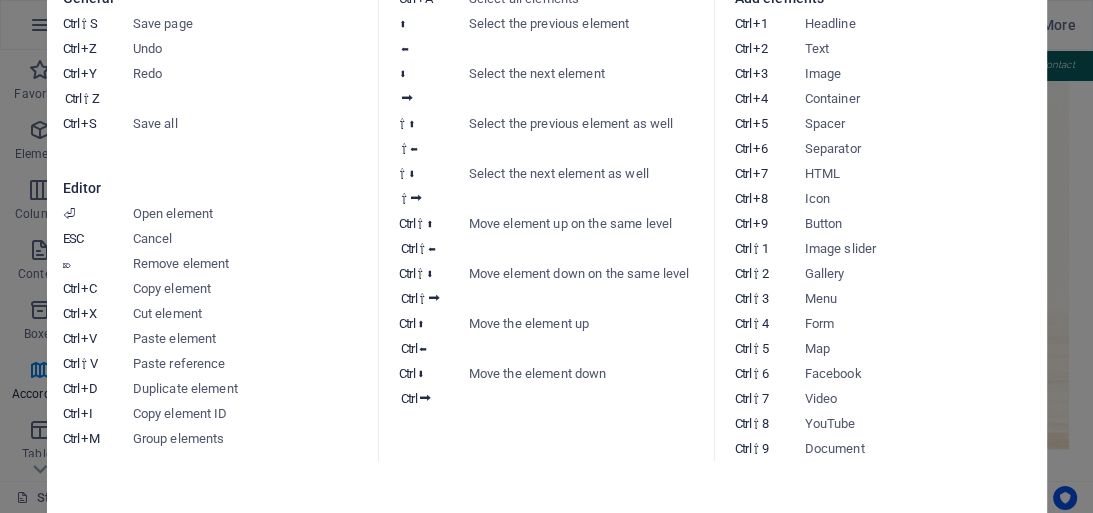type 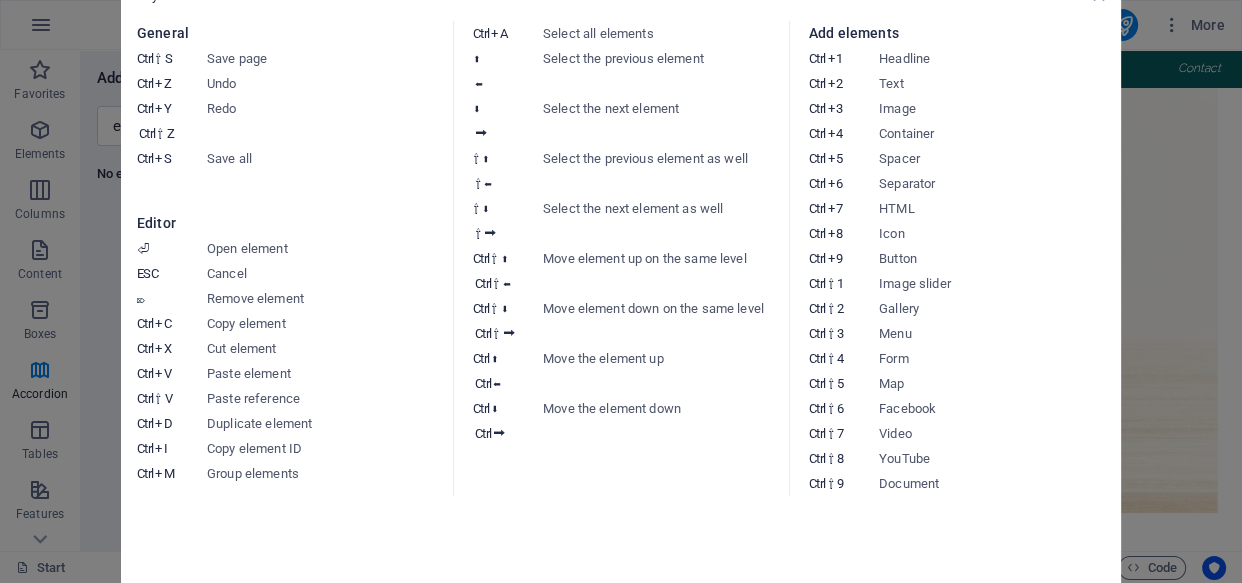 scroll, scrollTop: 3309, scrollLeft: 0, axis: vertical 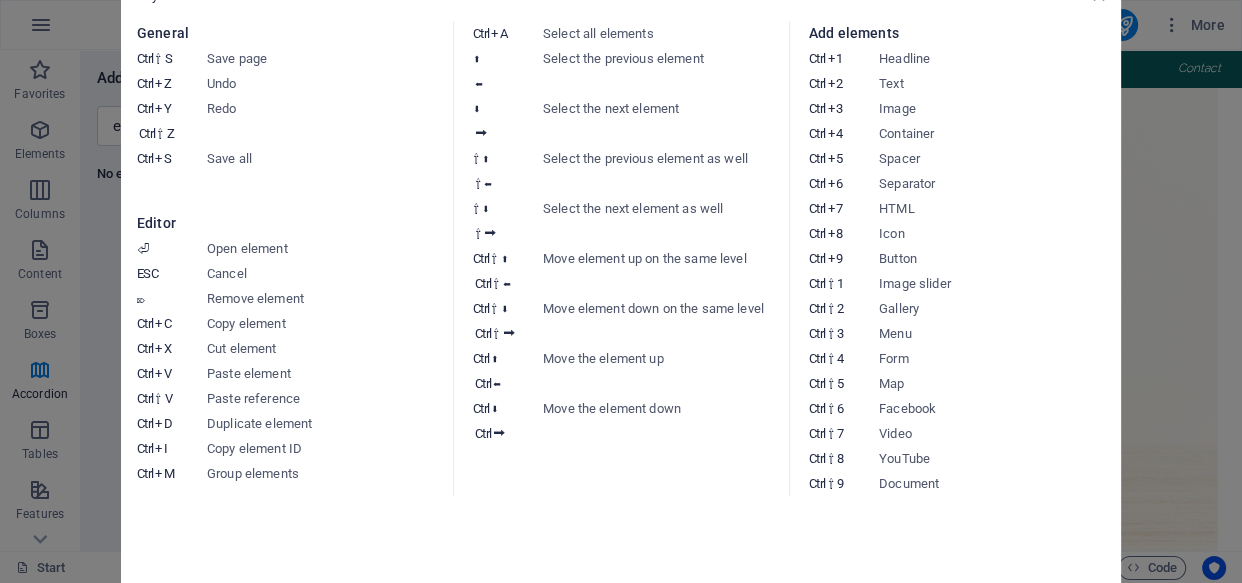 drag, startPoint x: 1174, startPoint y: 170, endPoint x: 1021, endPoint y: 271, distance: 183.3303 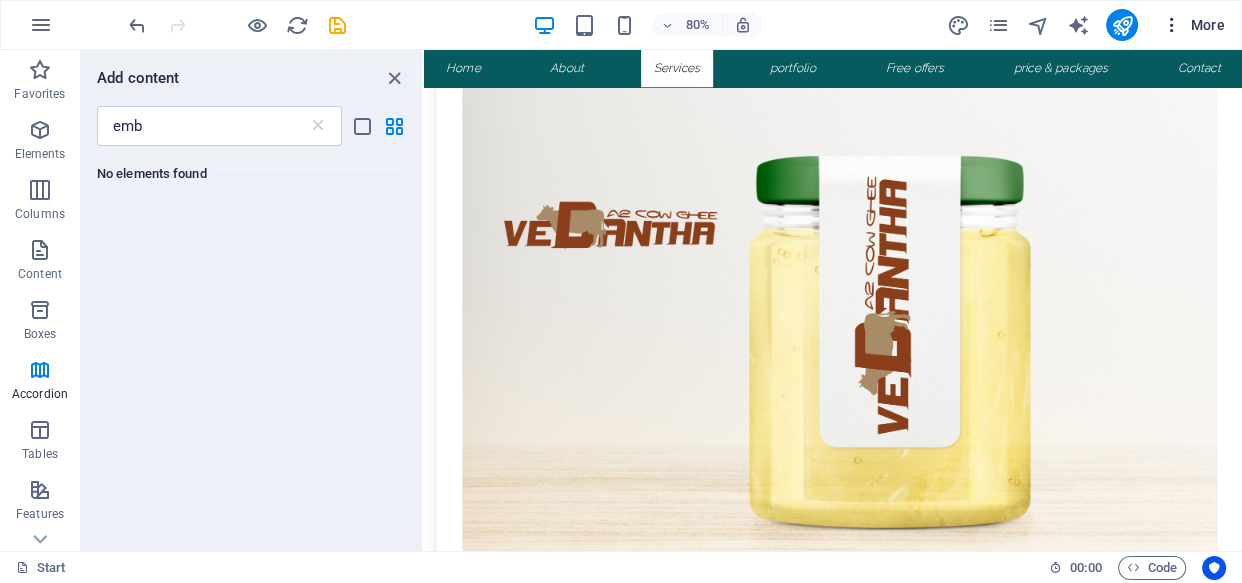 scroll, scrollTop: 2854, scrollLeft: 0, axis: vertical 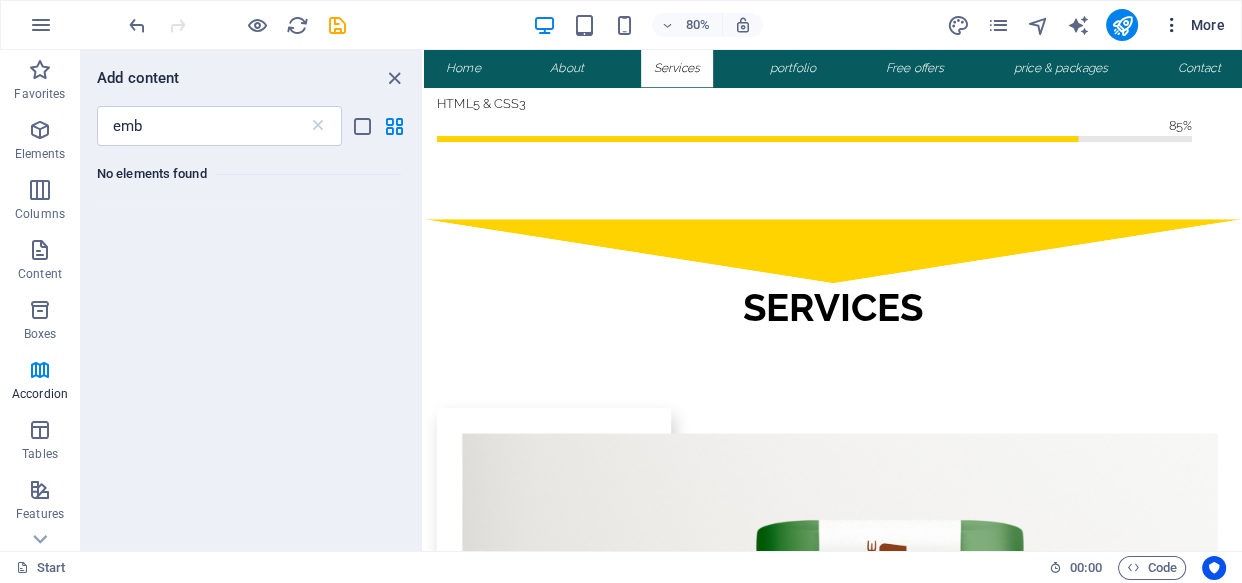 click on "More" at bounding box center [1193, 25] 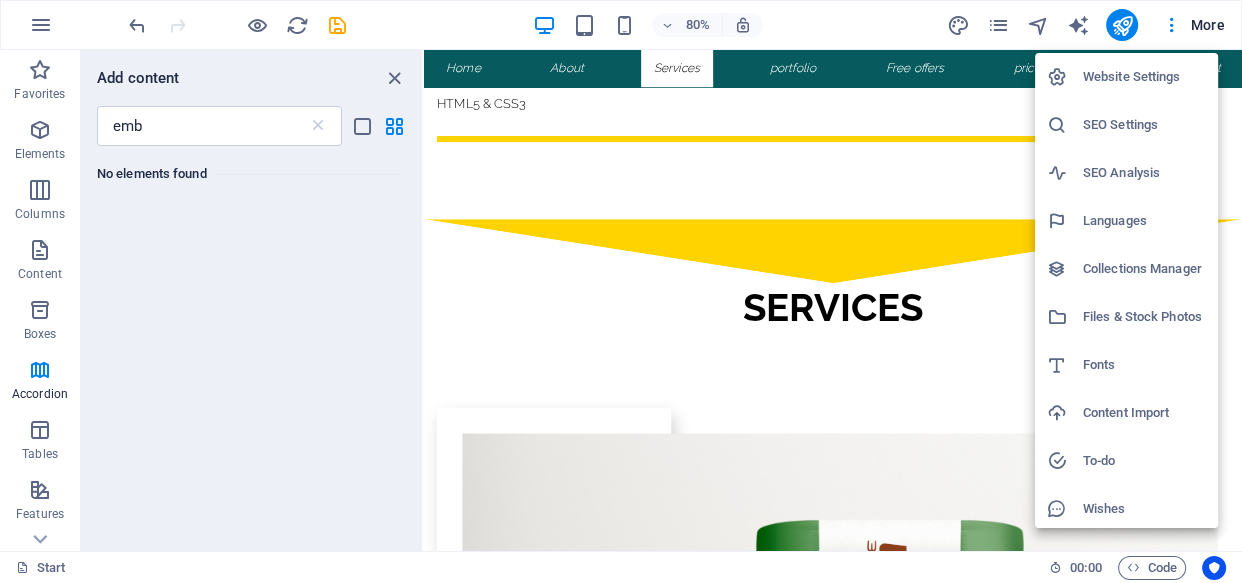 click at bounding box center (621, 291) 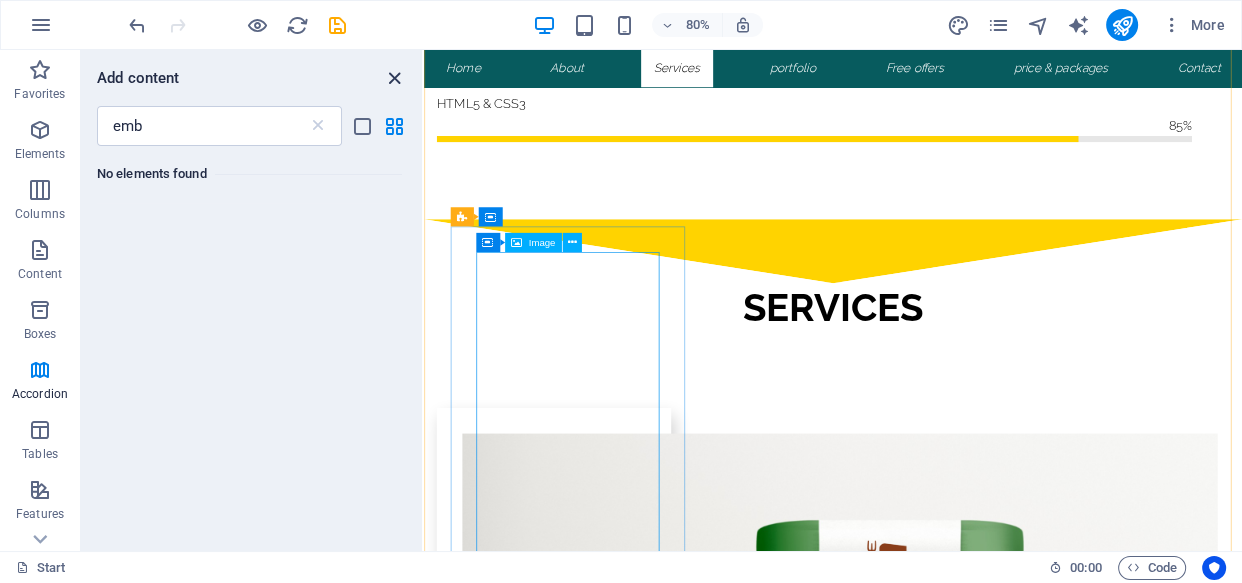 click at bounding box center [394, 78] 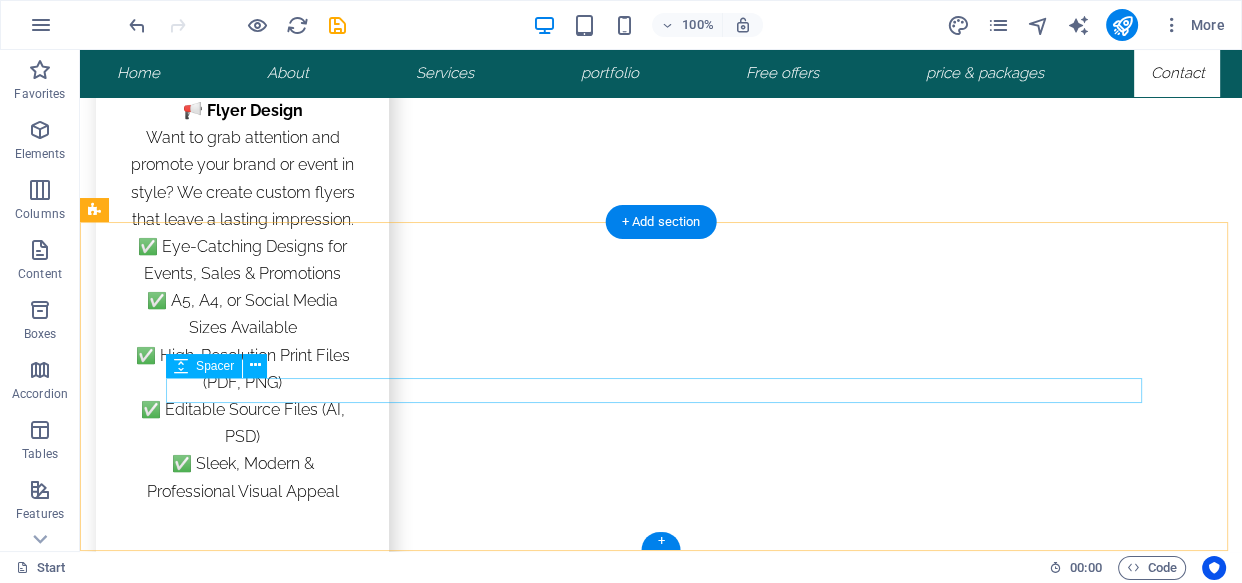 scroll, scrollTop: 8959, scrollLeft: 0, axis: vertical 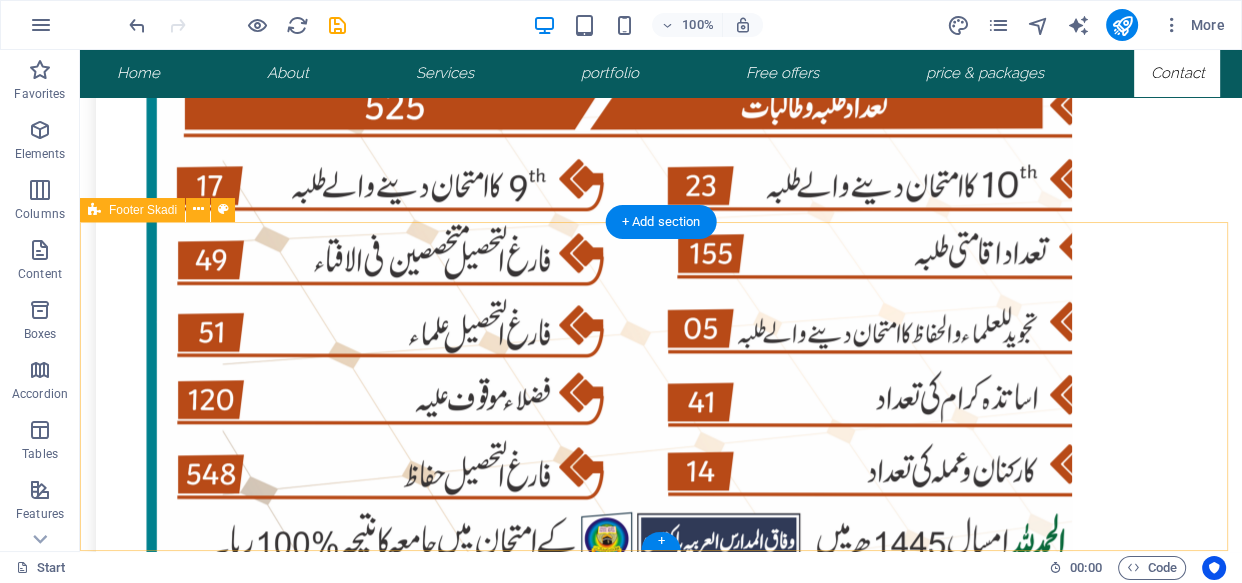 drag, startPoint x: 381, startPoint y: 260, endPoint x: 133, endPoint y: 352, distance: 264.51465 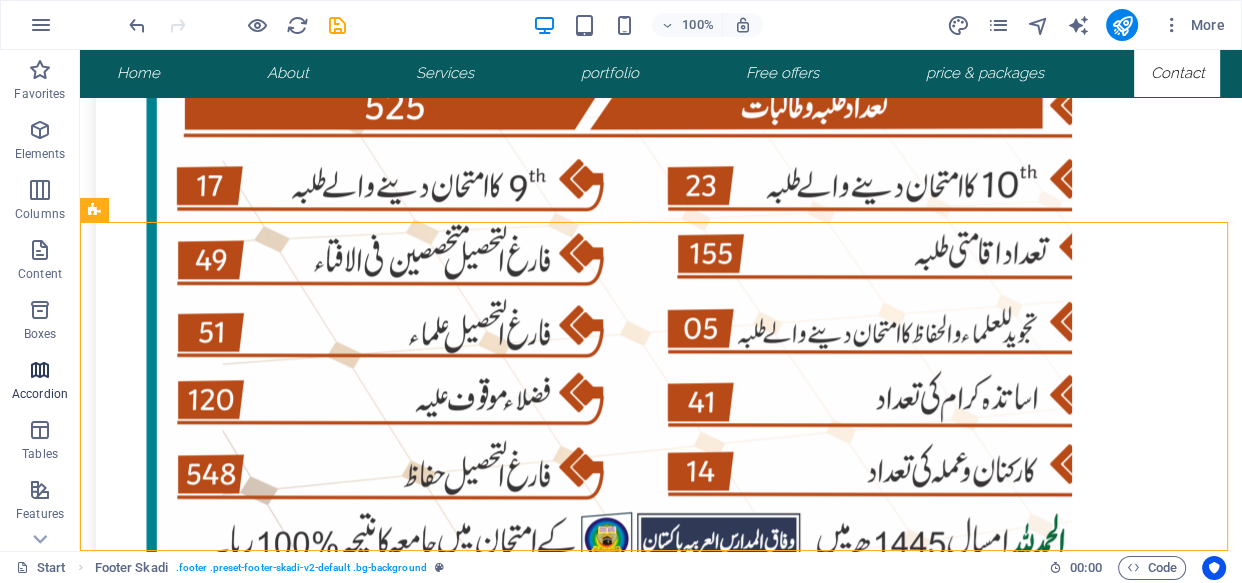 click at bounding box center (40, 370) 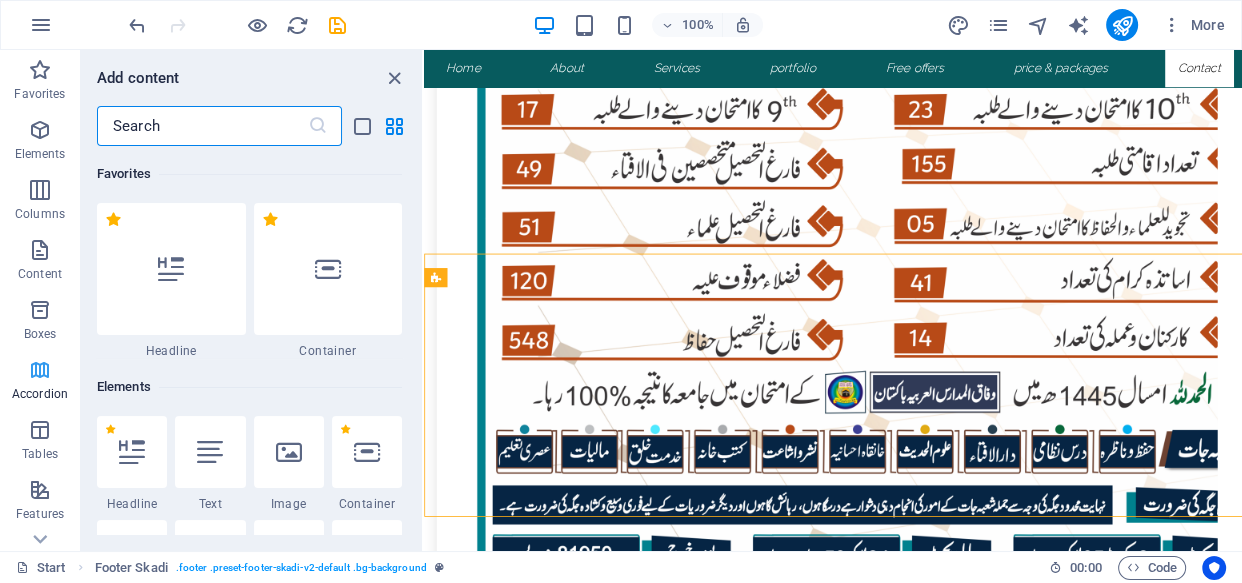 scroll, scrollTop: 8875, scrollLeft: 0, axis: vertical 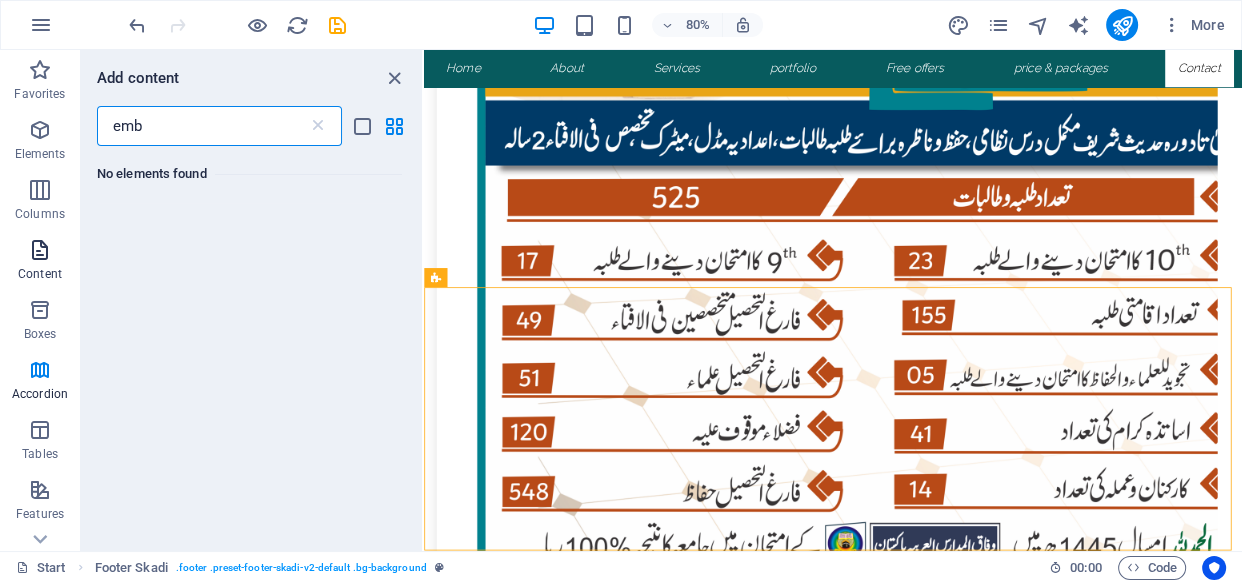 type on "emb" 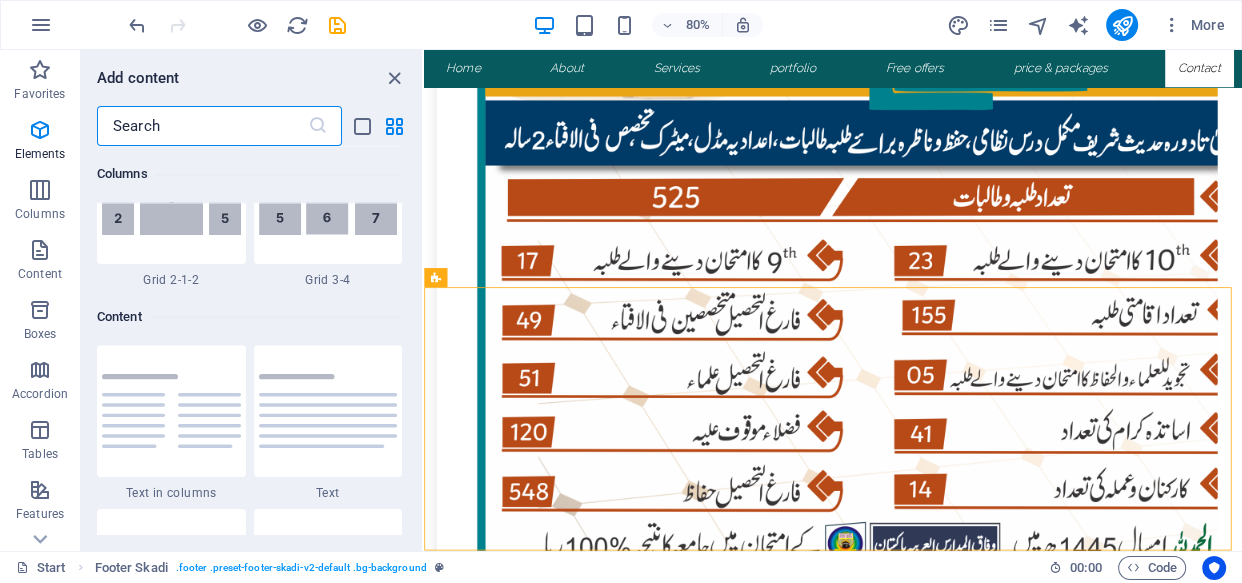 scroll, scrollTop: 3490, scrollLeft: 0, axis: vertical 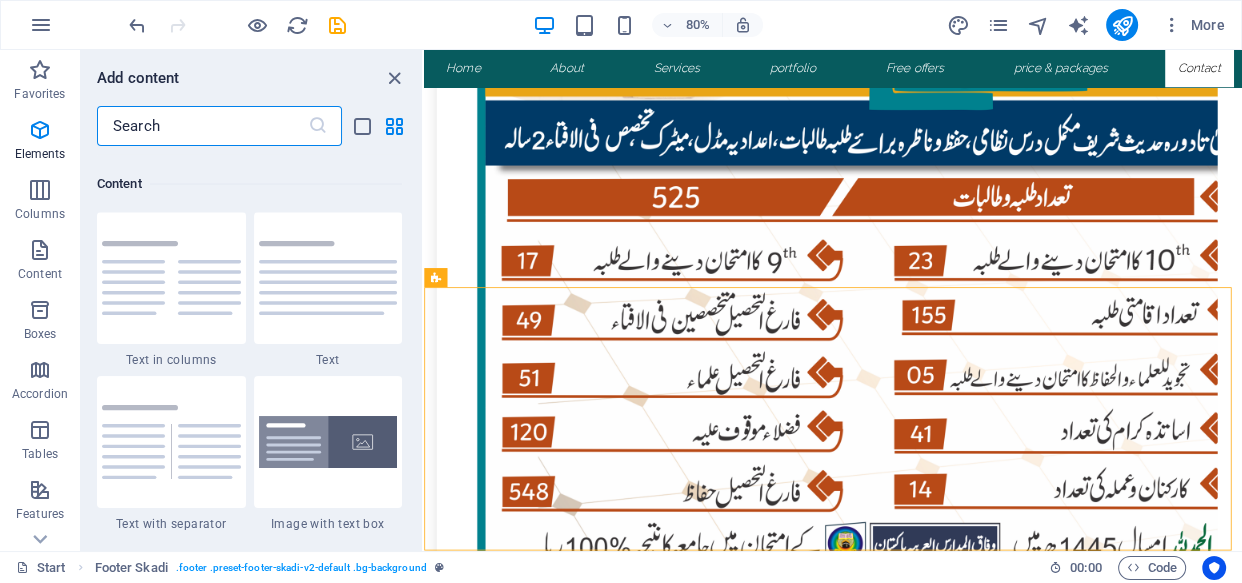 click at bounding box center [202, 126] 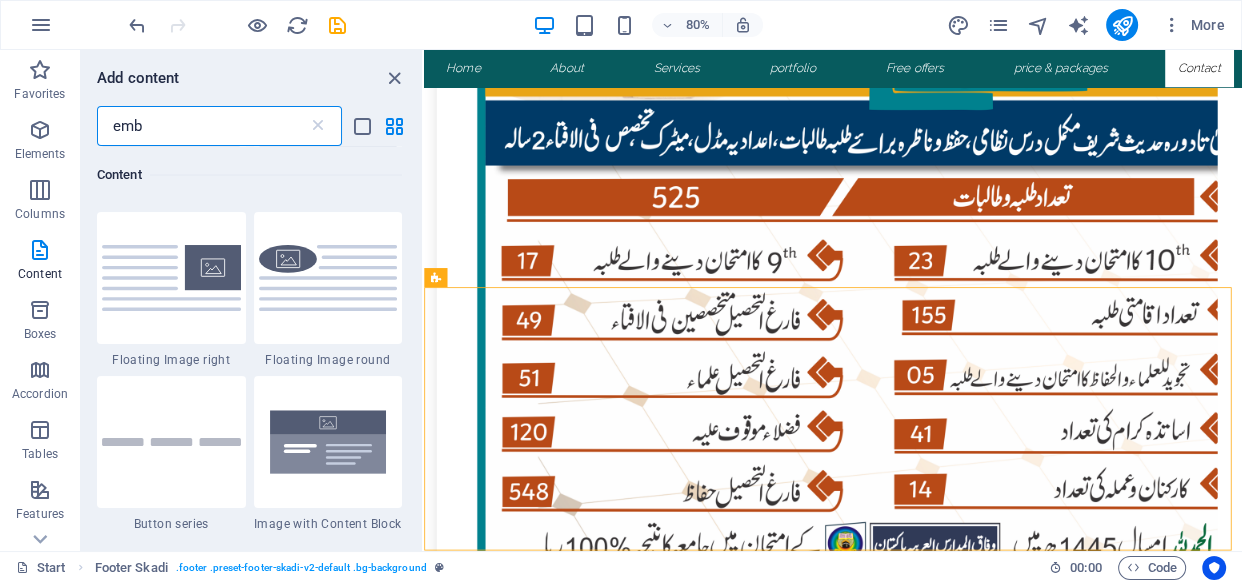 scroll, scrollTop: 0, scrollLeft: 0, axis: both 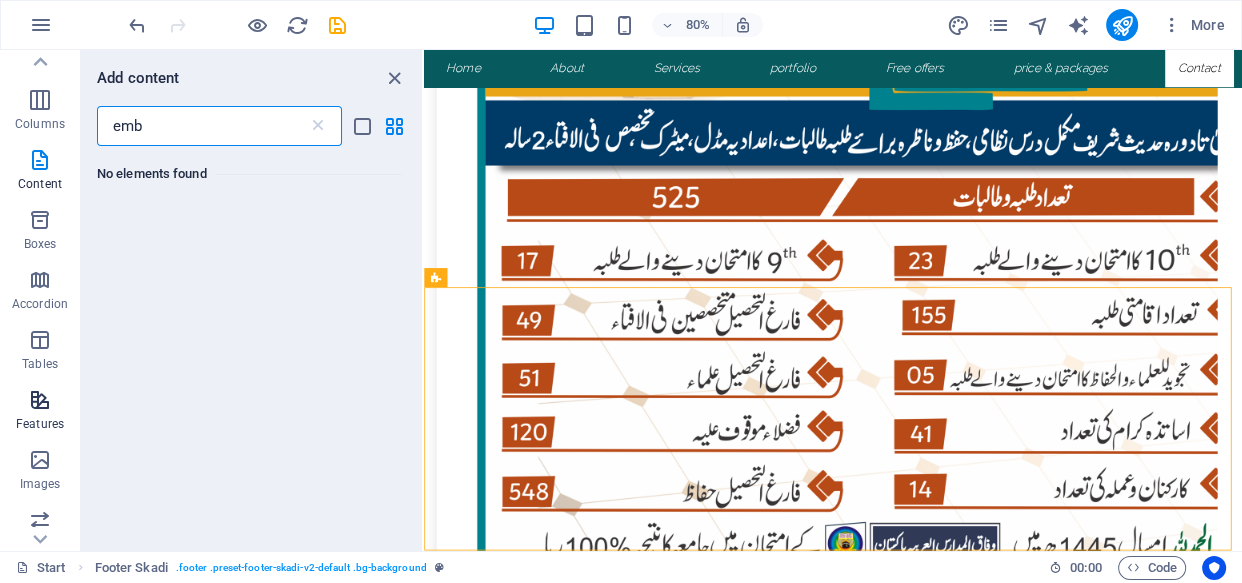 type on "emb" 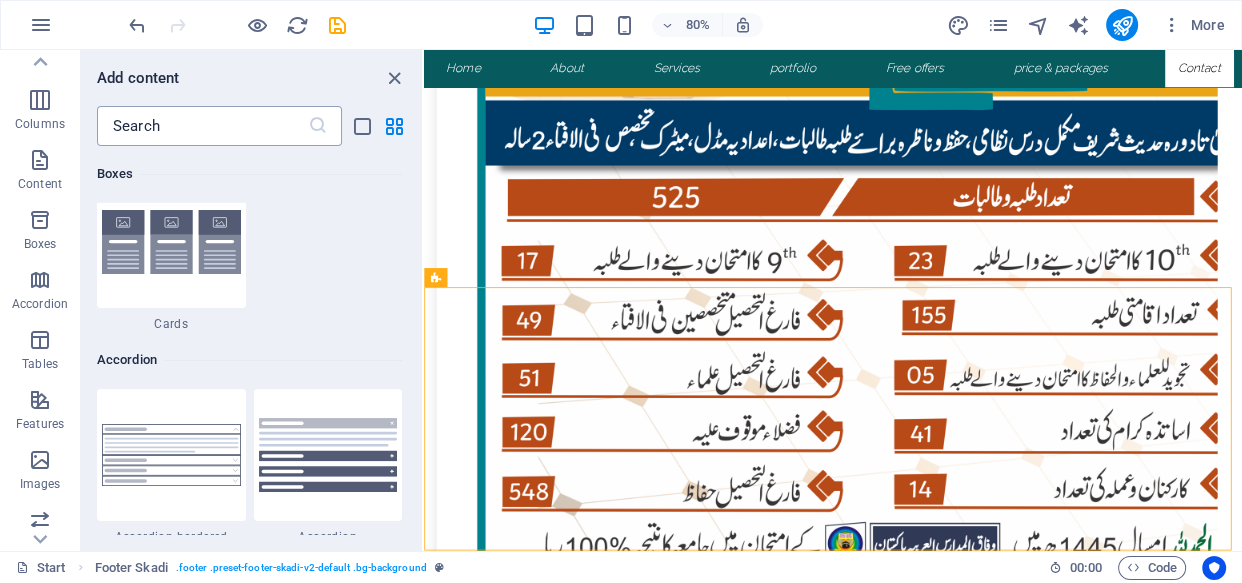scroll, scrollTop: 7290, scrollLeft: 0, axis: vertical 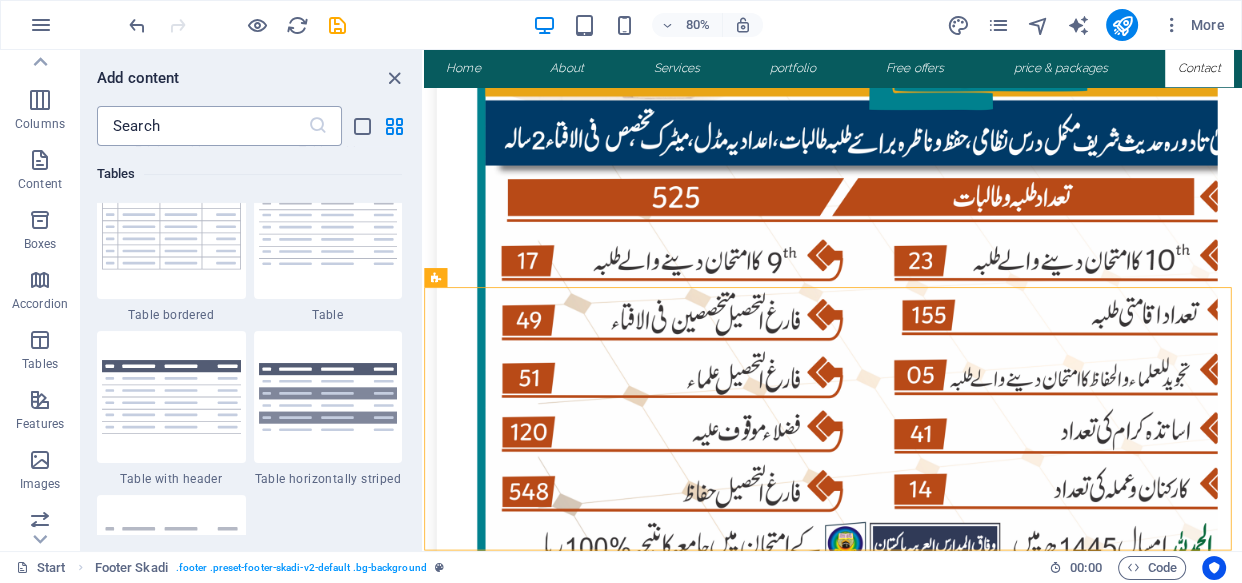 click at bounding box center (202, 126) 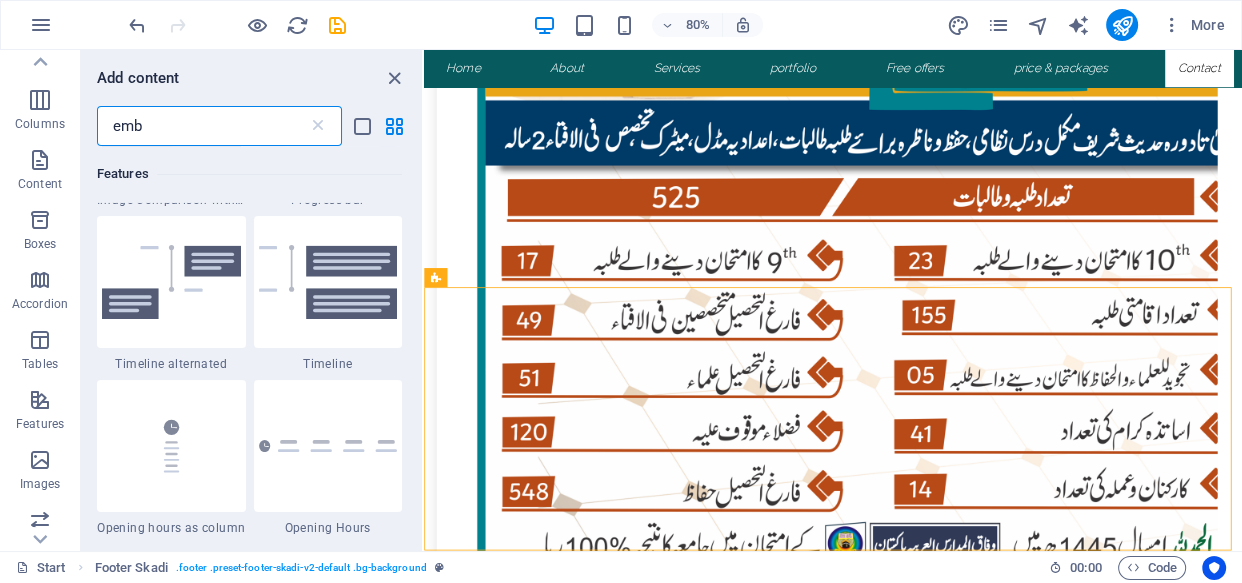 scroll, scrollTop: 0, scrollLeft: 0, axis: both 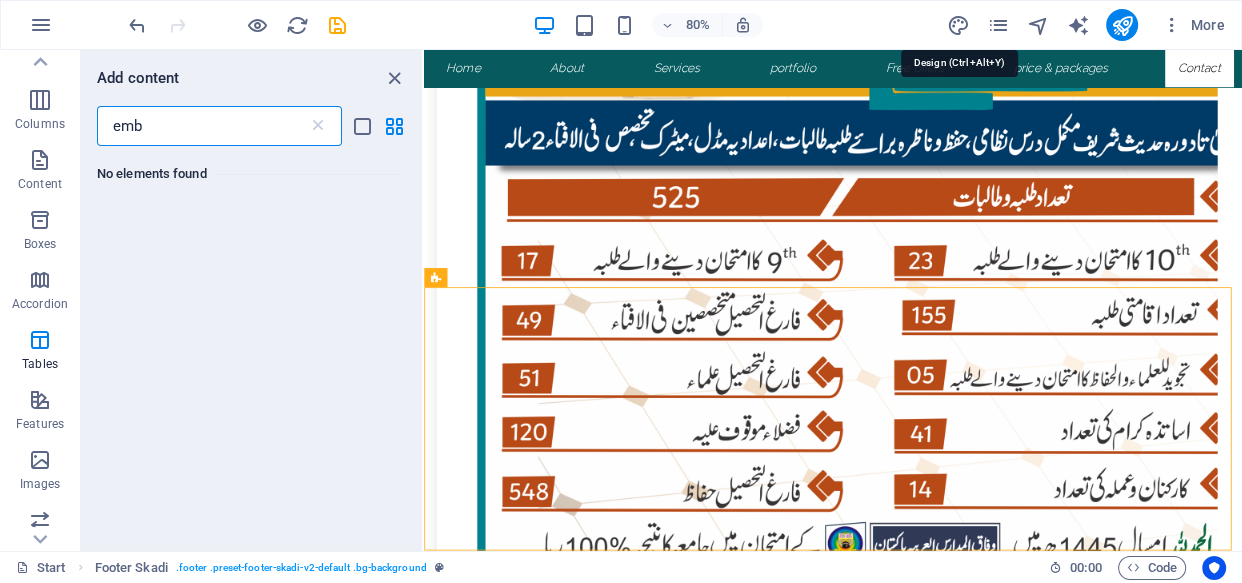 type on "emb" 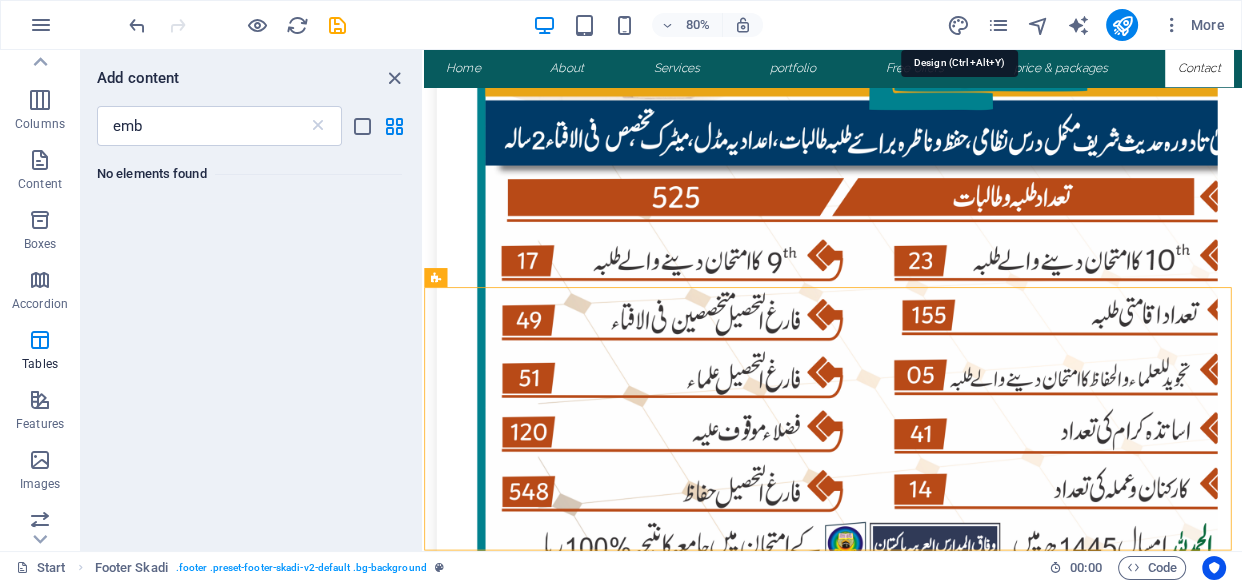 click at bounding box center (957, 25) 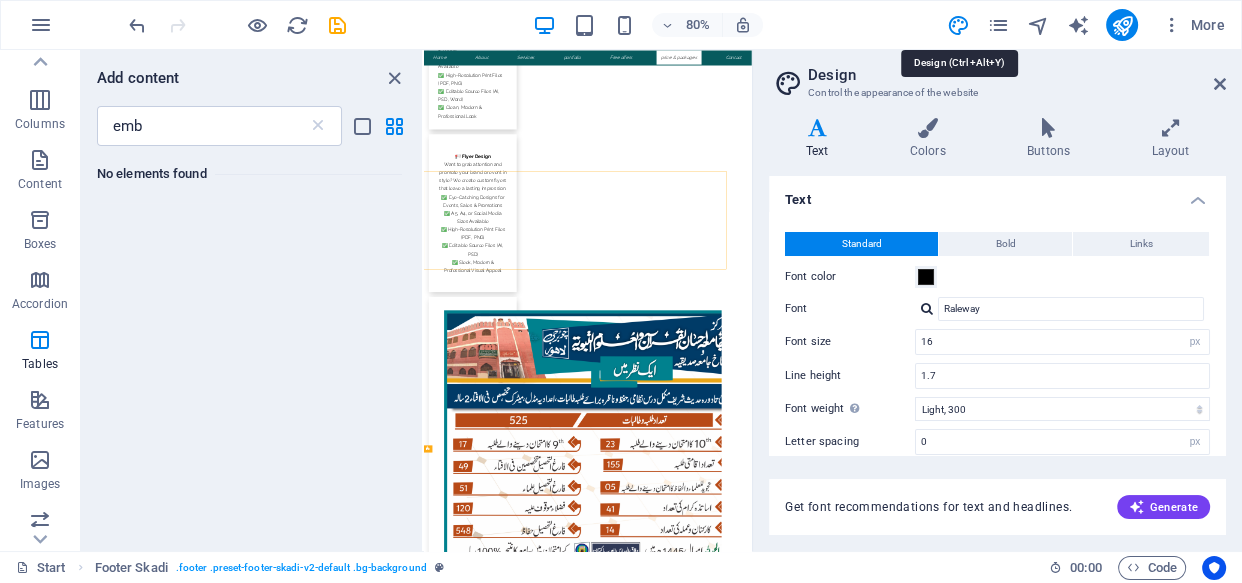 scroll, scrollTop: 8770, scrollLeft: 0, axis: vertical 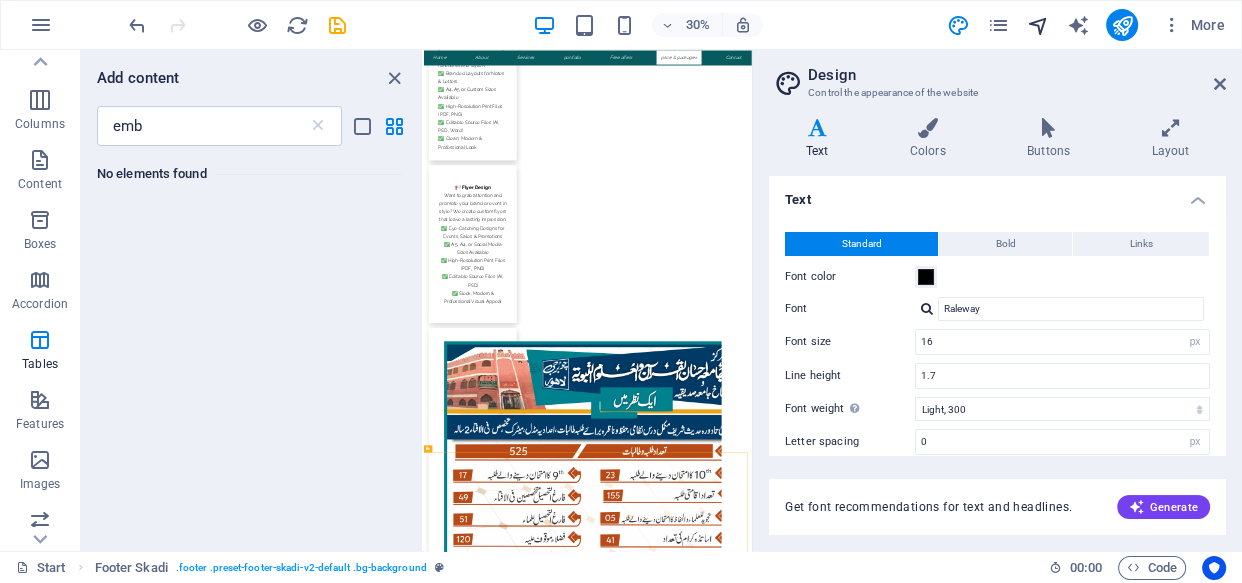click at bounding box center [957, 25] 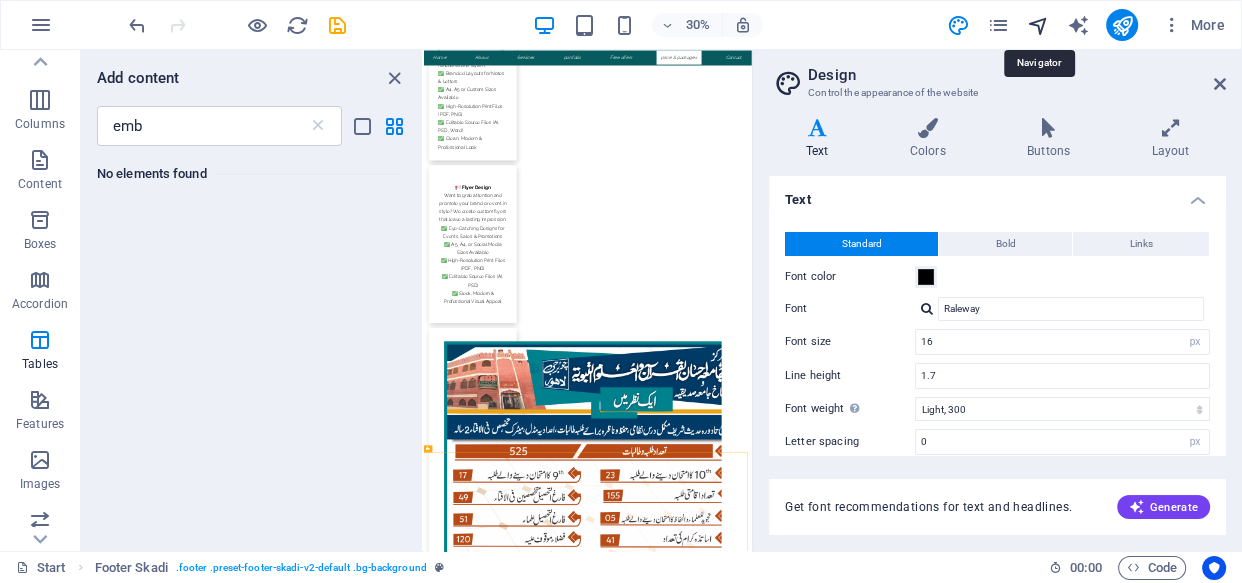 click at bounding box center (1037, 25) 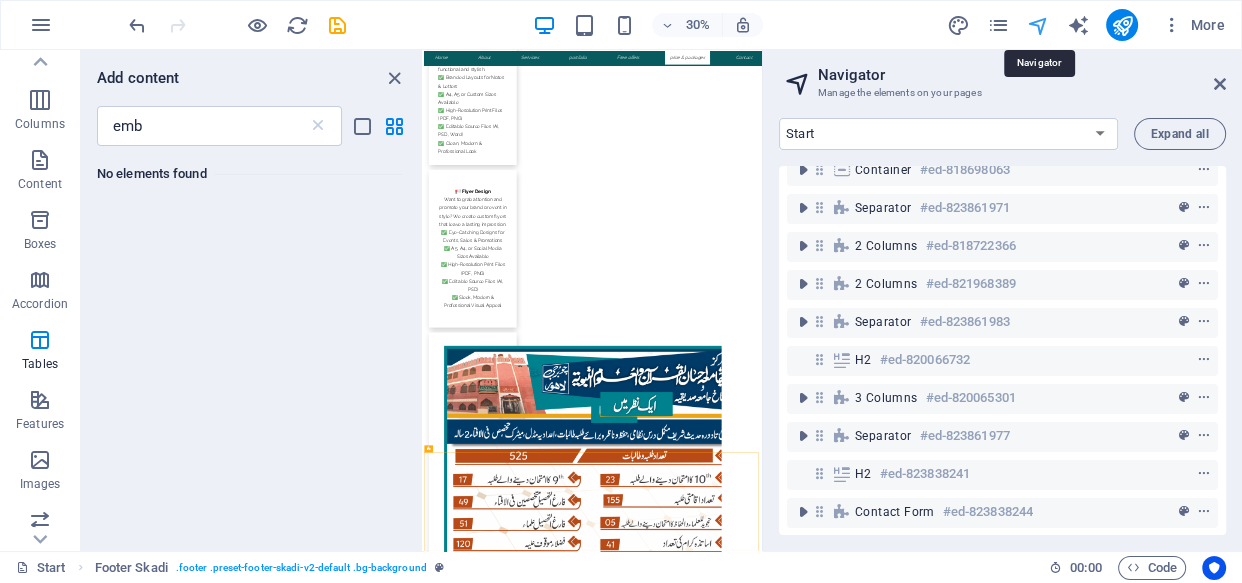 scroll, scrollTop: 335, scrollLeft: 0, axis: vertical 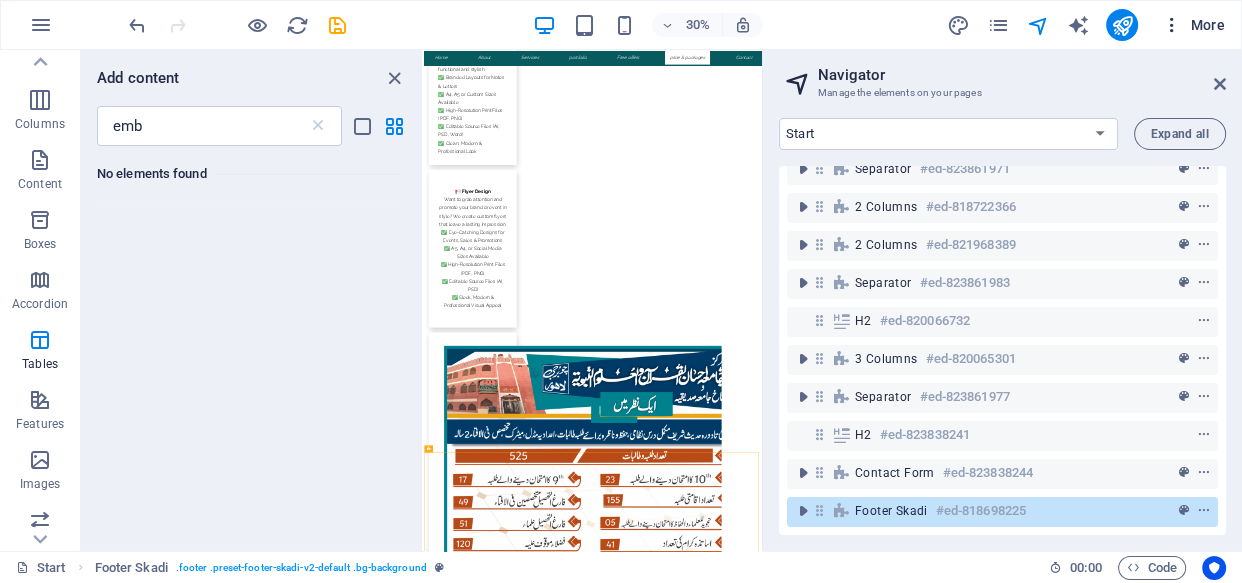 click on "More" at bounding box center [1193, 25] 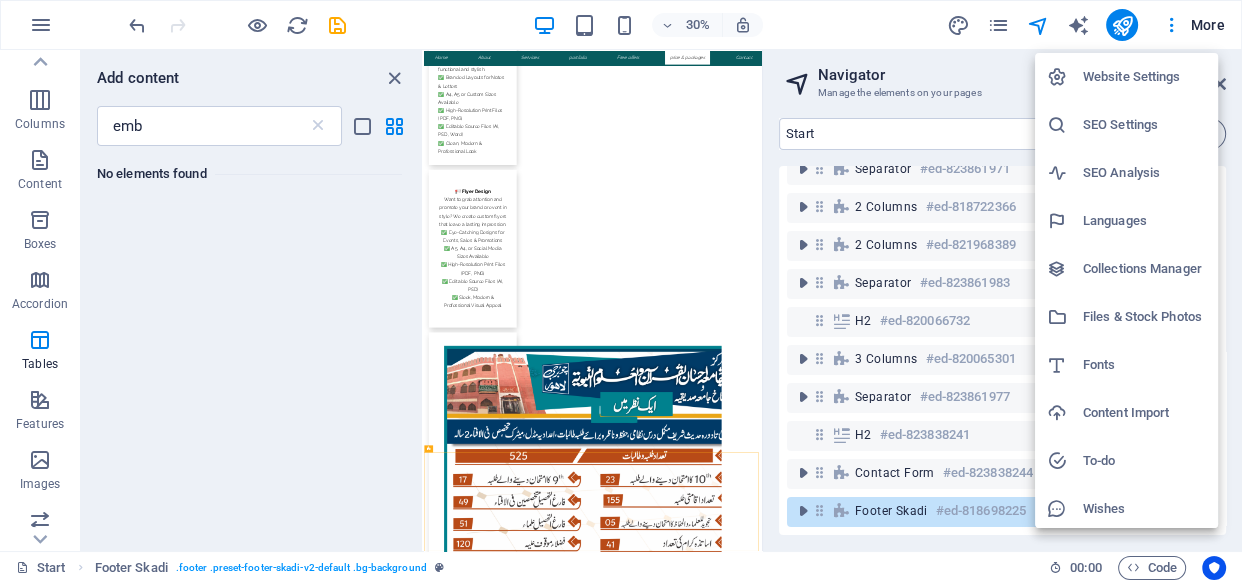 click at bounding box center [621, 291] 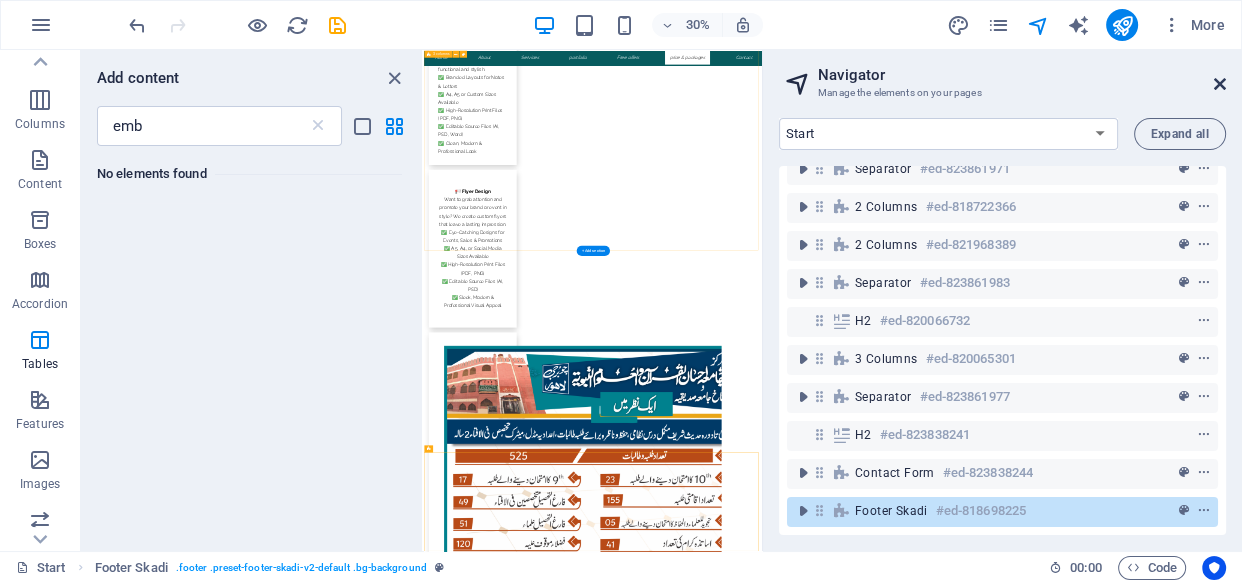 click at bounding box center [1220, 84] 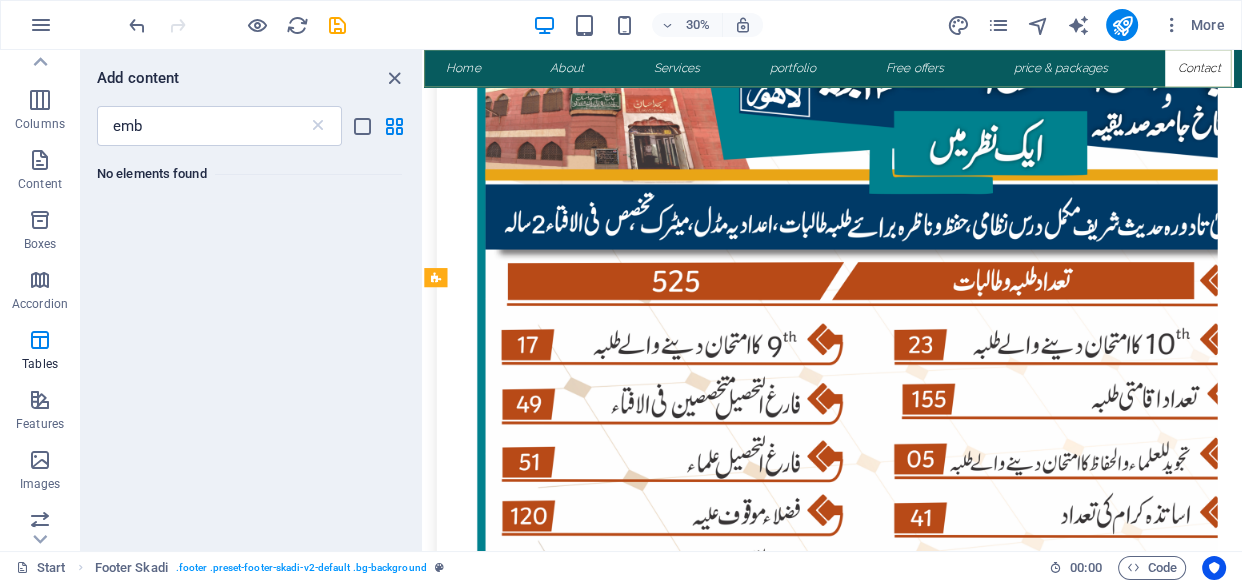 scroll, scrollTop: 8875, scrollLeft: 0, axis: vertical 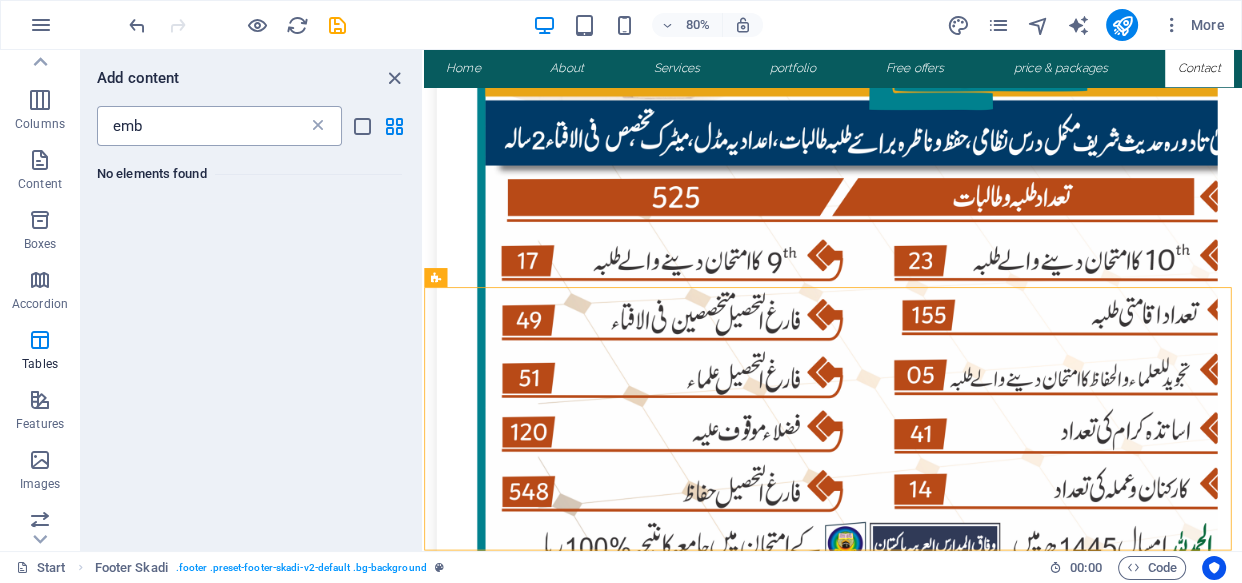 click at bounding box center [318, 126] 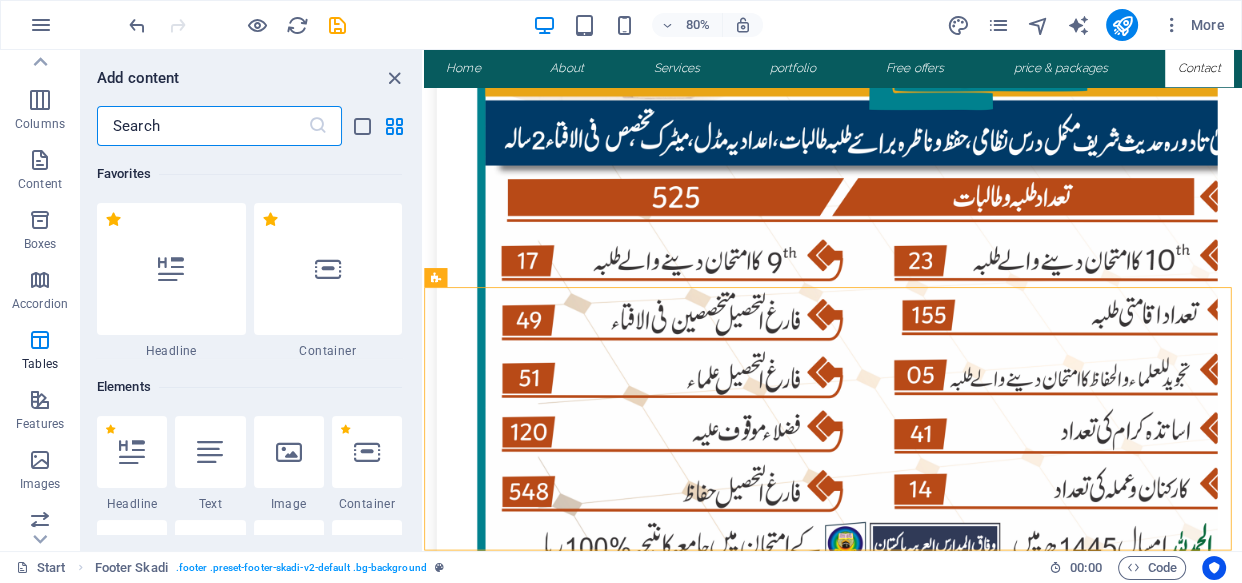 click at bounding box center (202, 126) 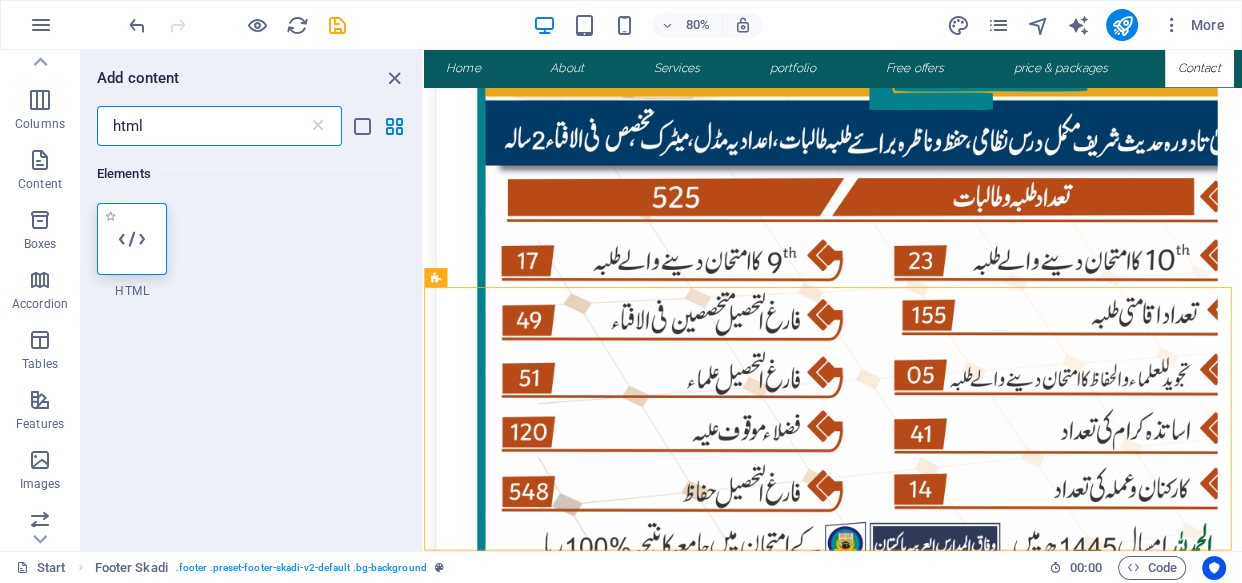 type on "html" 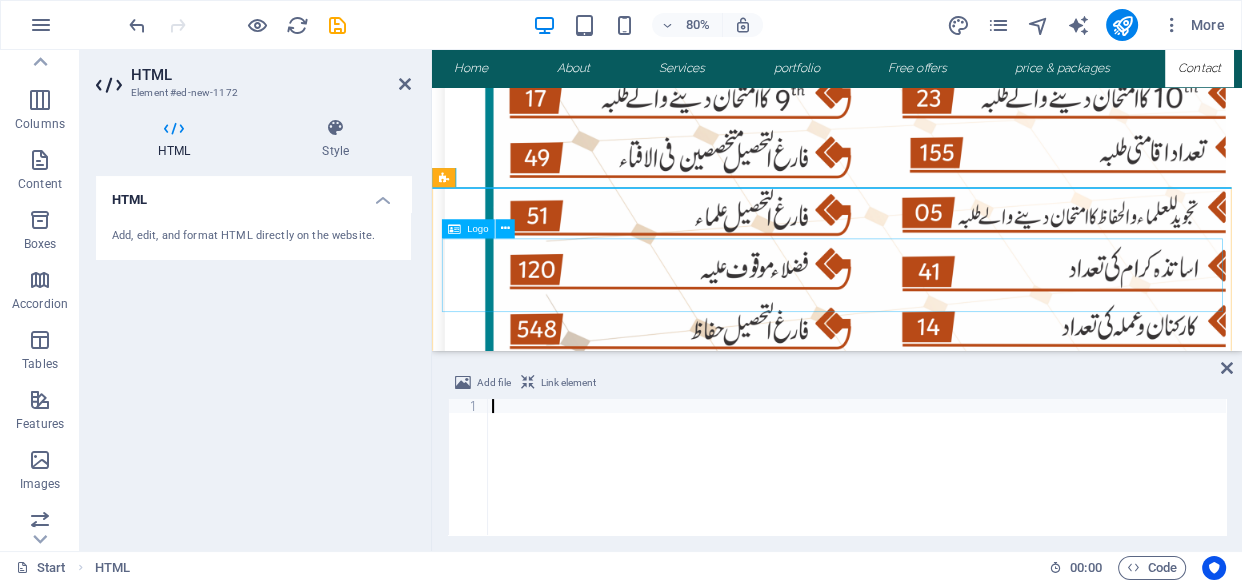 scroll, scrollTop: 8959, scrollLeft: 0, axis: vertical 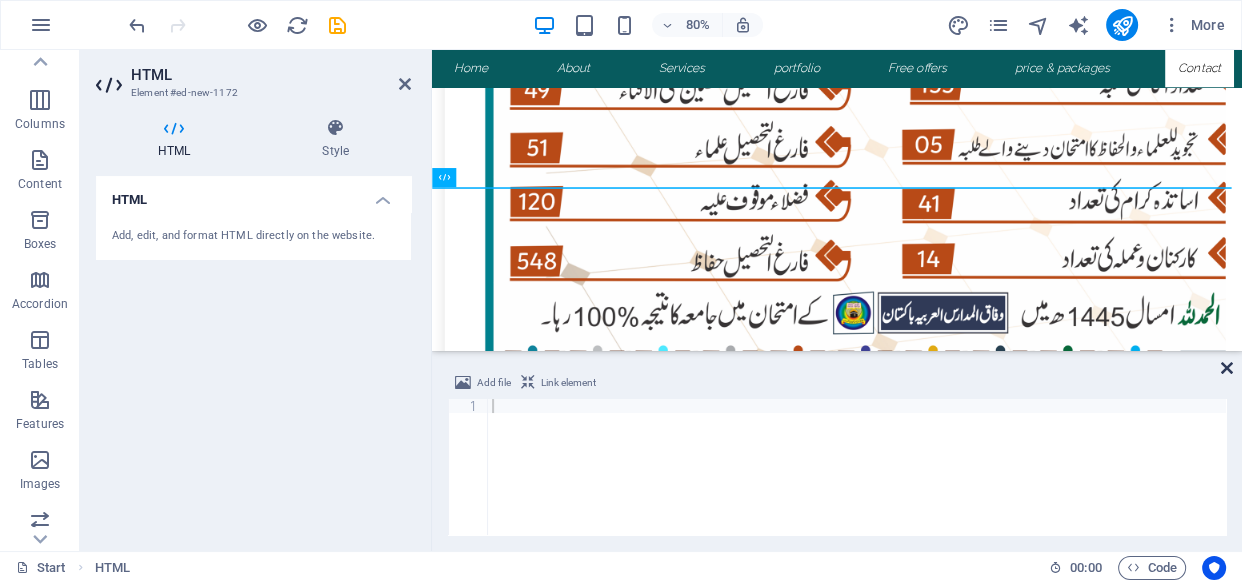 drag, startPoint x: 1225, startPoint y: 370, endPoint x: 288, endPoint y: 257, distance: 943.7892 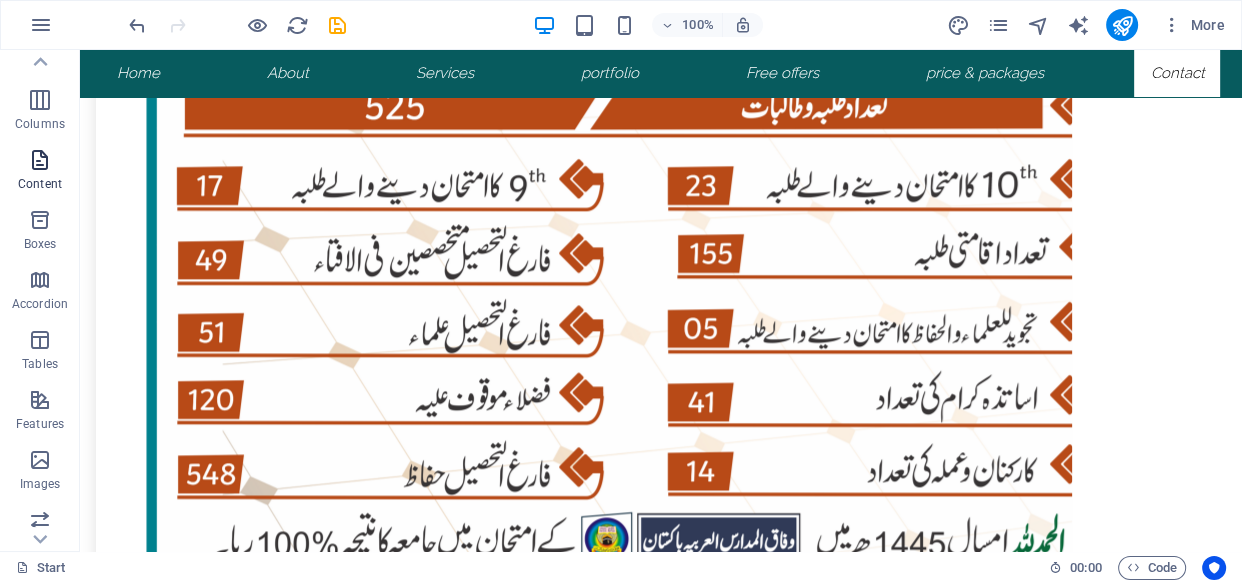 click on "Content" at bounding box center (40, 184) 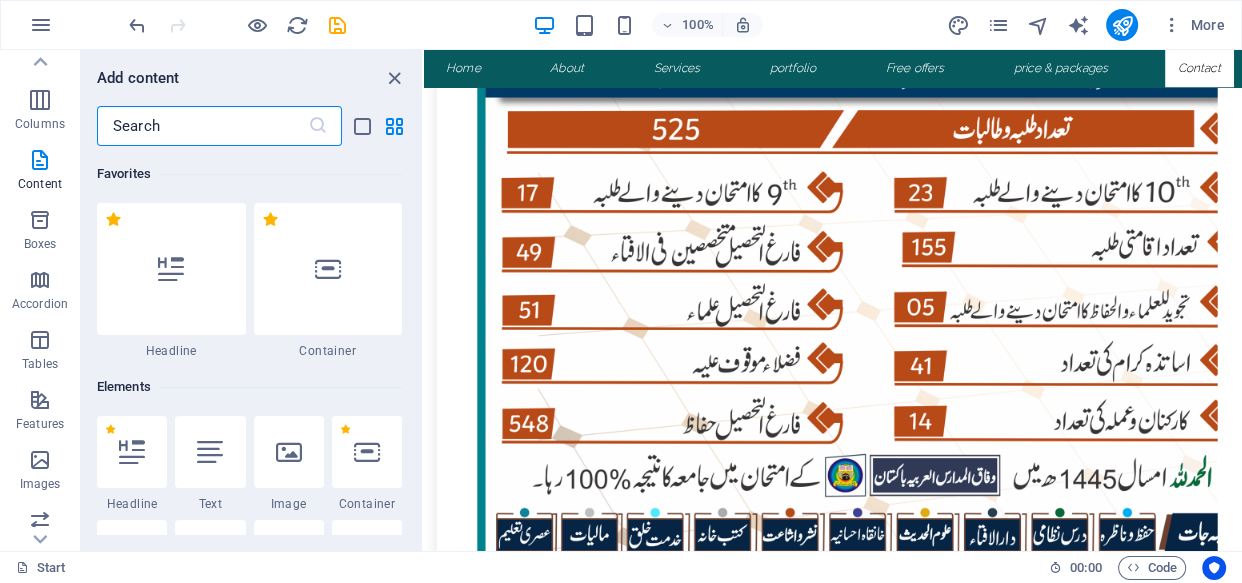 scroll, scrollTop: 8875, scrollLeft: 0, axis: vertical 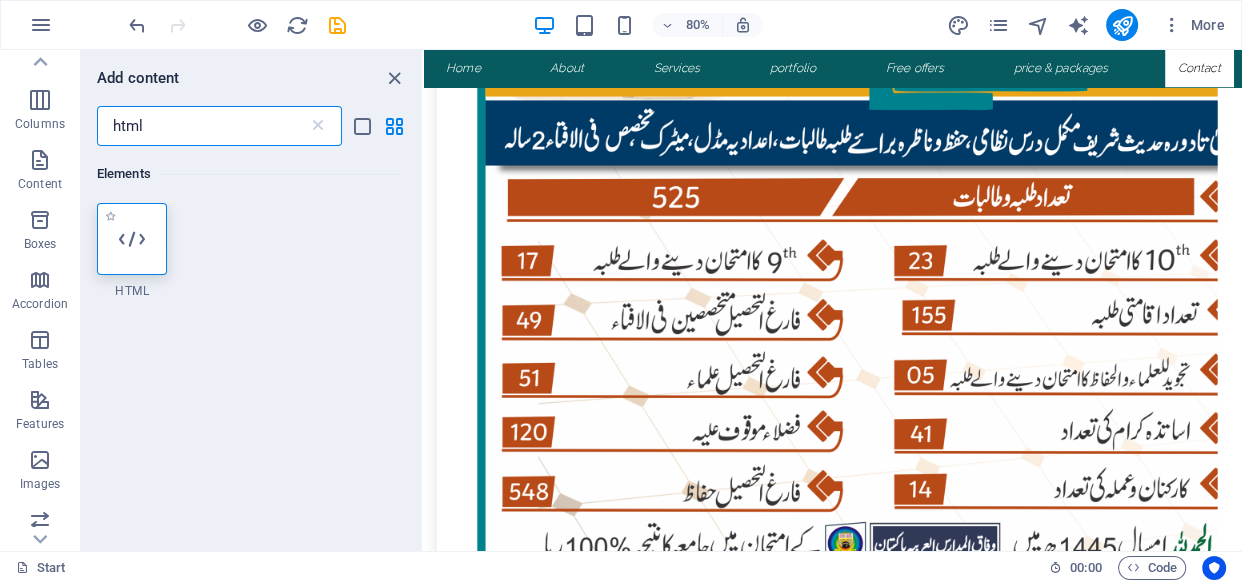 type on "html" 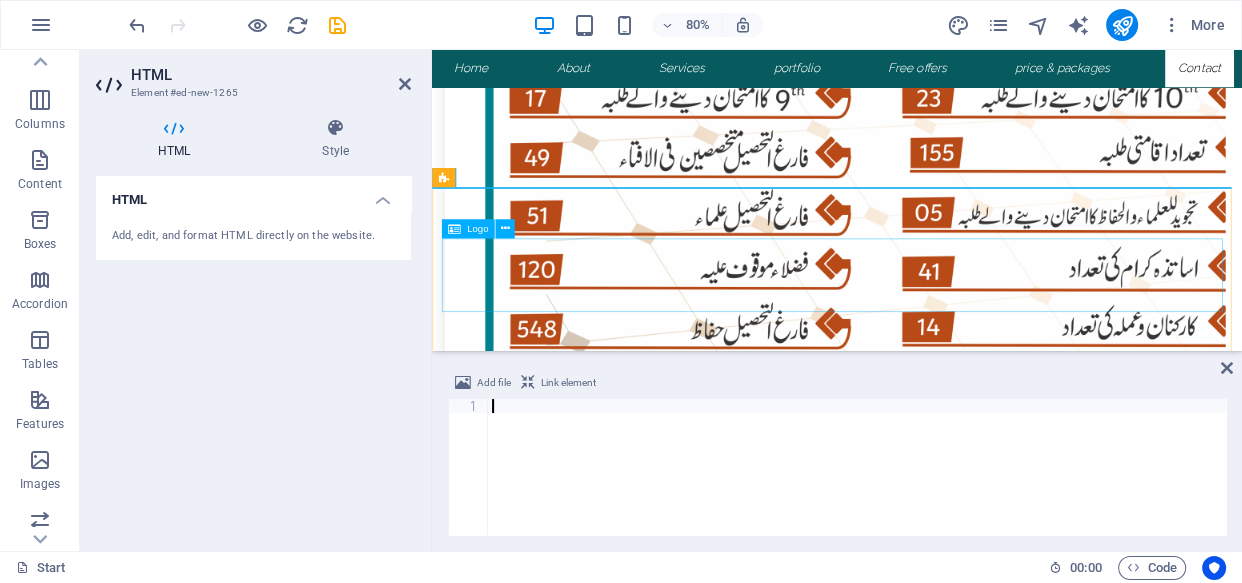 scroll, scrollTop: 8959, scrollLeft: 0, axis: vertical 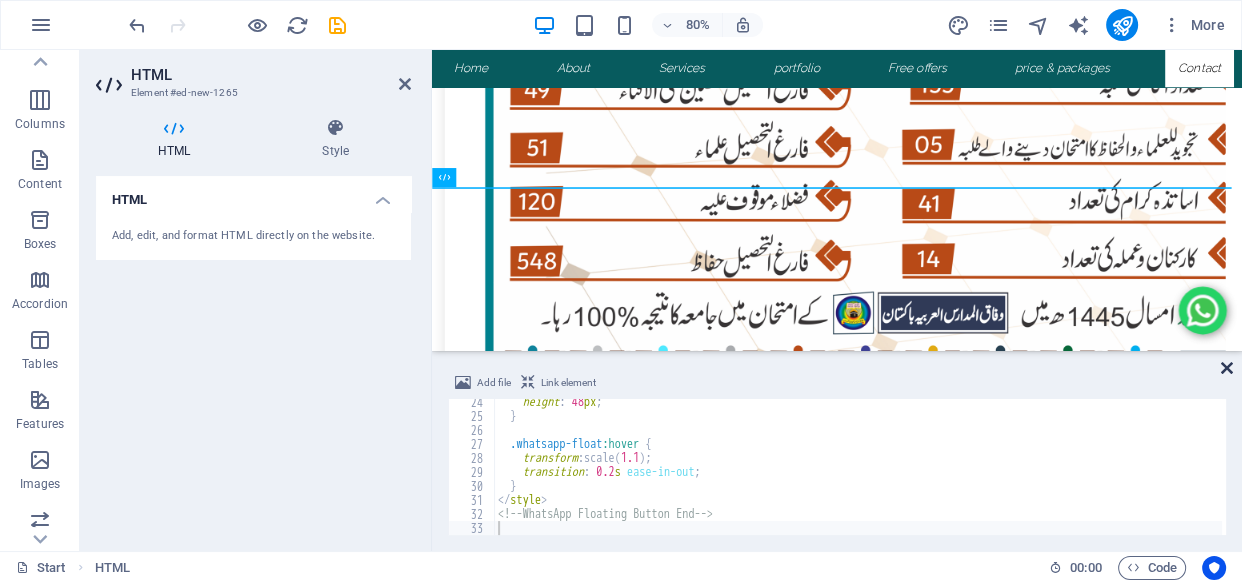 drag, startPoint x: 1222, startPoint y: 371, endPoint x: 644, endPoint y: 409, distance: 579.2478 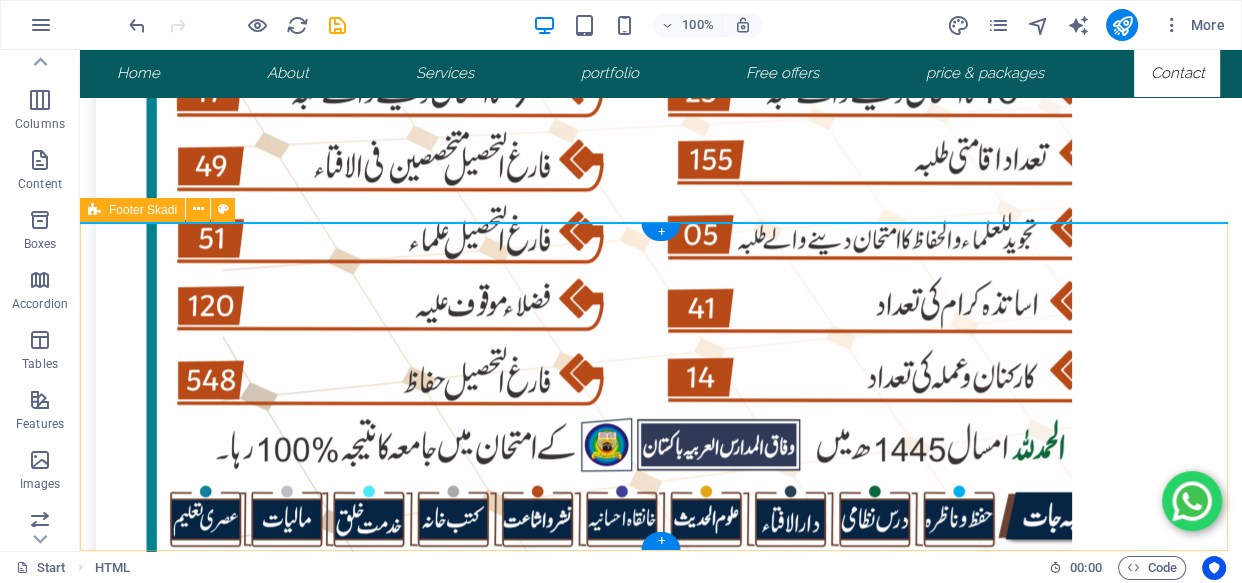 click on "Privacy Policy" at bounding box center [661, 17594] 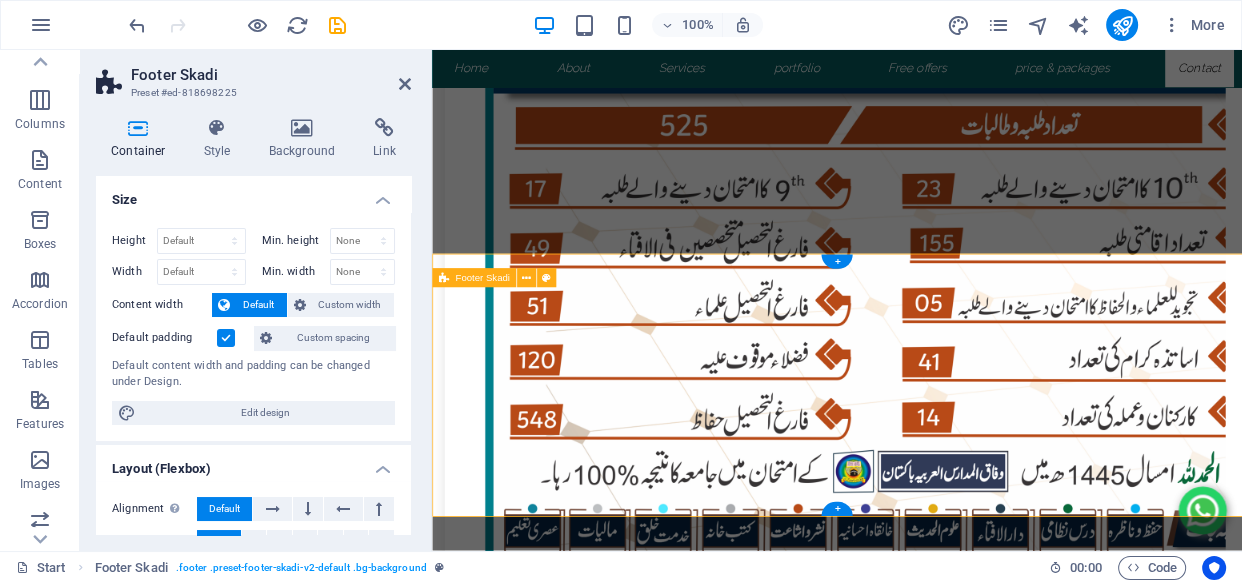 scroll, scrollTop: 8875, scrollLeft: 0, axis: vertical 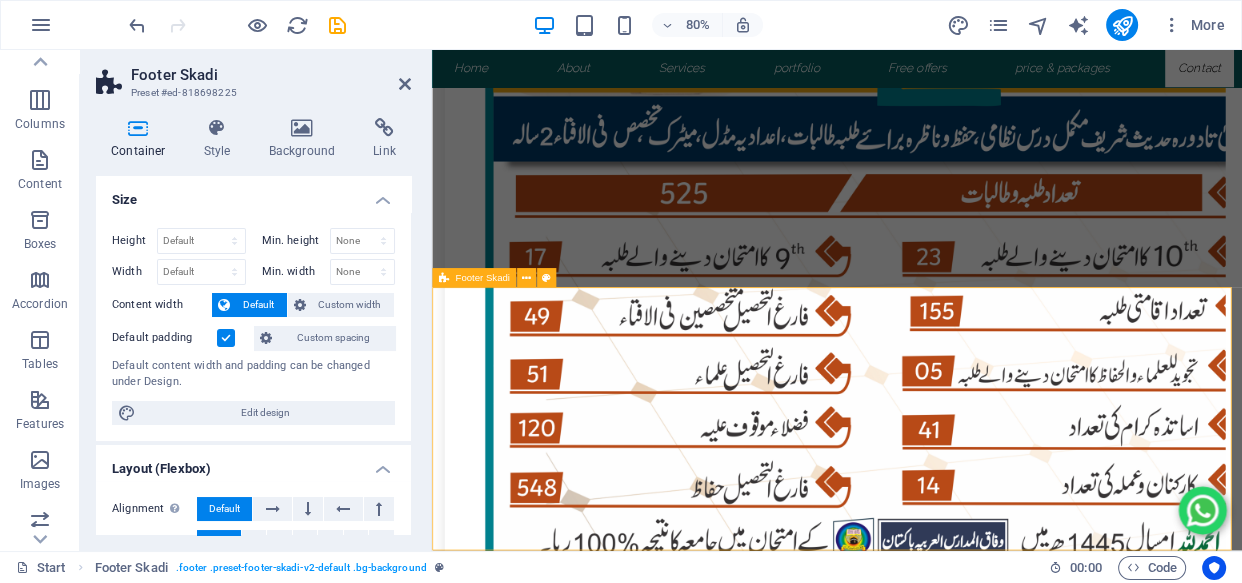 click on "Privacy Policy" at bounding box center [938, 16461] 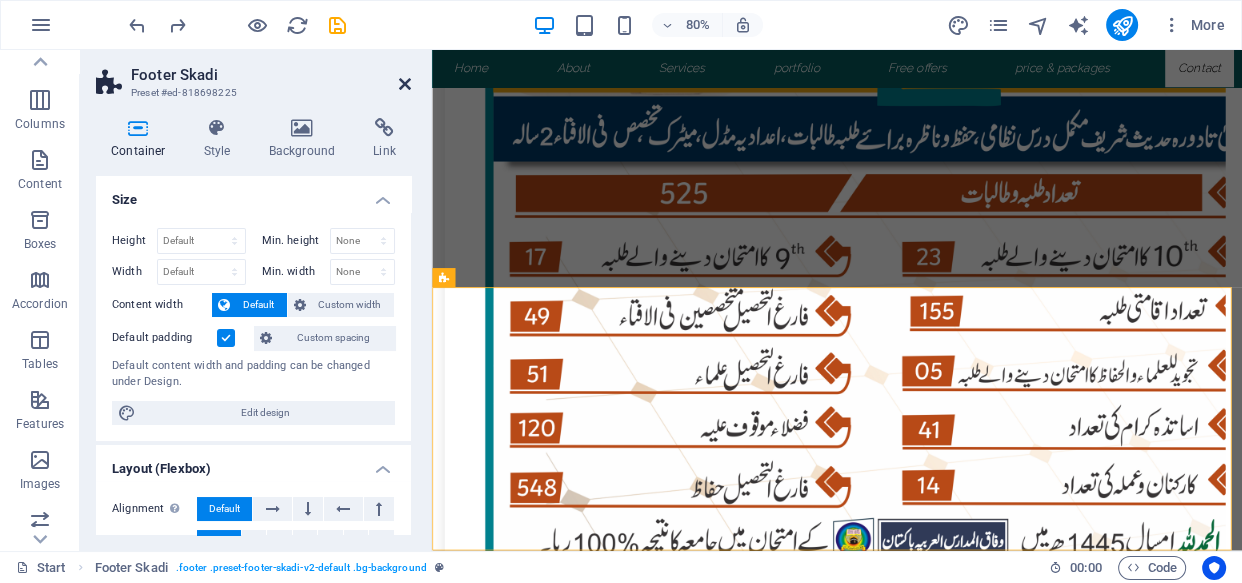 click on "Footer Skadi" at bounding box center [271, 75] 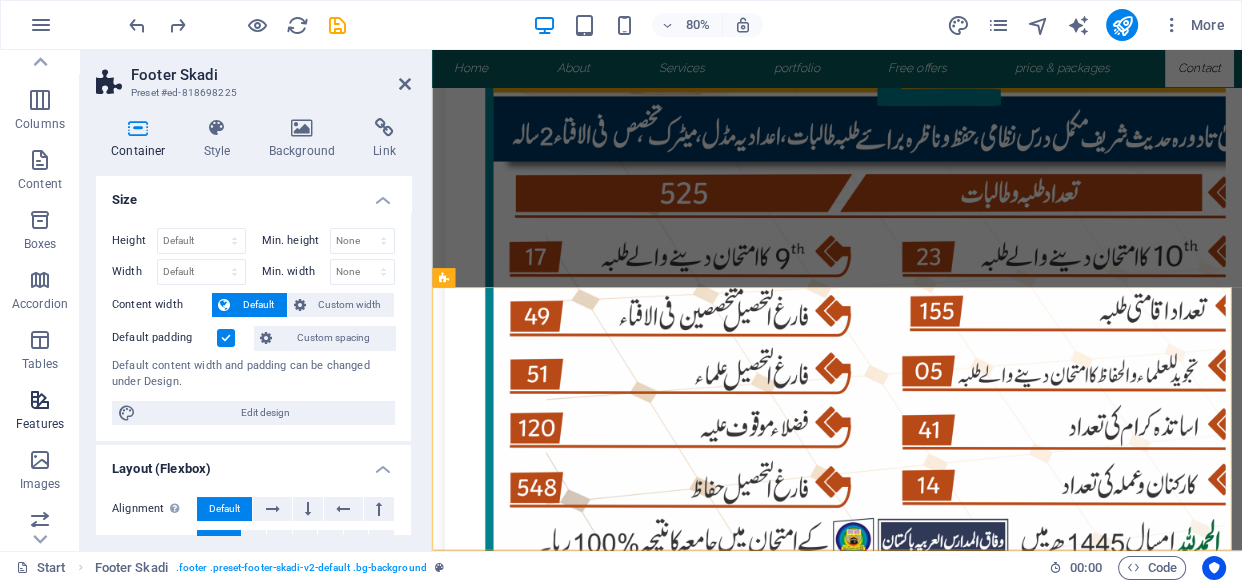 drag, startPoint x: 400, startPoint y: 83, endPoint x: 2, endPoint y: 382, distance: 497.80017 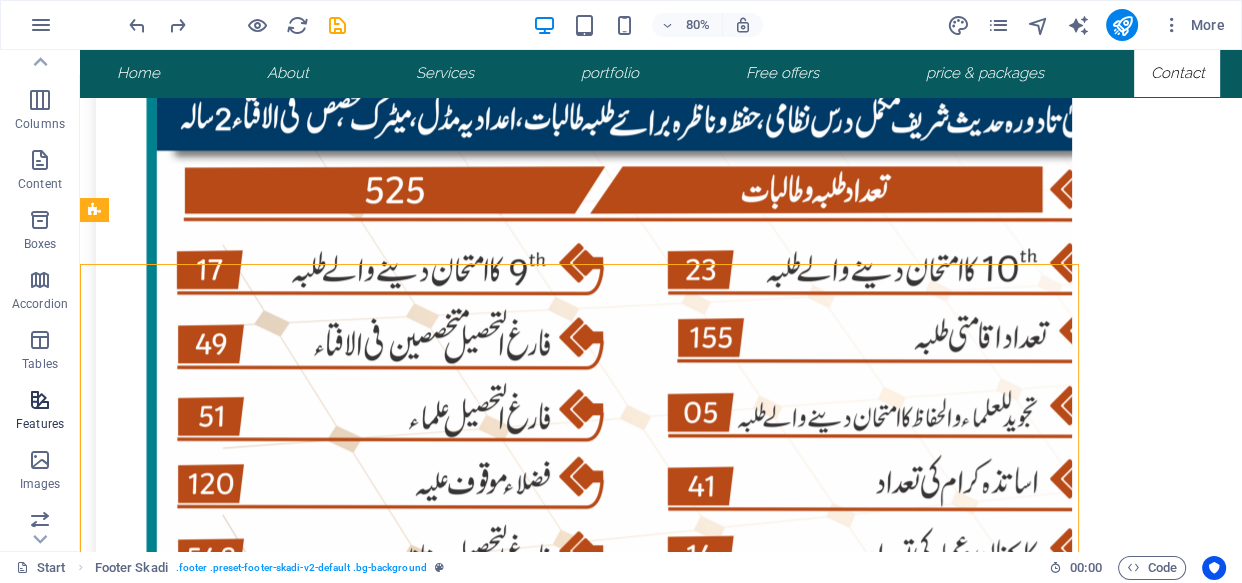 scroll, scrollTop: 8959, scrollLeft: 0, axis: vertical 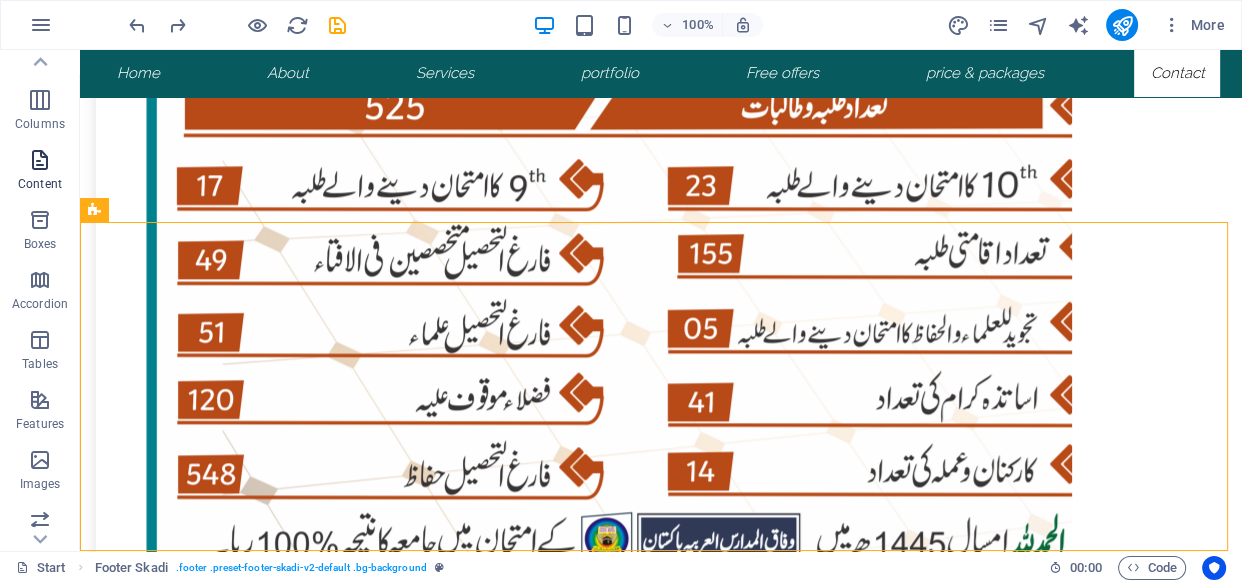 click on "Content" at bounding box center [40, 184] 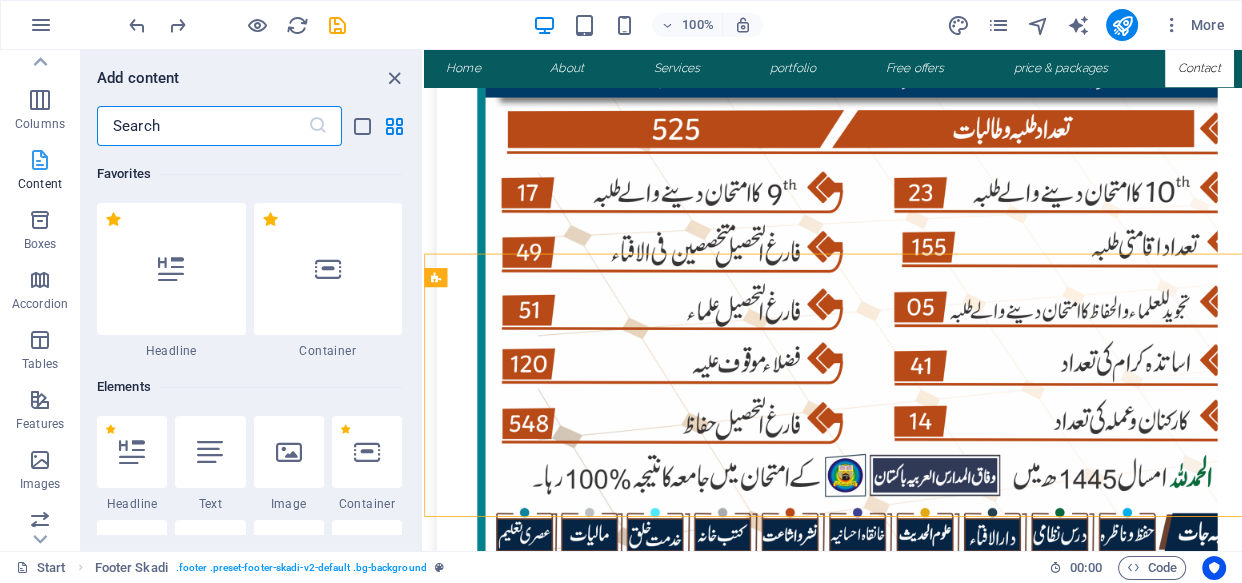 scroll, scrollTop: 8875, scrollLeft: 0, axis: vertical 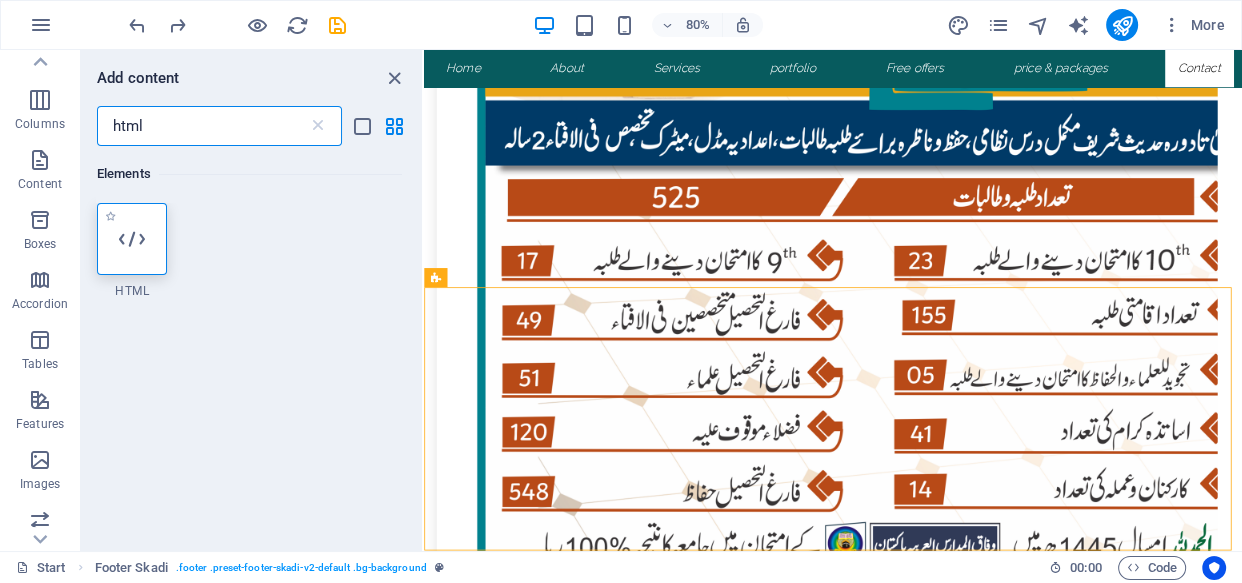 type on "html" 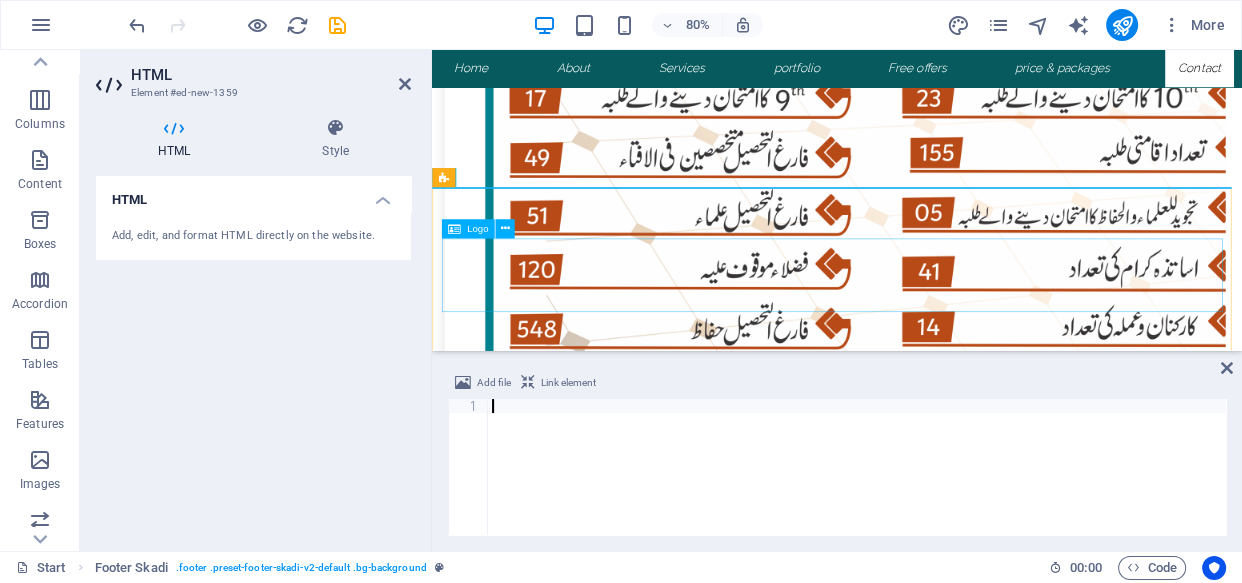 scroll, scrollTop: 8959, scrollLeft: 0, axis: vertical 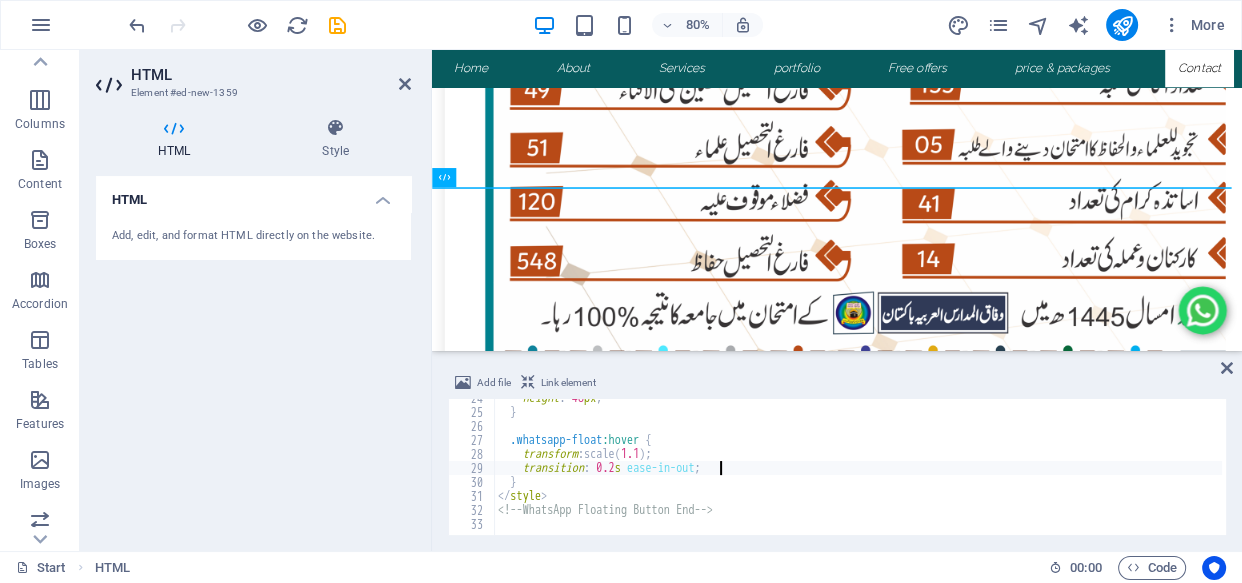 click on "height :   48 px ;    }    .whatsapp-float :hover   {      transform :  scale( 1.1 ) ;      transition :   0.2 s   ease-in-out ;    } </ style > <!--  WhatsApp Floating Button End  -->" at bounding box center (865, 471) 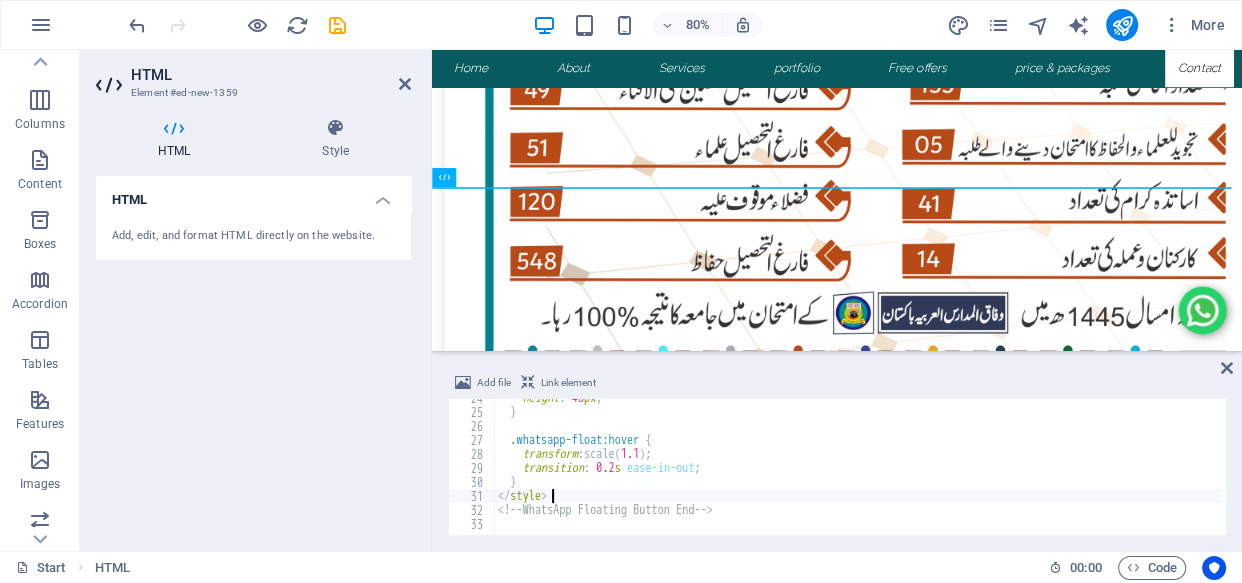 click on "height :   48 px ;    }    .whatsapp-float :hover   {      transform :  scale( 1.1 ) ;      transition :   0.2 s   ease-in-out ;    } </ style > <!--  WhatsApp Floating Button End  -->" at bounding box center (865, 471) 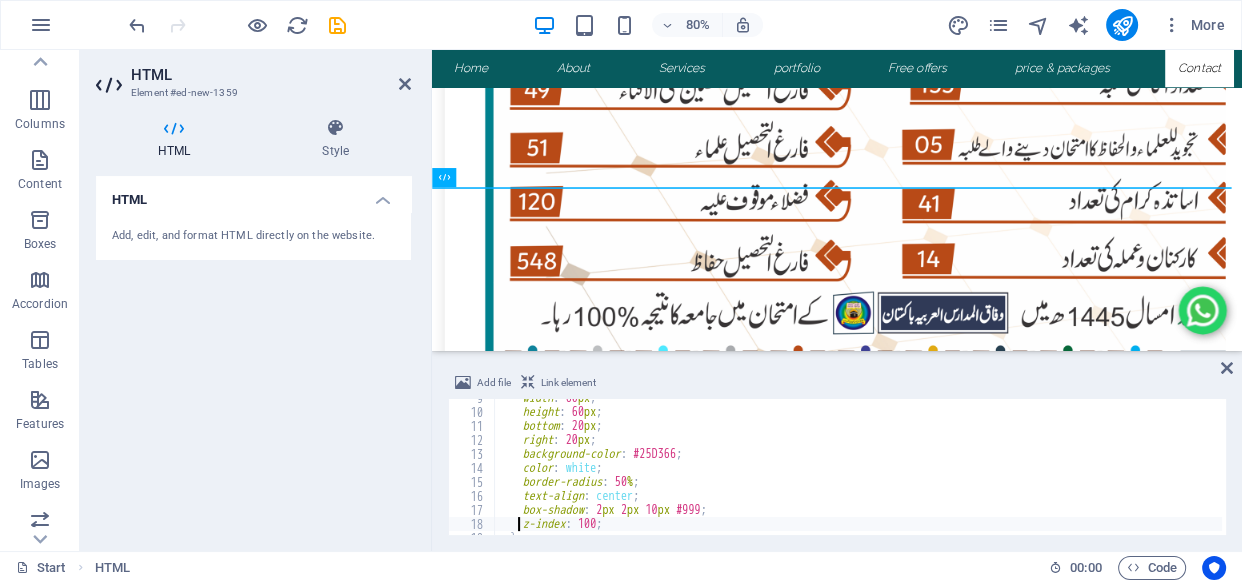 scroll, scrollTop: 120, scrollLeft: 0, axis: vertical 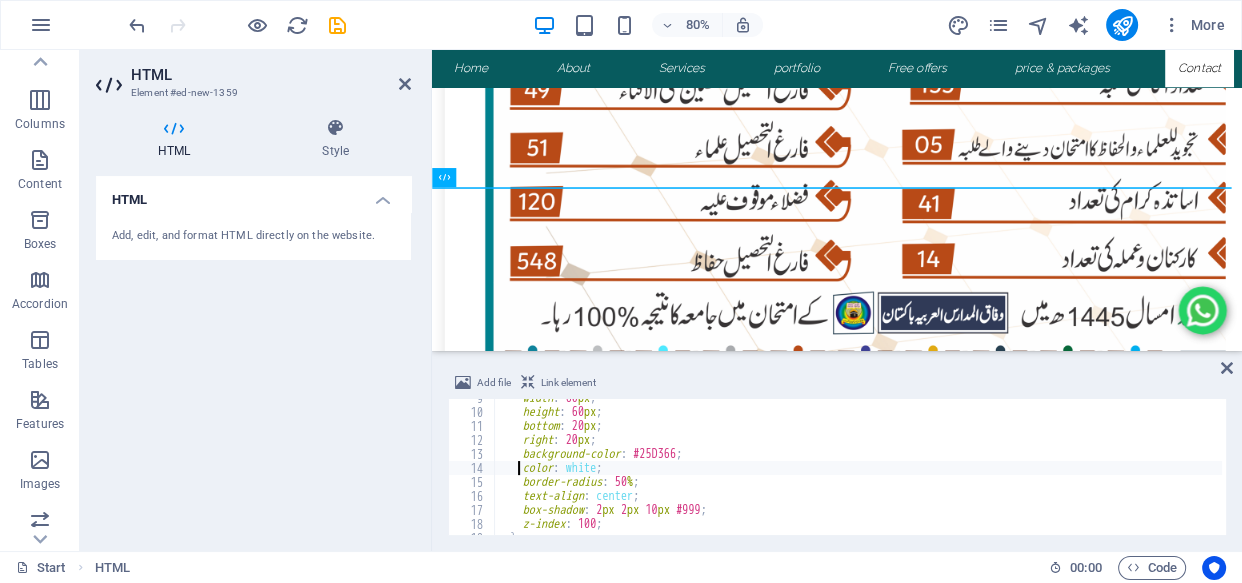 type on "<style>" 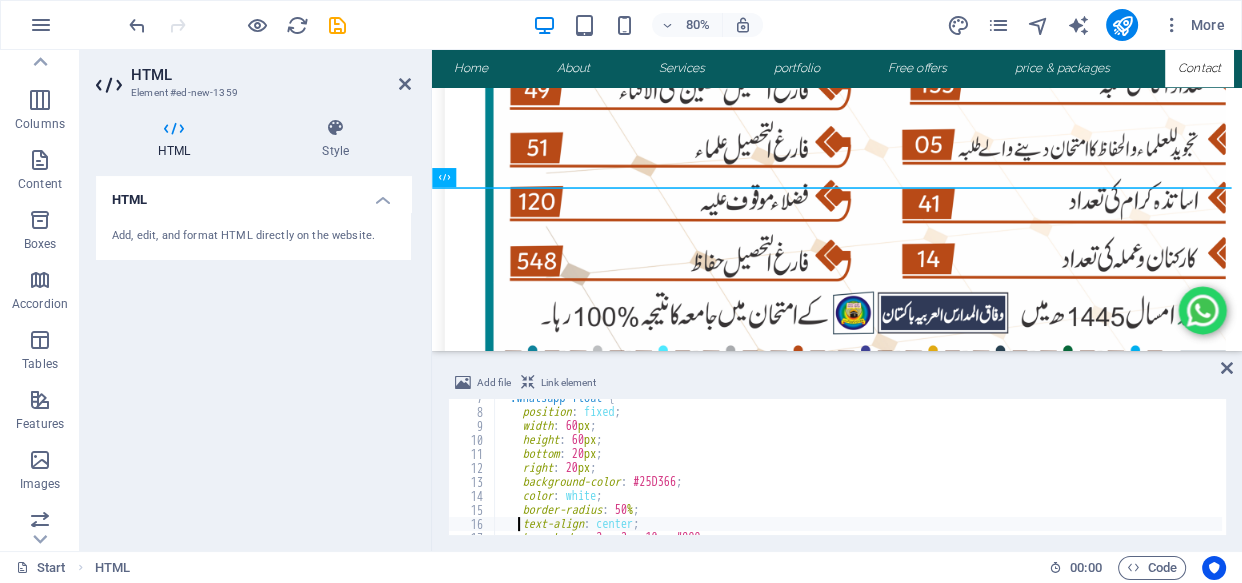 scroll, scrollTop: 91, scrollLeft: 0, axis: vertical 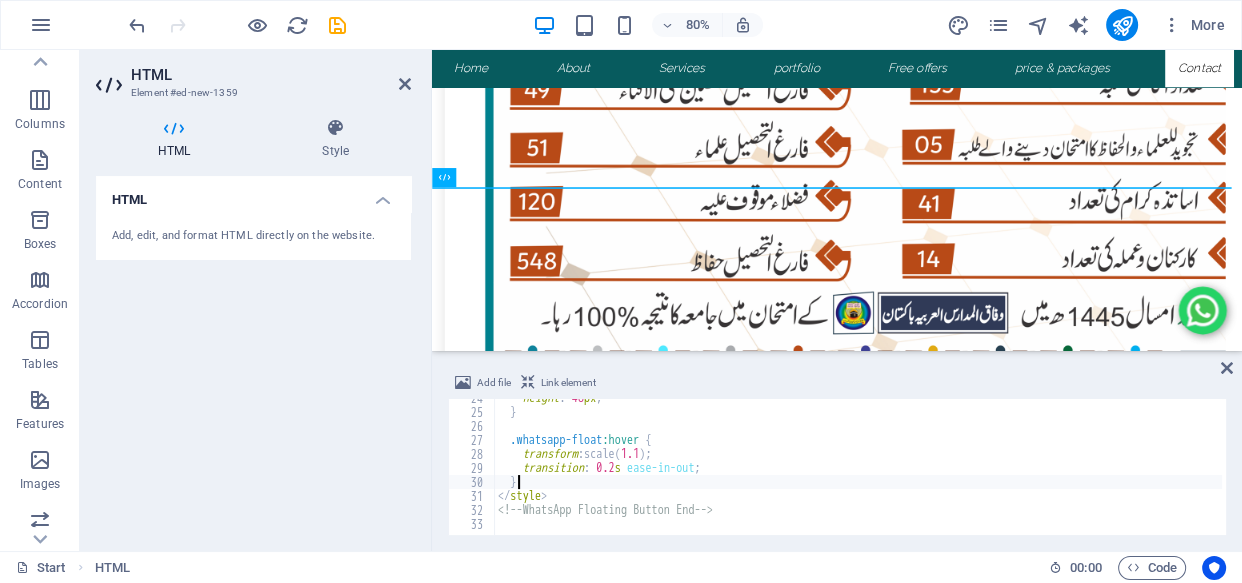 type on ".whatsapp-float:hover {" 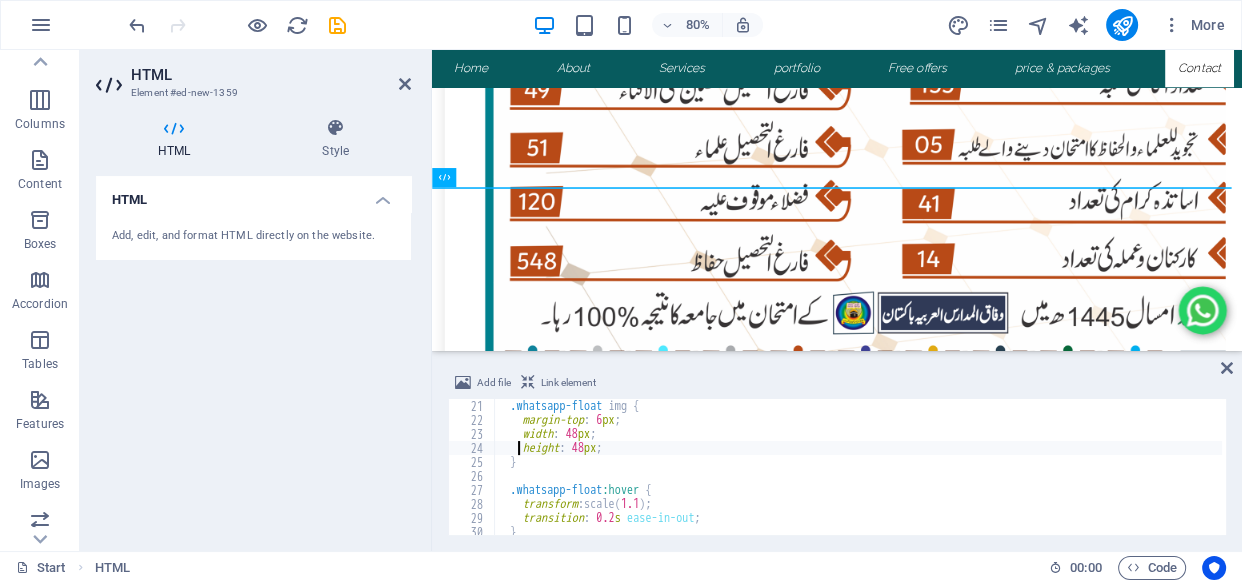 type on "}" 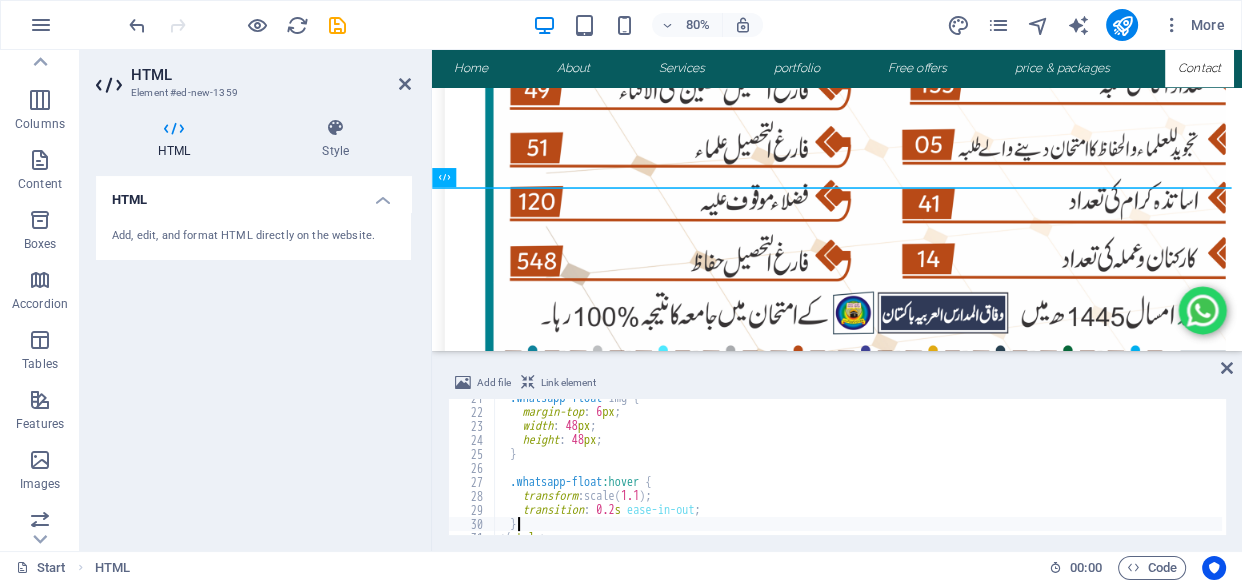 type on "<!-- WhatsApp Floating Button End -->" 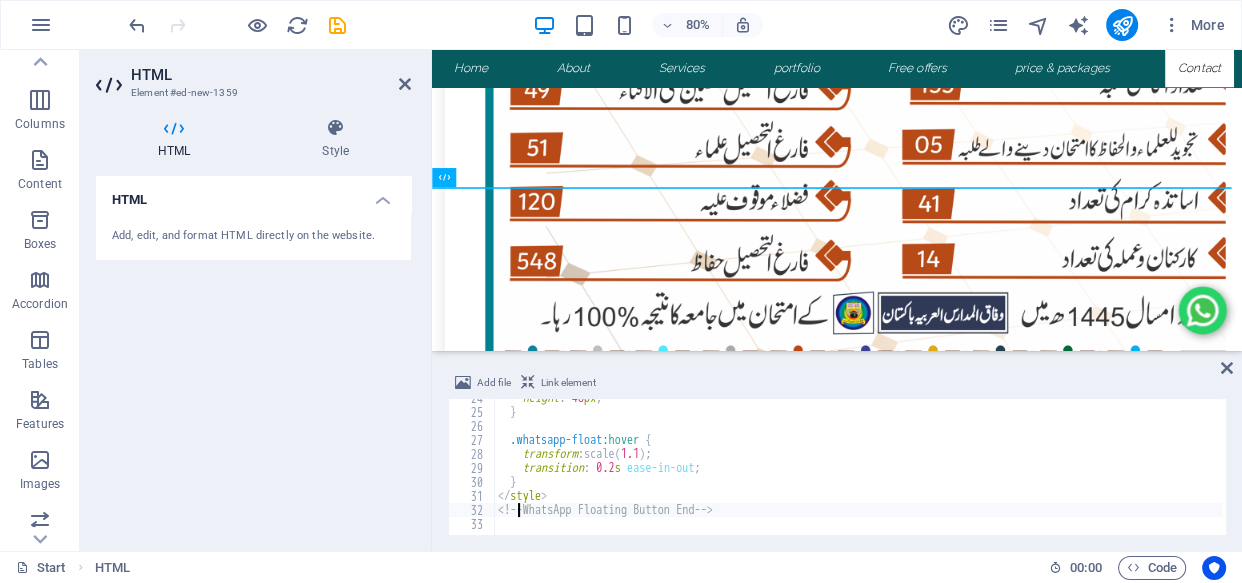 type on ".whatsapp-float:hover {" 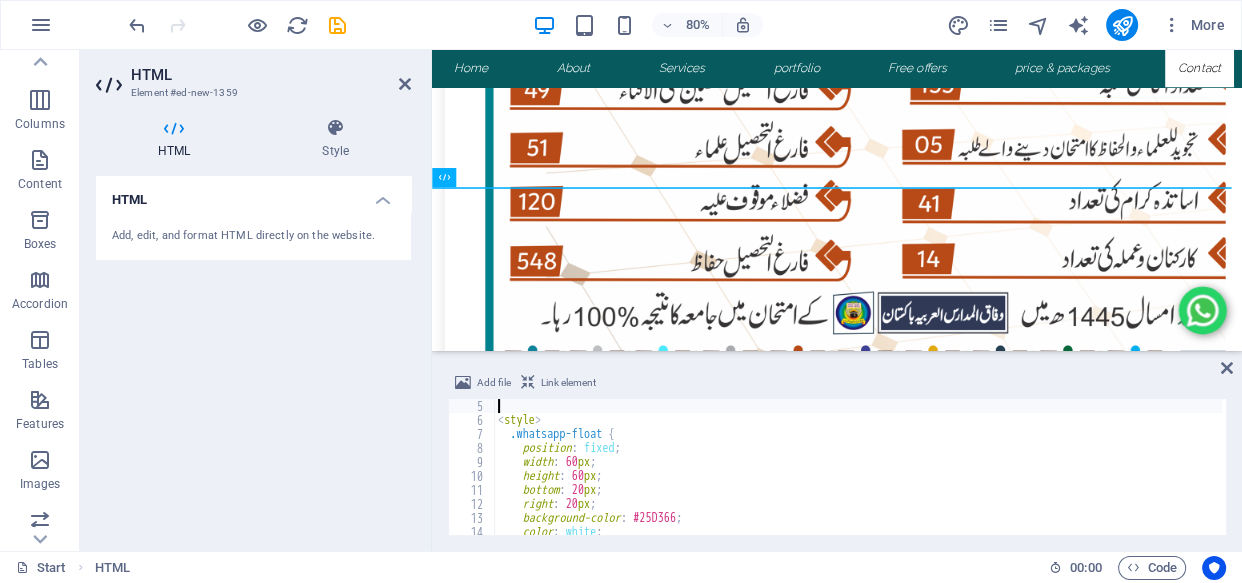 scroll, scrollTop: 0, scrollLeft: 0, axis: both 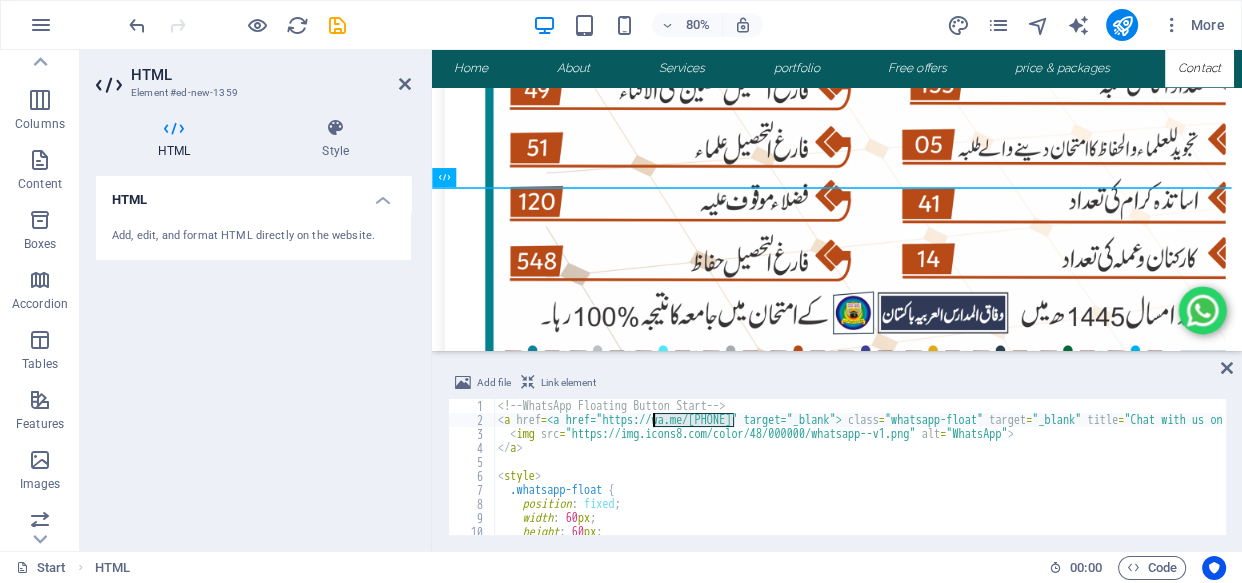 drag, startPoint x: 731, startPoint y: 424, endPoint x: 652, endPoint y: 421, distance: 79.05694 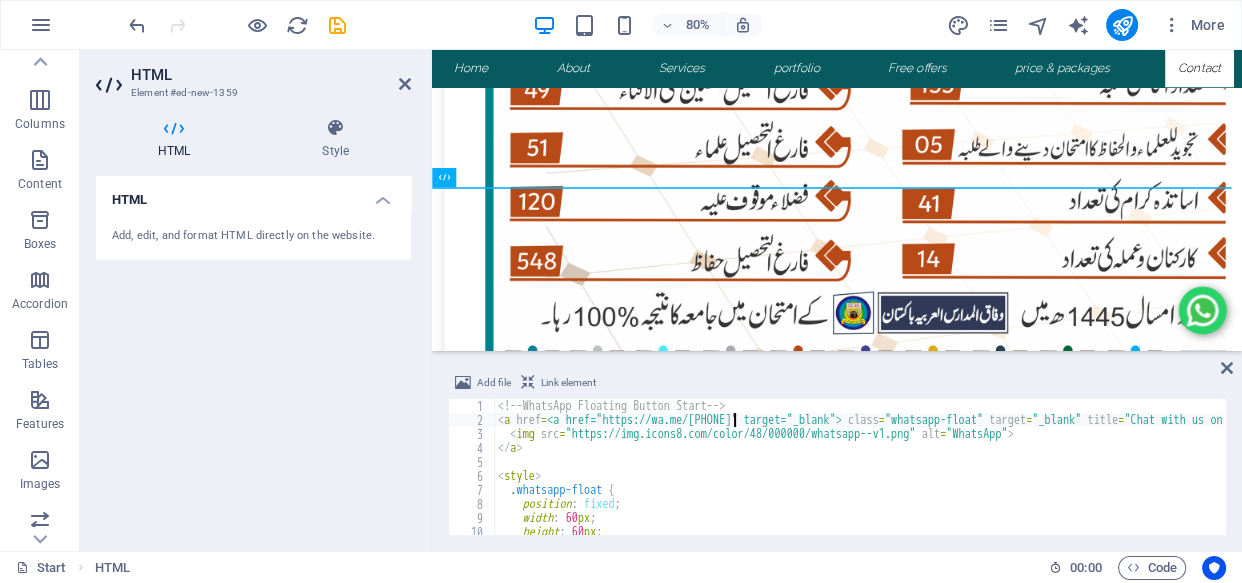scroll, scrollTop: 0, scrollLeft: 20, axis: horizontal 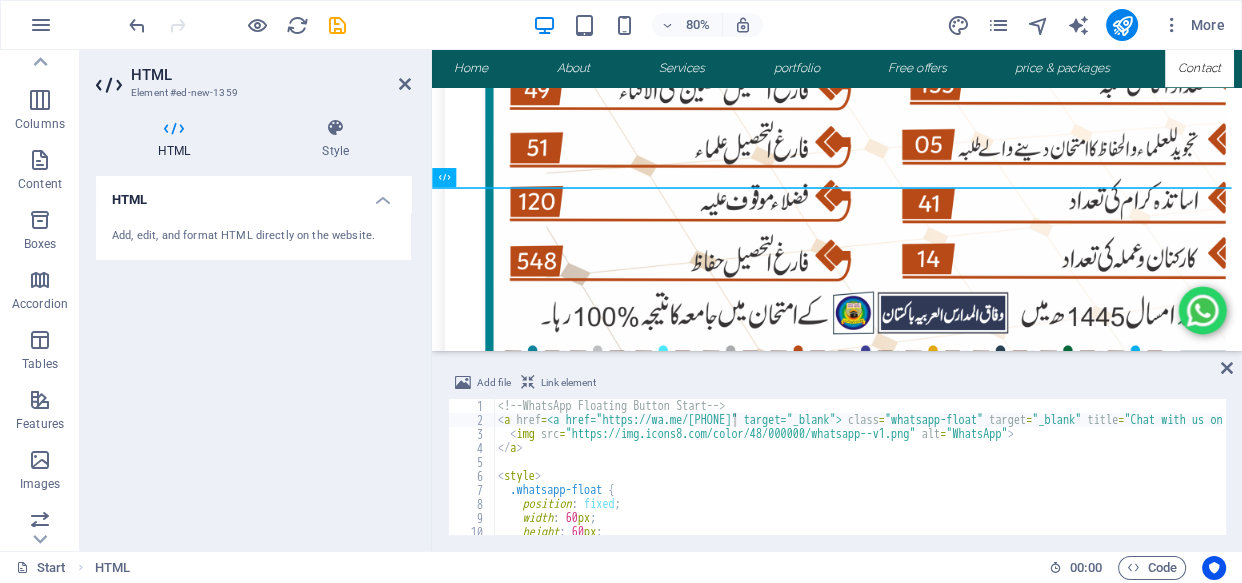 click on "HTML Add, edit, and format HTML directly on the website." at bounding box center (253, 355) 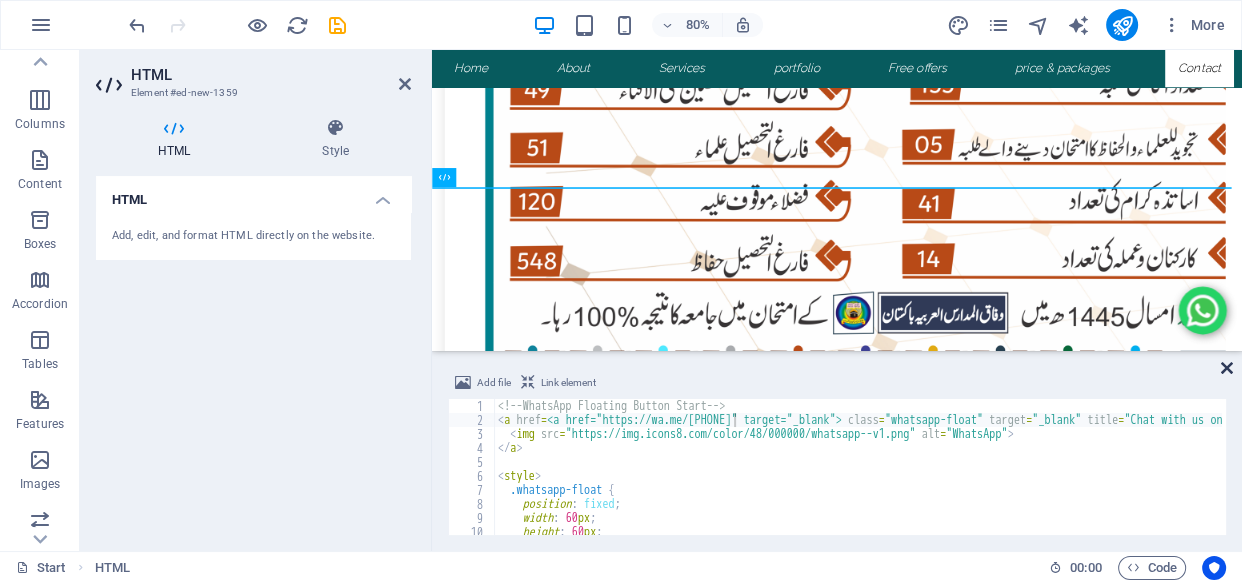click at bounding box center [1227, 368] 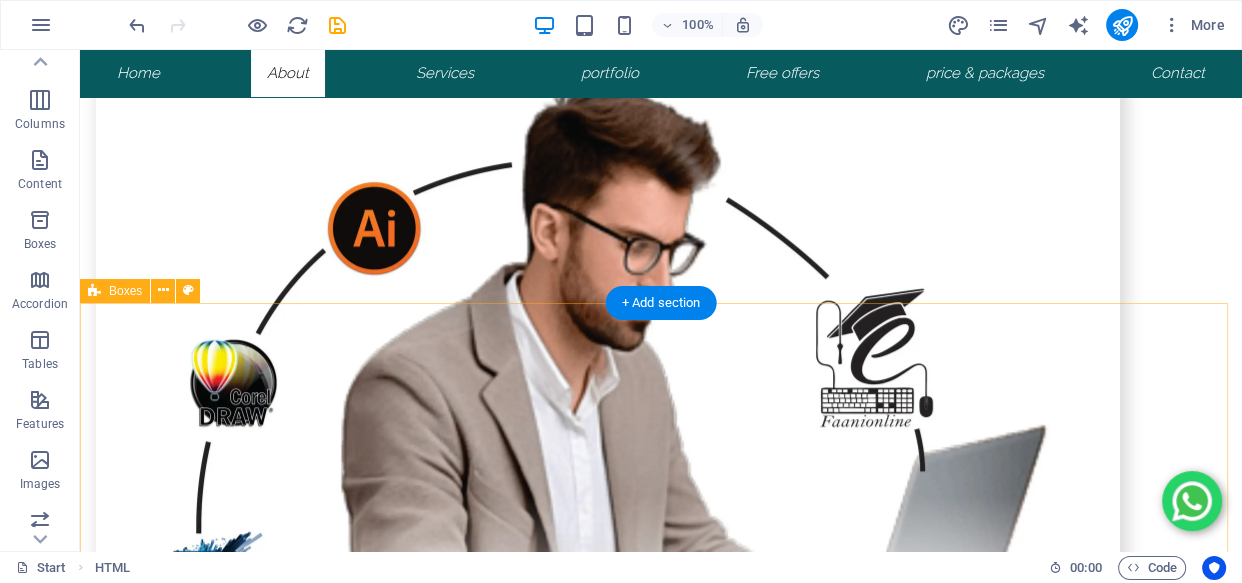 scroll, scrollTop: 0, scrollLeft: 0, axis: both 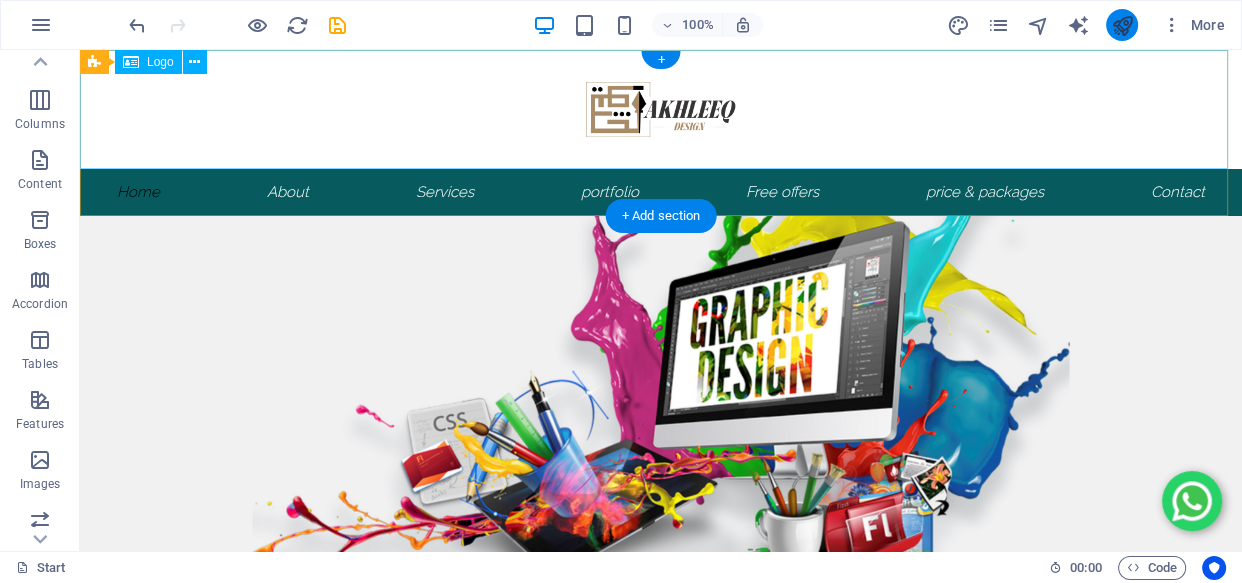 click at bounding box center (1121, 25) 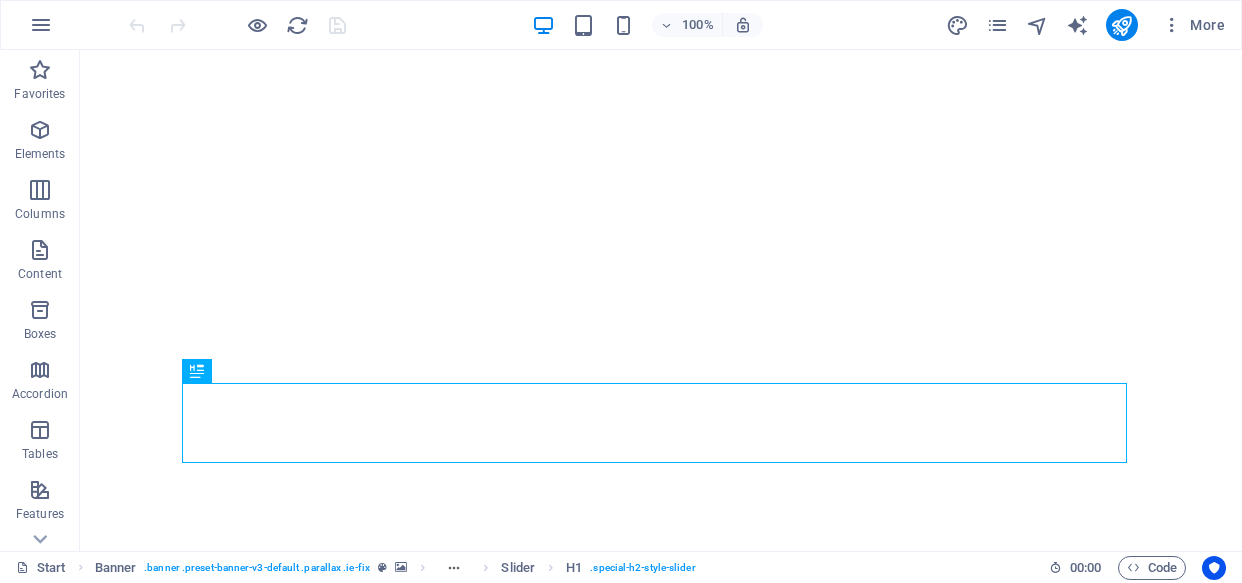 scroll, scrollTop: 0, scrollLeft: 0, axis: both 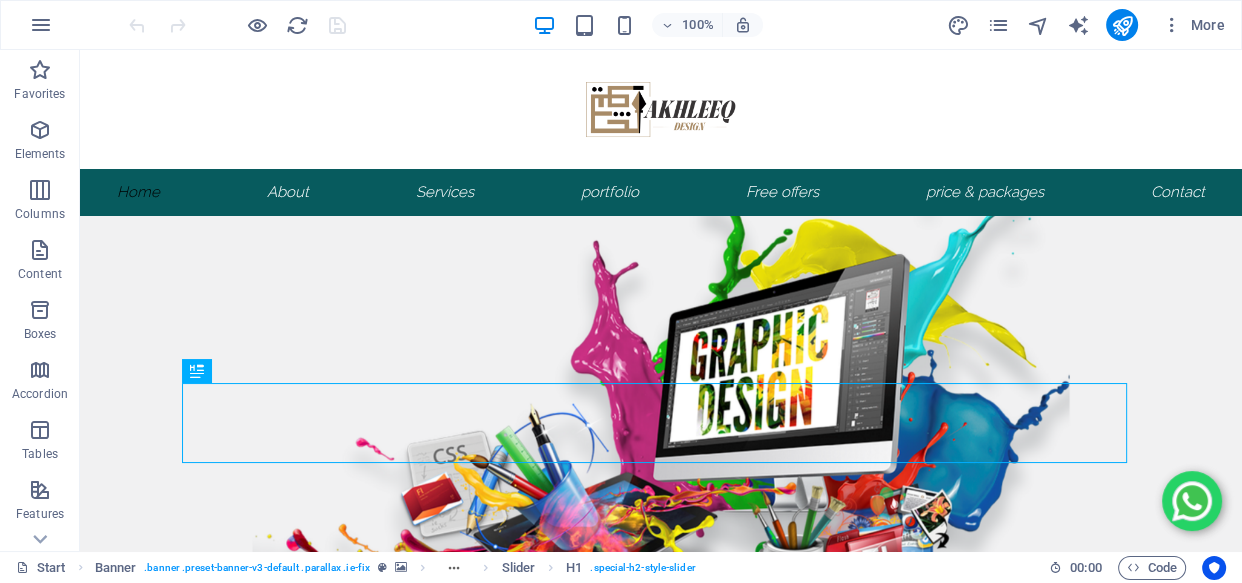 click on "I'm    GRAPHIC DESIGNER  web Developer Typist" at bounding box center (661, 968) 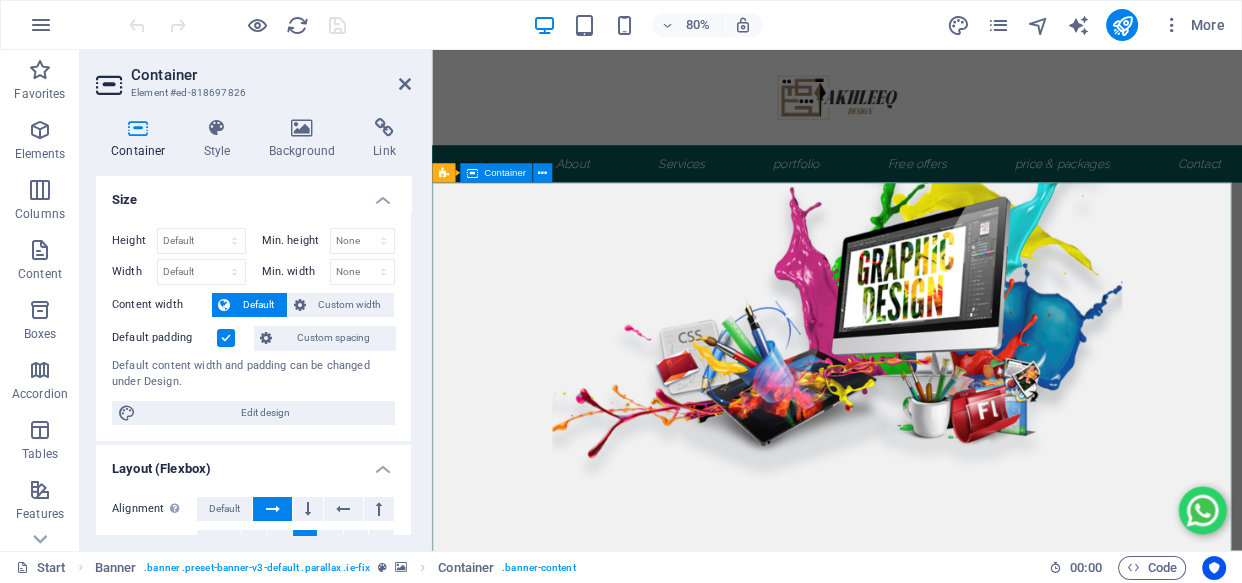 drag, startPoint x: 563, startPoint y: 301, endPoint x: 763, endPoint y: 212, distance: 218.90866 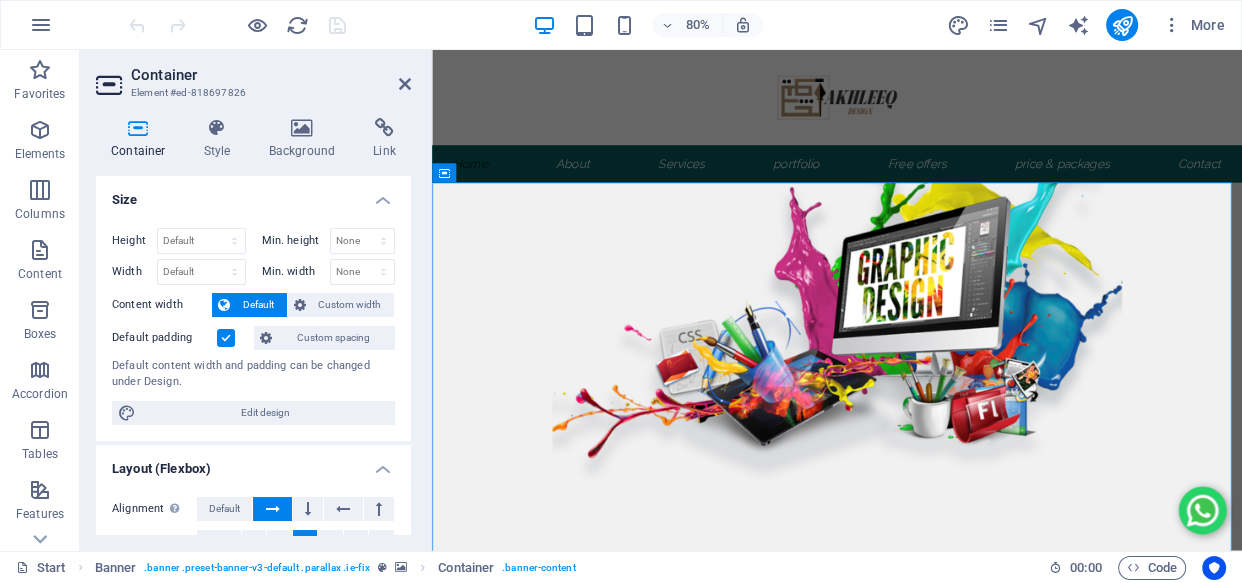 click on "Background" at bounding box center (306, 139) 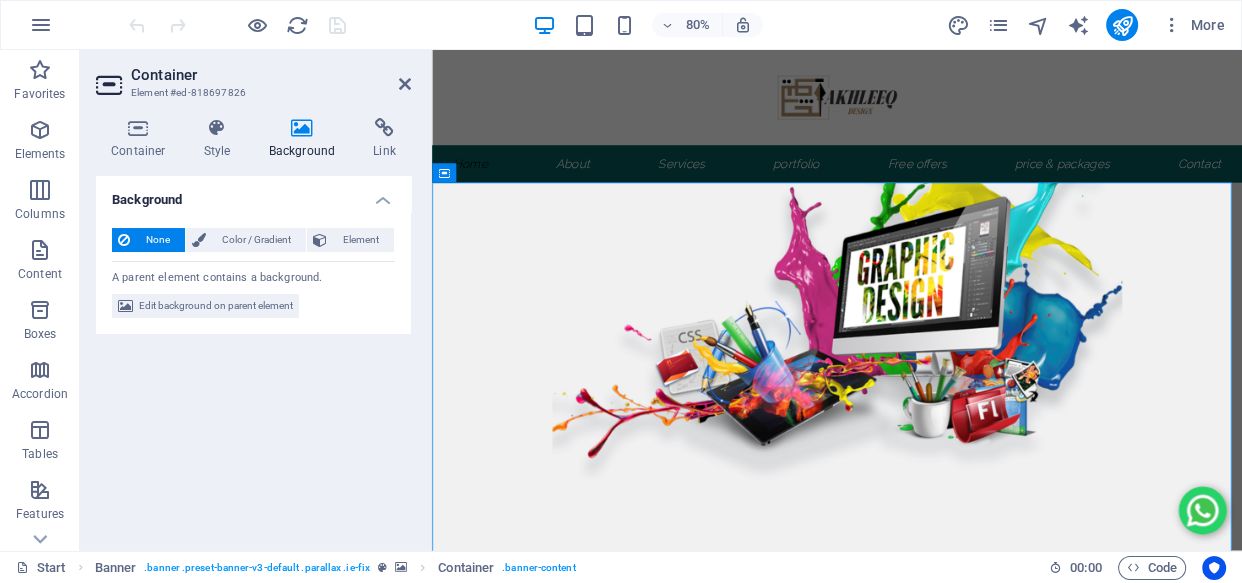 click on "Edit background on parent element" at bounding box center [216, 306] 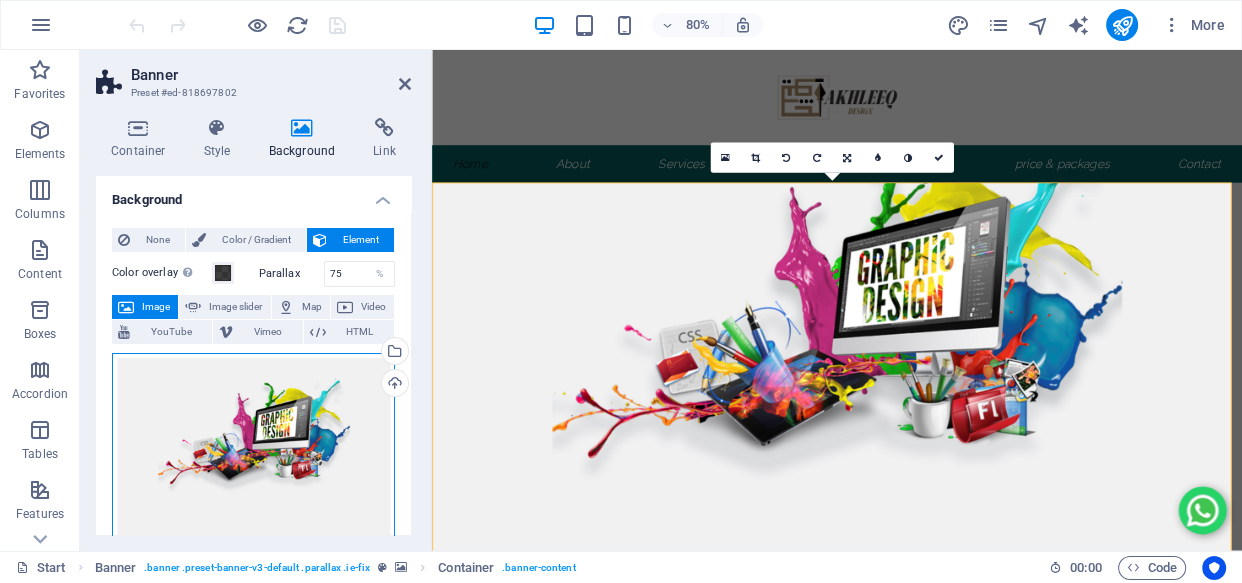 click on "Drag files here, click to choose files or select files from Files or our free stock photos & videos" at bounding box center [253, 454] 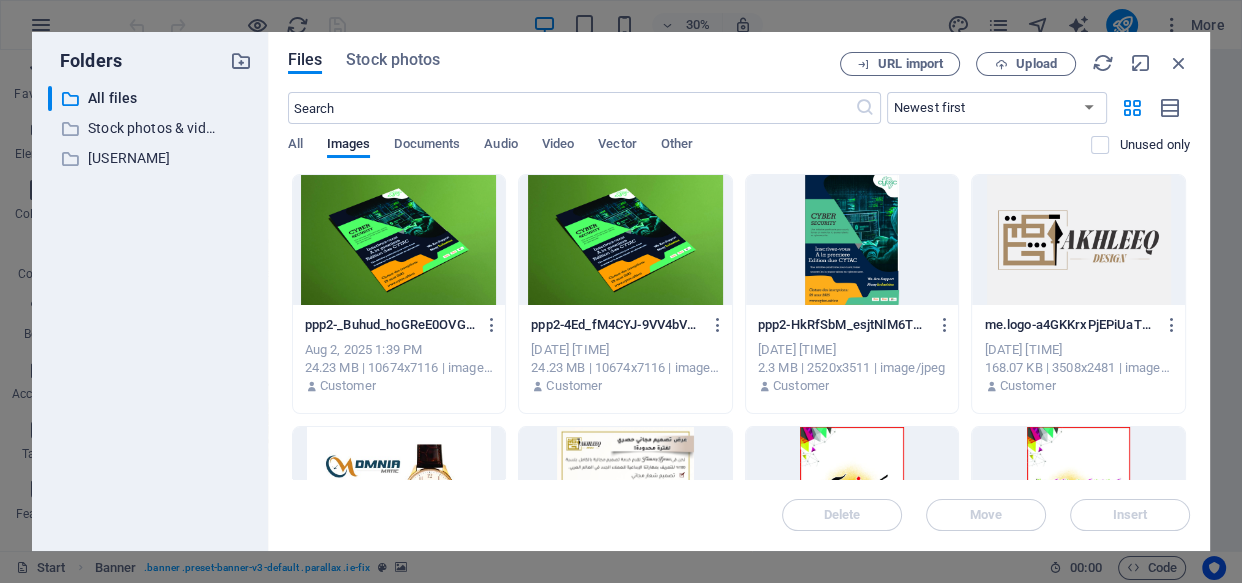 click on "Upload" at bounding box center (1036, 64) 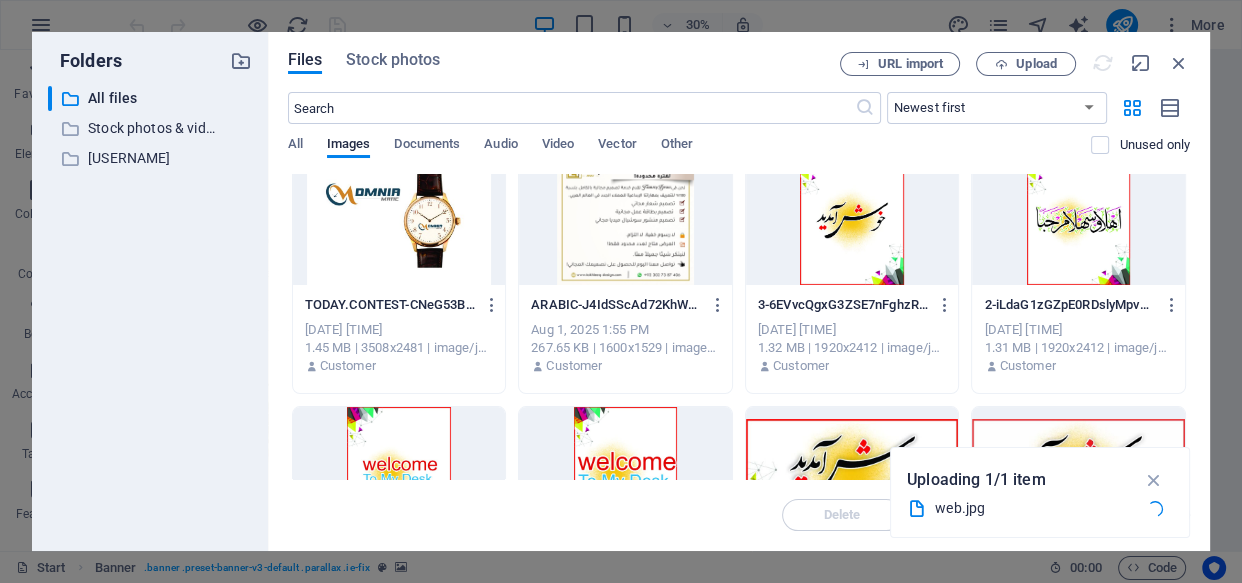 scroll, scrollTop: 0, scrollLeft: 0, axis: both 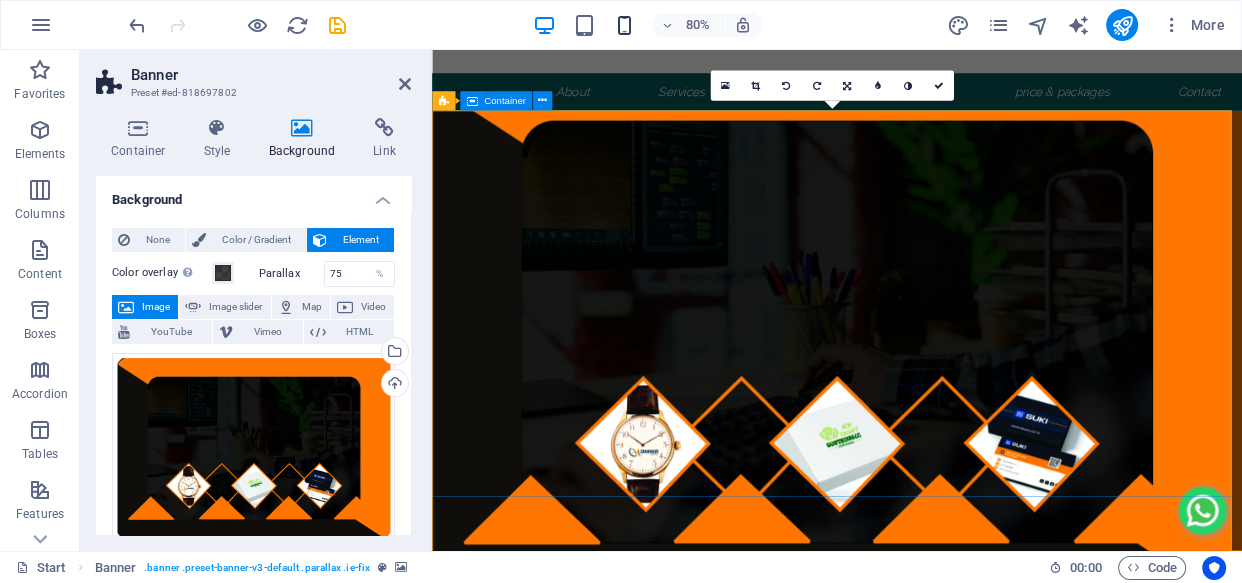 click on "80%" at bounding box center (647, 25) 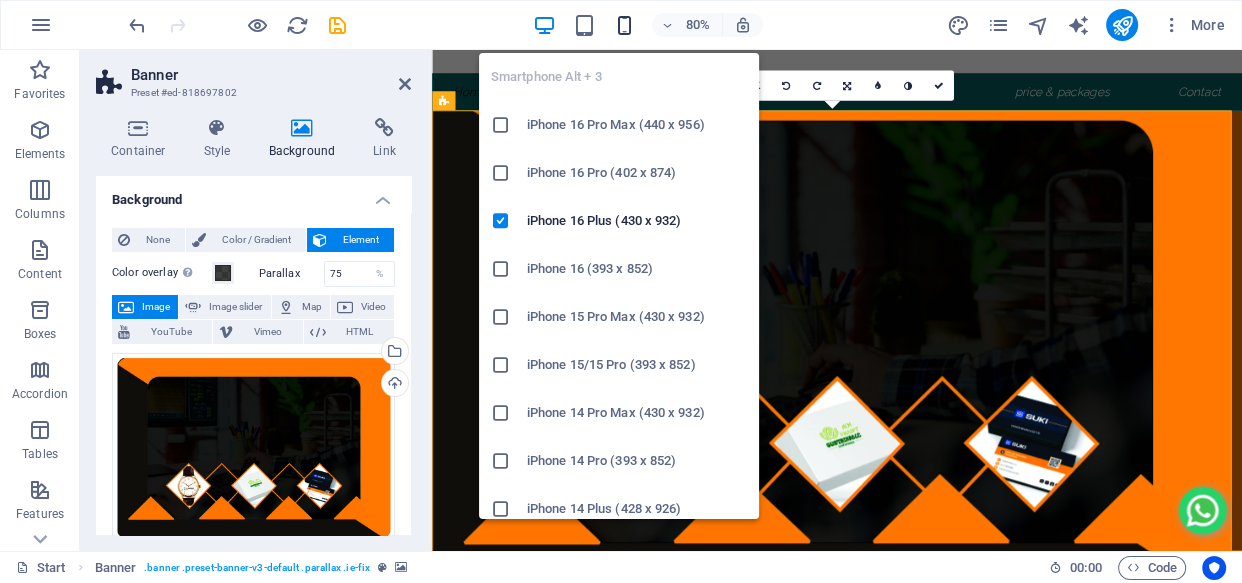 click at bounding box center [623, 25] 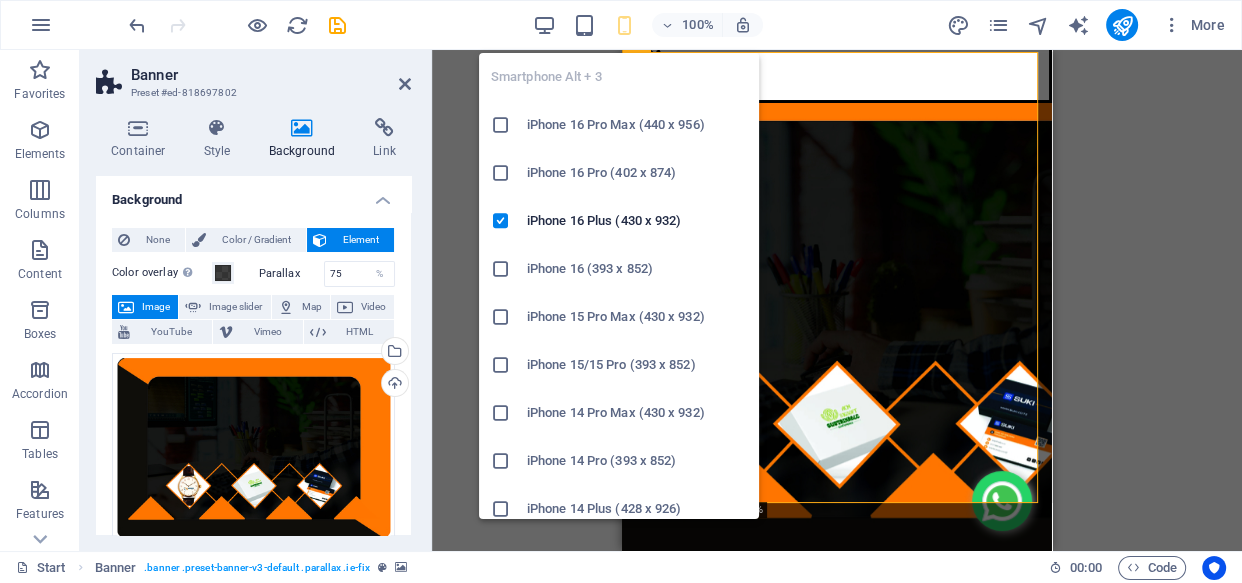 click on "Drag here to replace the existing content. Press “Ctrl” if you want to create a new element.
Slider   Slider   H1   Banner   Container   Slider   Slider   Slider   Spacer   Separator   HTML   Separator   Image with text   Container   H2   Container   Spacer   Spacer   Icon   Social Media Icons   Slider   Slider   H1   Slider   Slider   H1   Menu Bar   Logo   Menu Bar 180 170 160 150 140 130 120 110 100 90 80 70 60 50 40 30 20 10 0 -10 -20 -30 -40 -50 -60 -70 -80 -90 -100 -110 -120 -130 -140 -150 -160 -170 1921px × 2084px / 0° / 29% 16:10 16:9 4:3 1:1 1:2 0   Image" at bounding box center [837, 300] 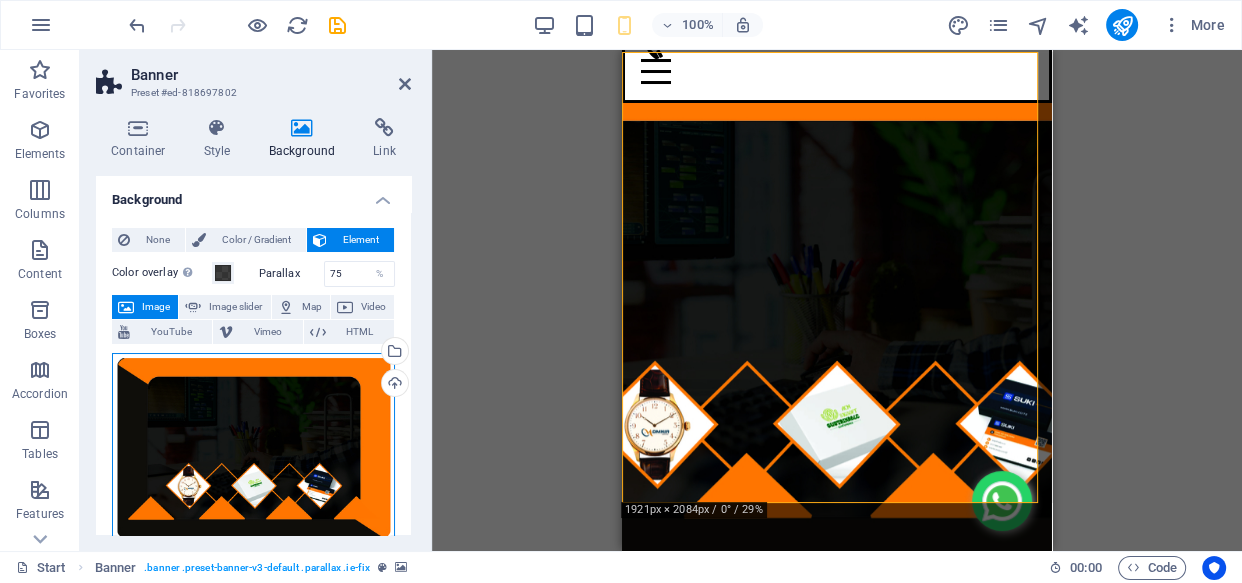 click on "Drag files here, click to choose files or select files from Files or our free stock photos & videos" at bounding box center (253, 448) 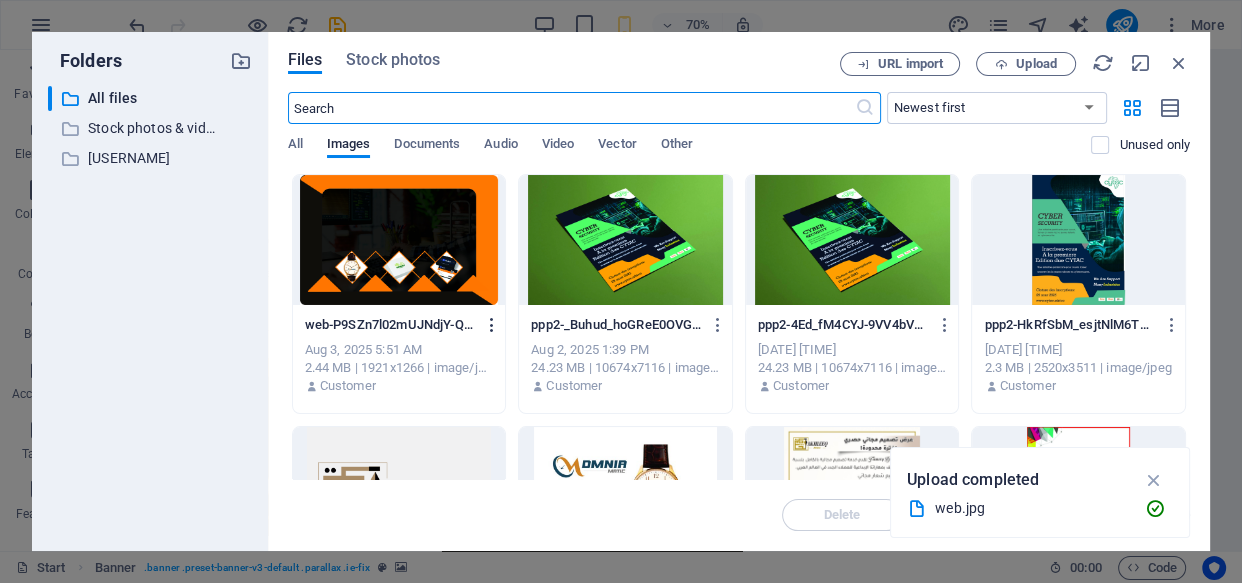 click at bounding box center (492, 325) 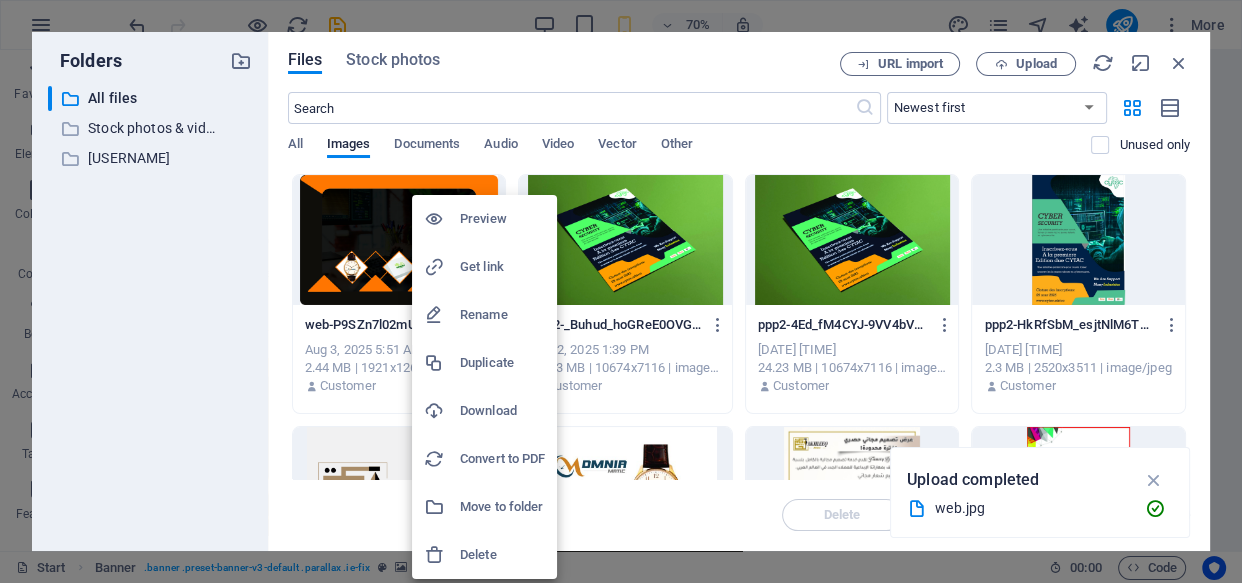 click on "Delete" at bounding box center (484, 555) 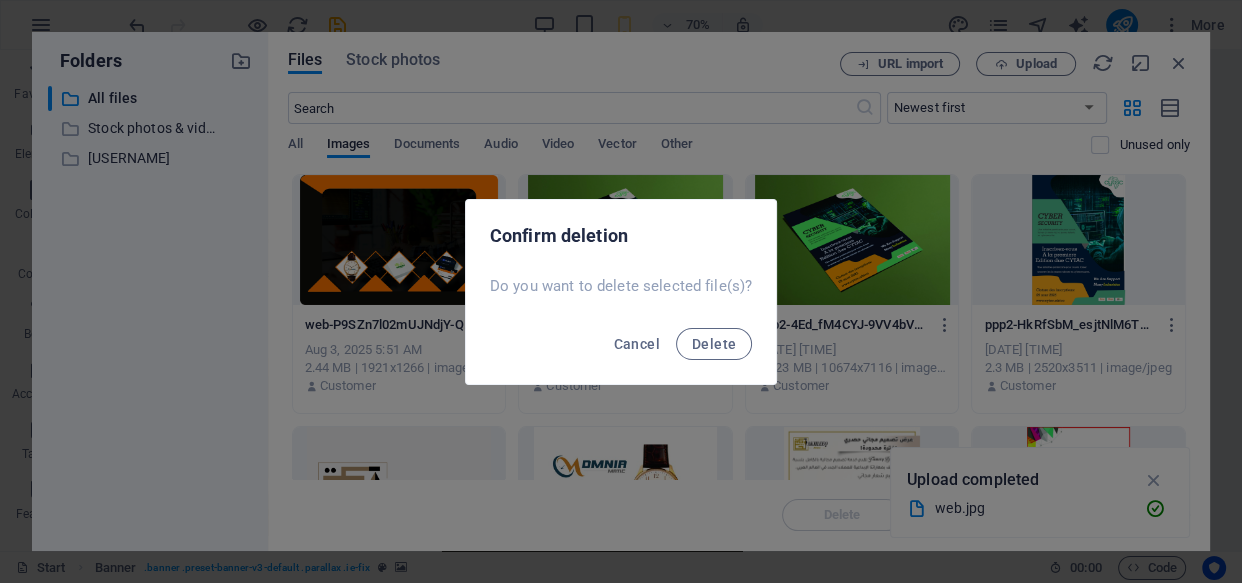 click on "Delete" at bounding box center [714, 344] 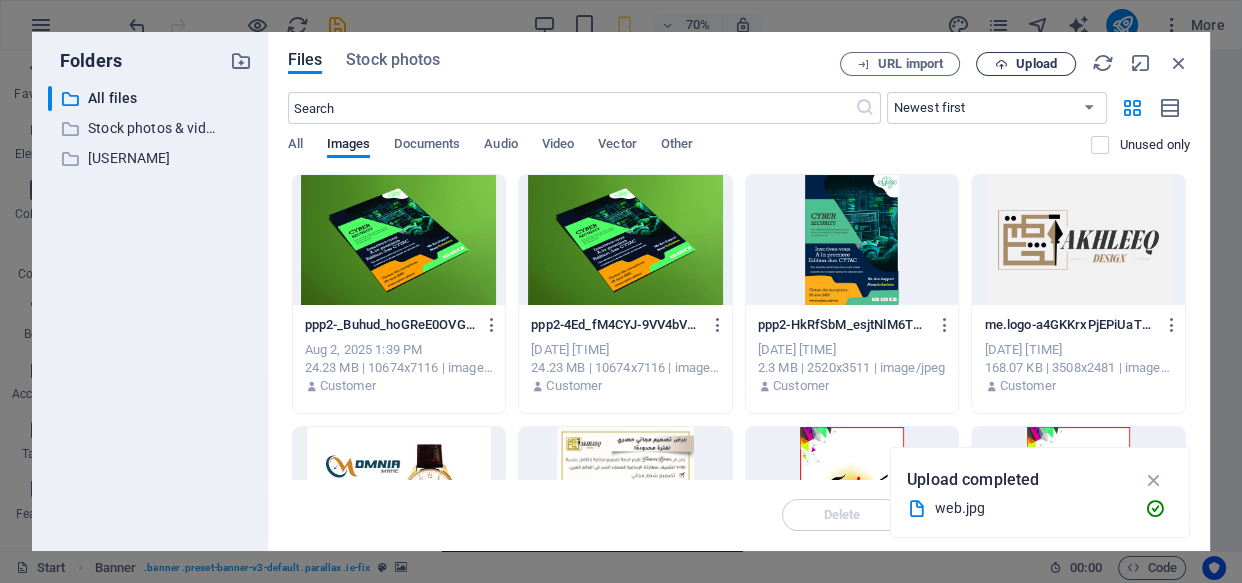 click on "Upload" at bounding box center [1036, 64] 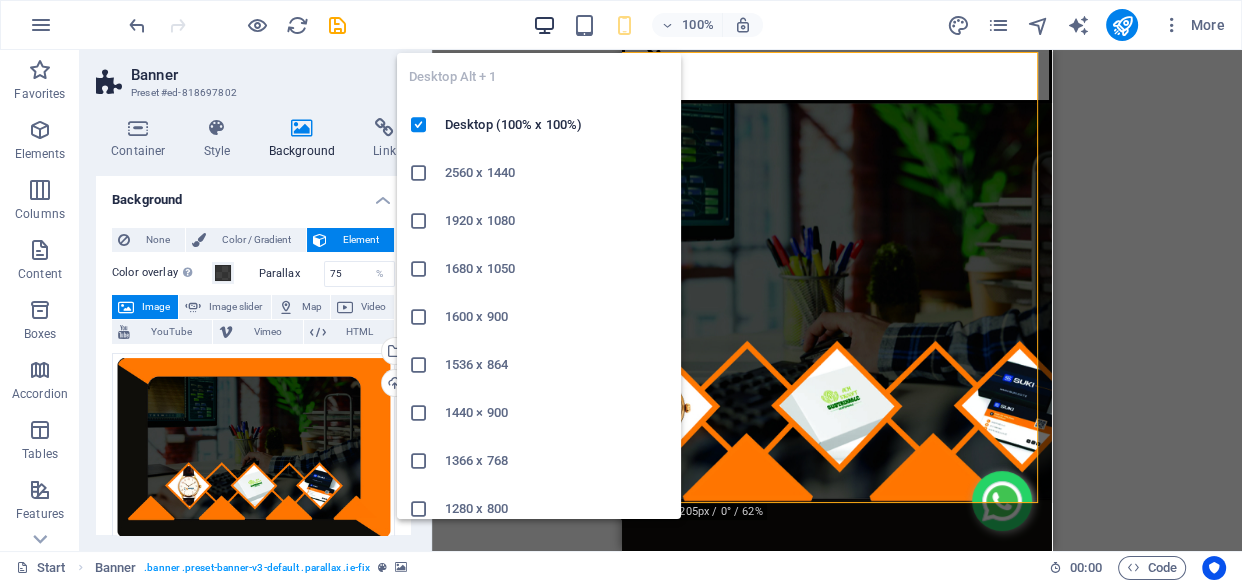 click at bounding box center [543, 25] 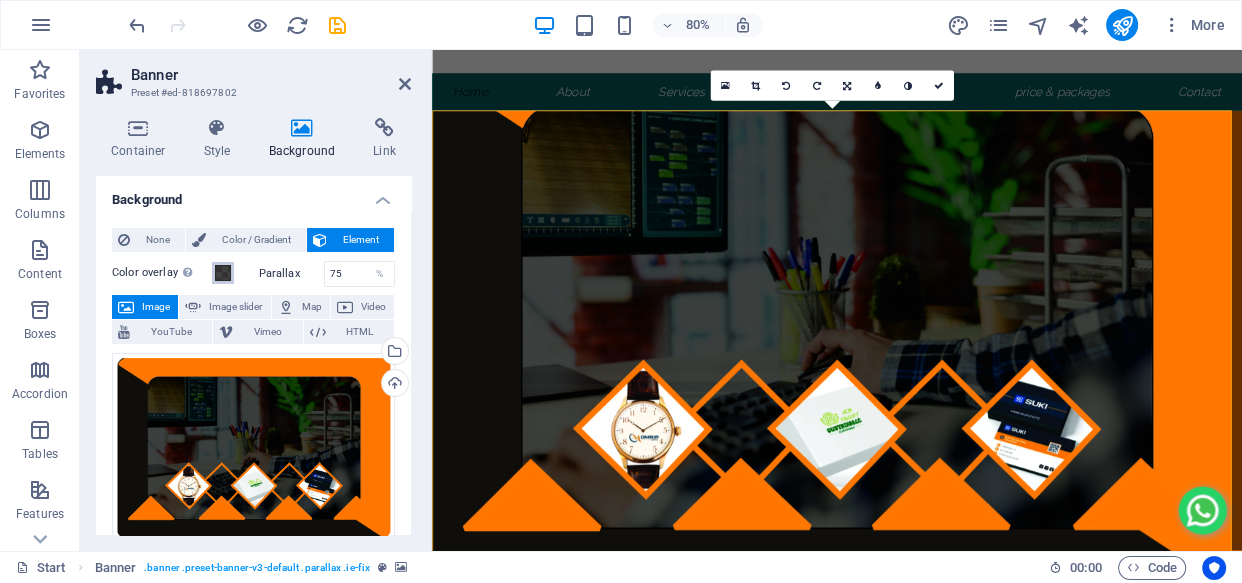 click at bounding box center (223, 273) 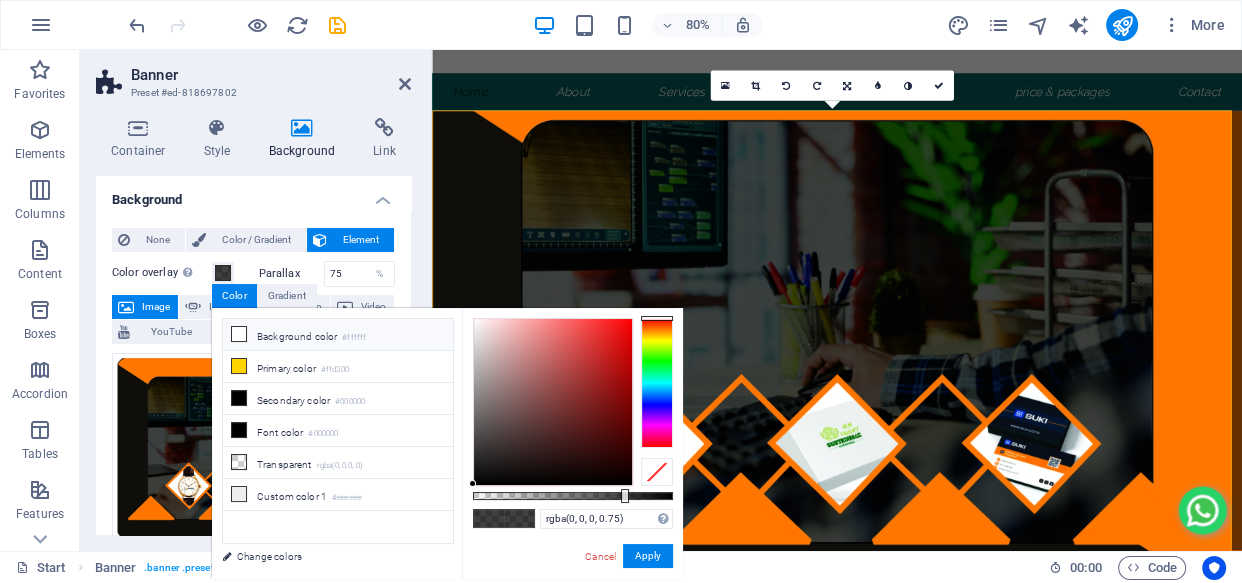 click at bounding box center (239, 334) 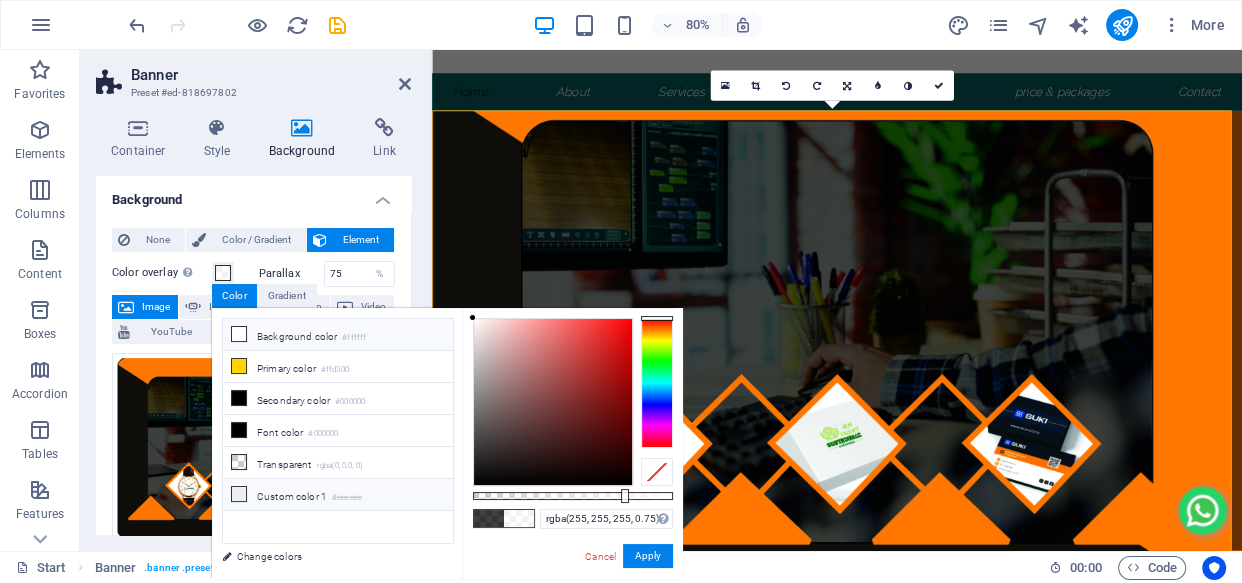 click on "Custom color 1
#eeeeee" at bounding box center (338, 495) 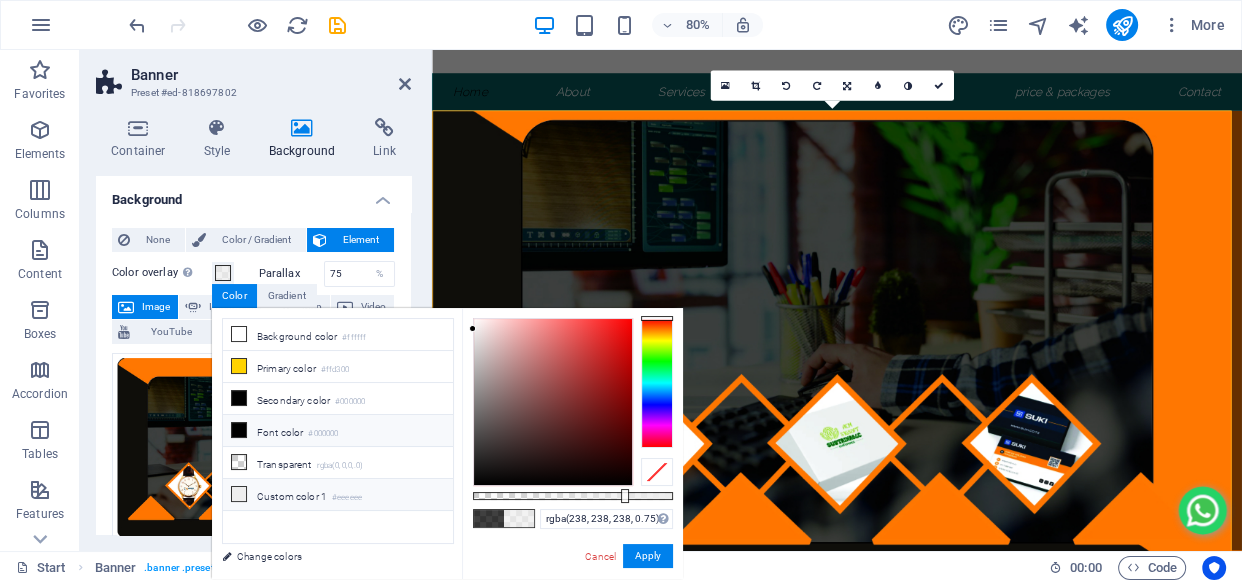 click on "Font color
#000000" at bounding box center [338, 431] 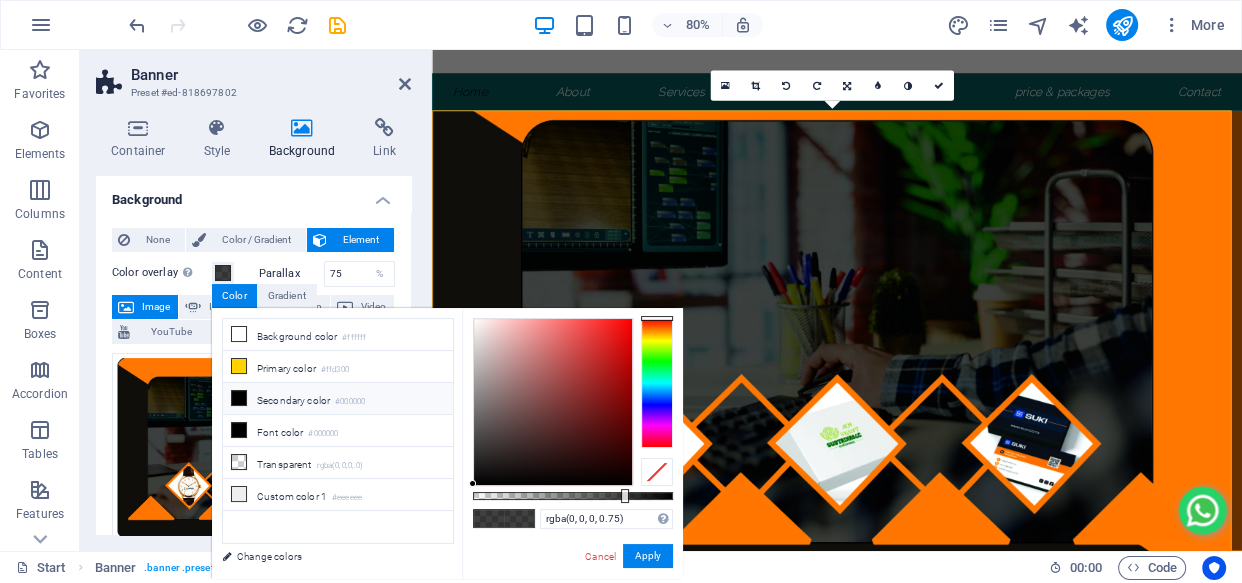click on "Background" at bounding box center (253, 194) 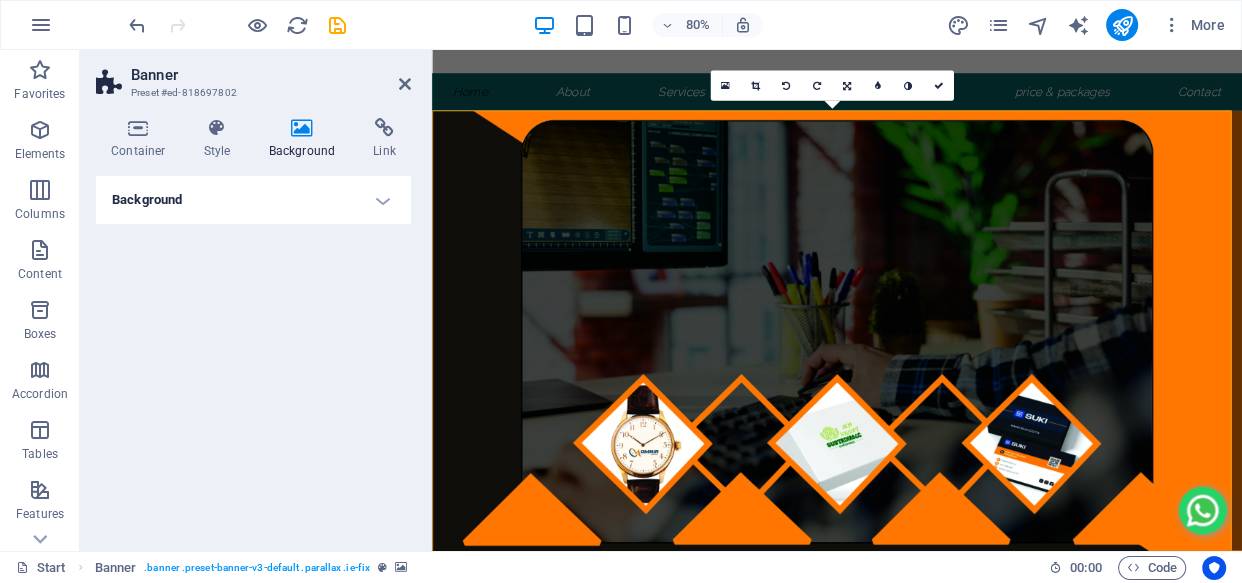 click on "Background" at bounding box center [253, 200] 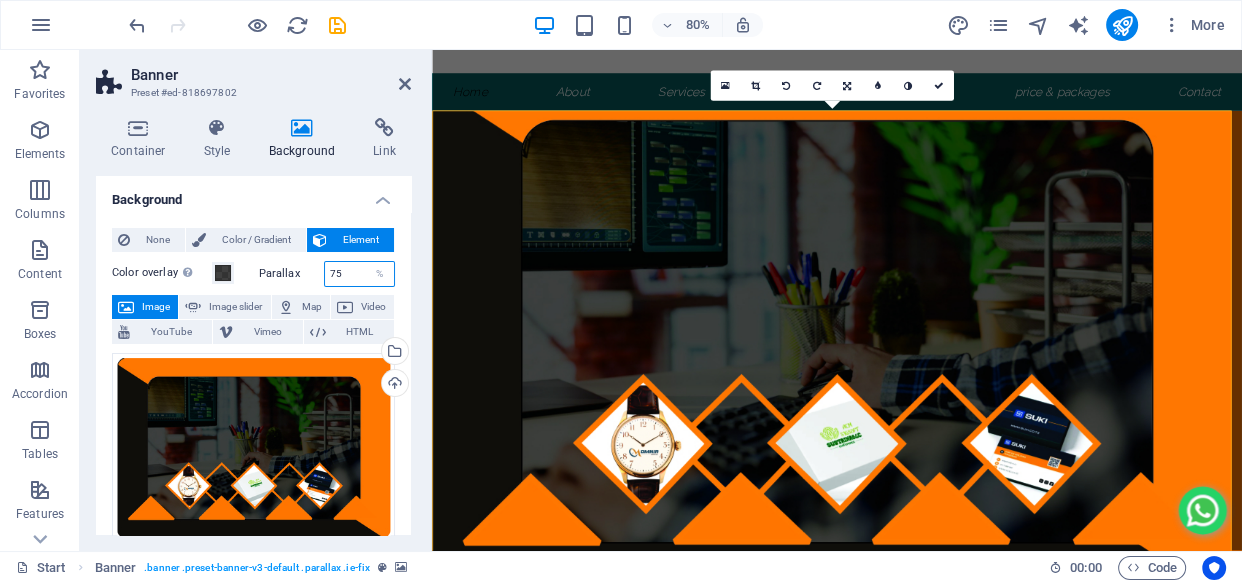 click on "75" at bounding box center [360, 274] 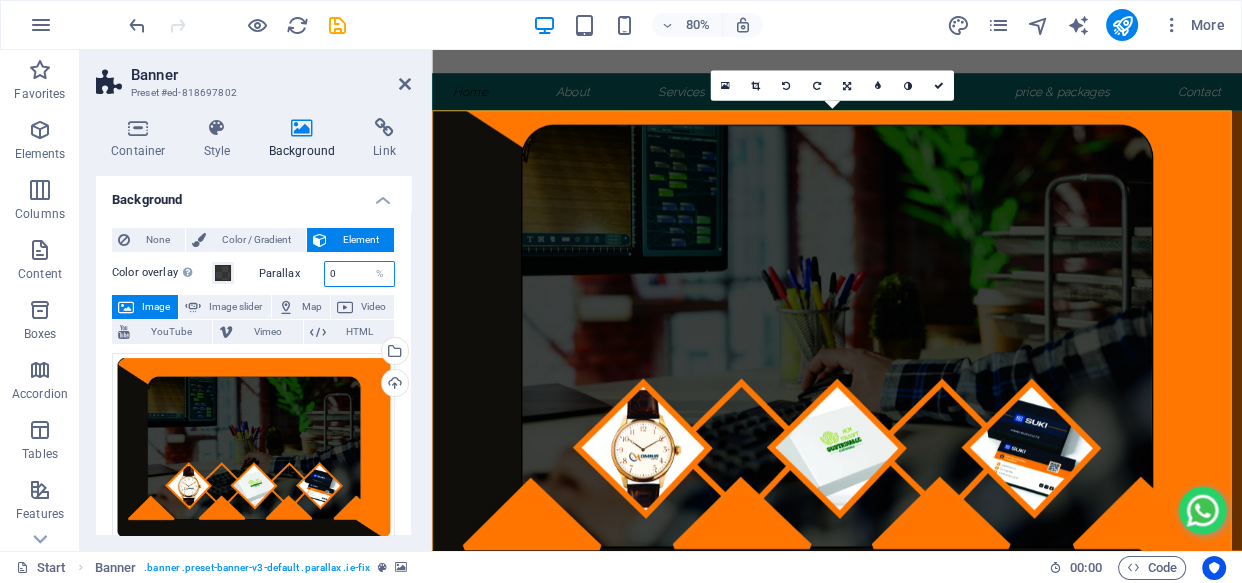 type on "75" 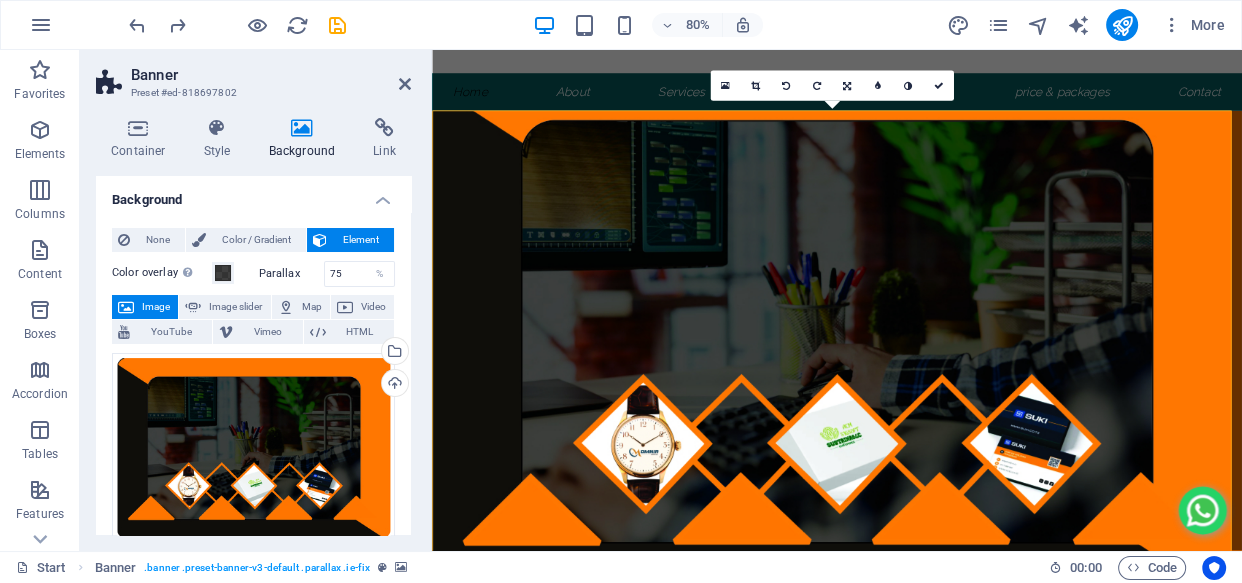 click on "Background" at bounding box center (253, 194) 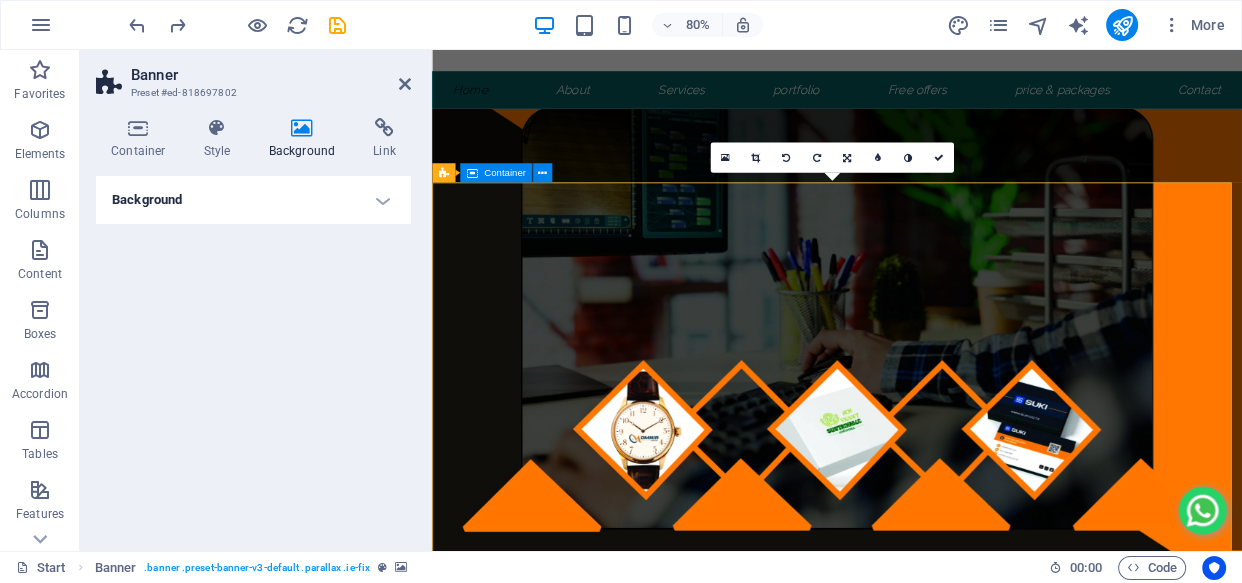 scroll, scrollTop: 0, scrollLeft: 0, axis: both 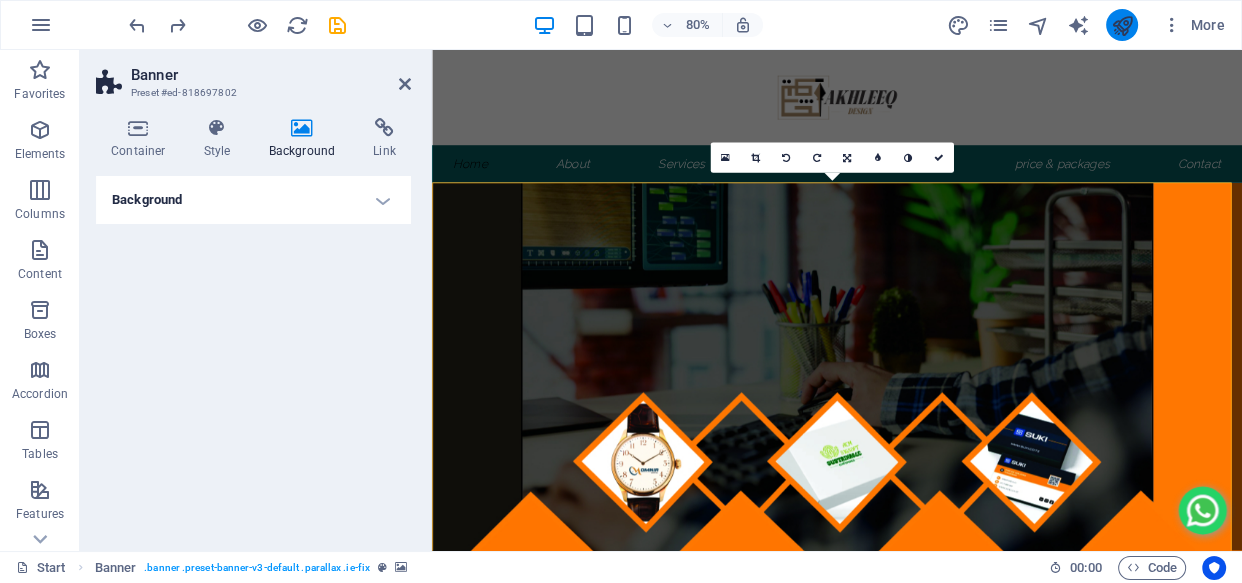 click at bounding box center [1121, 25] 